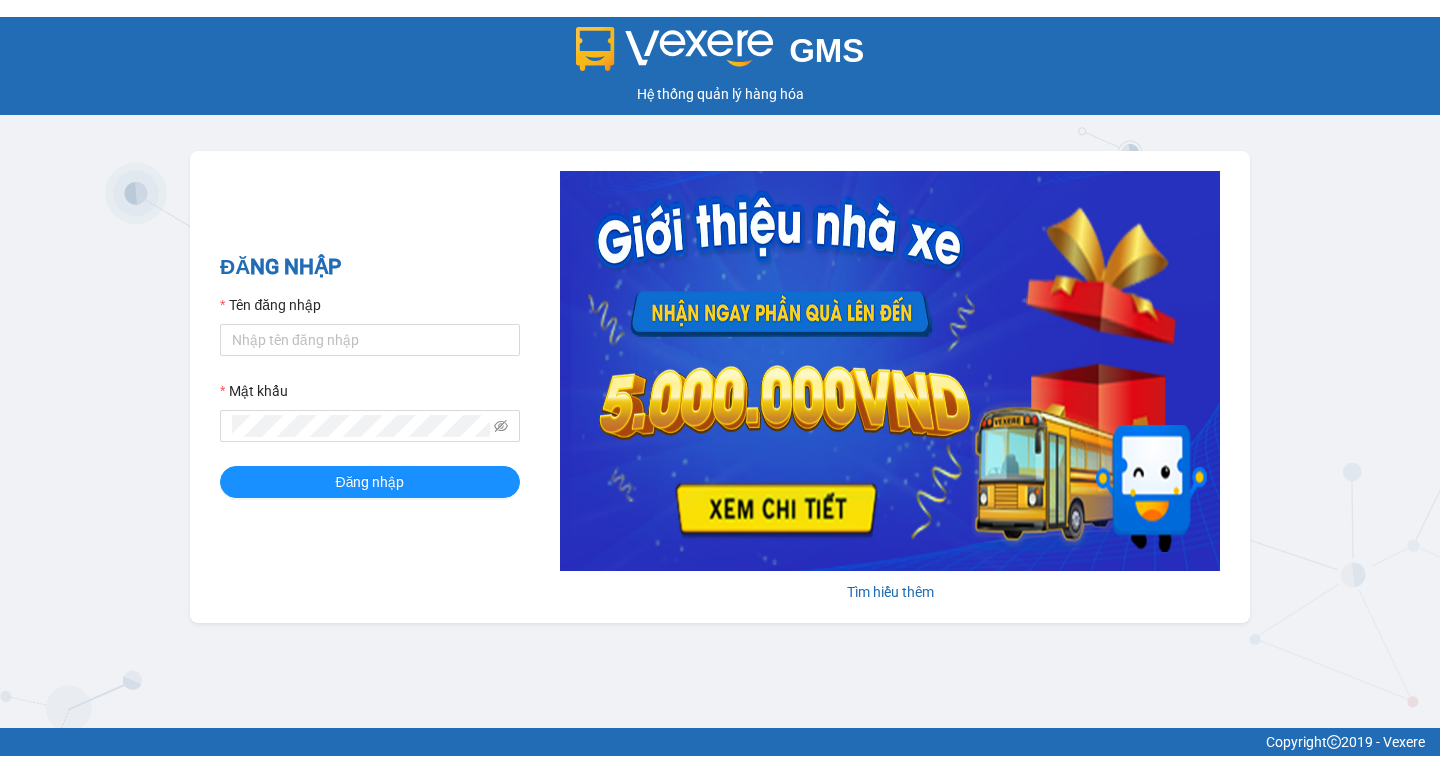 scroll, scrollTop: 0, scrollLeft: 0, axis: both 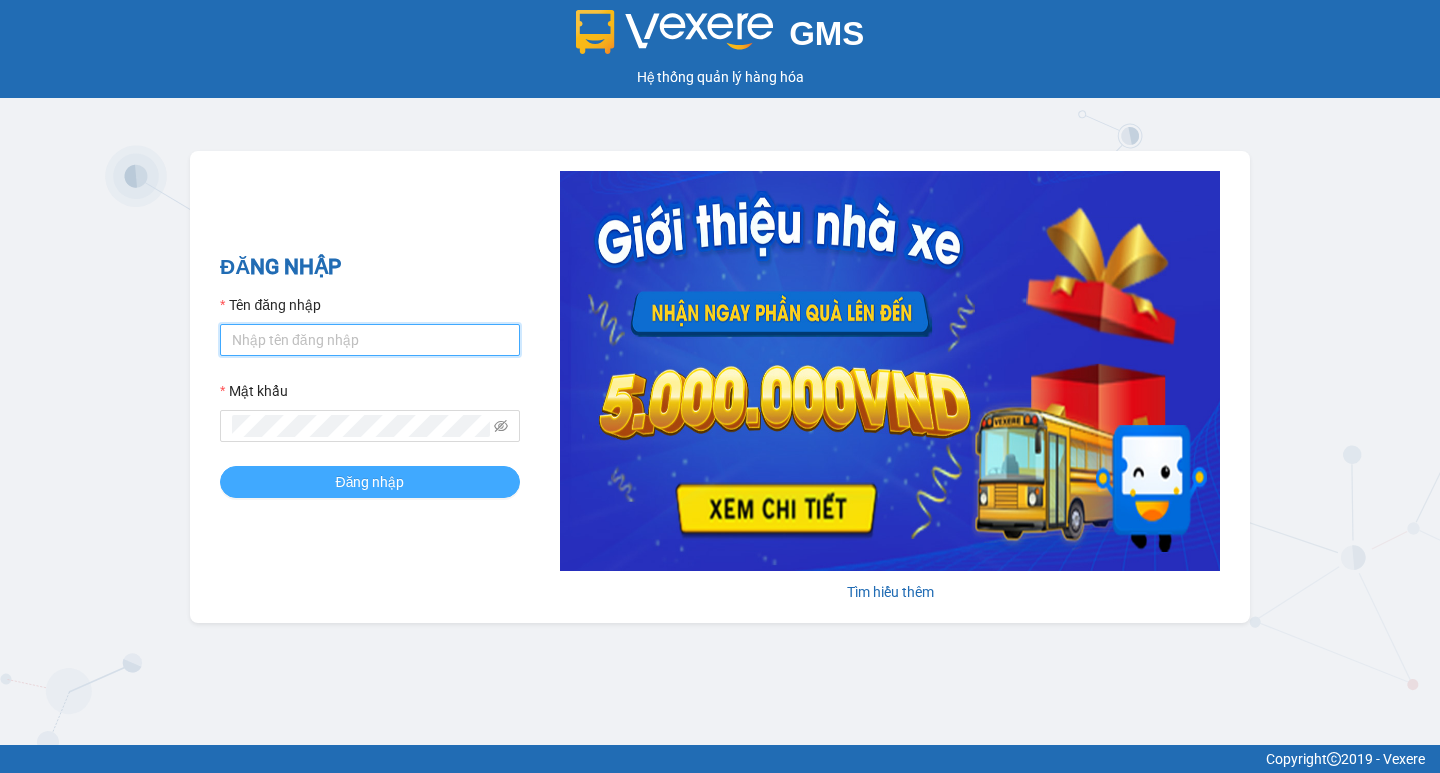 type on "hoangmaisg.kimma" 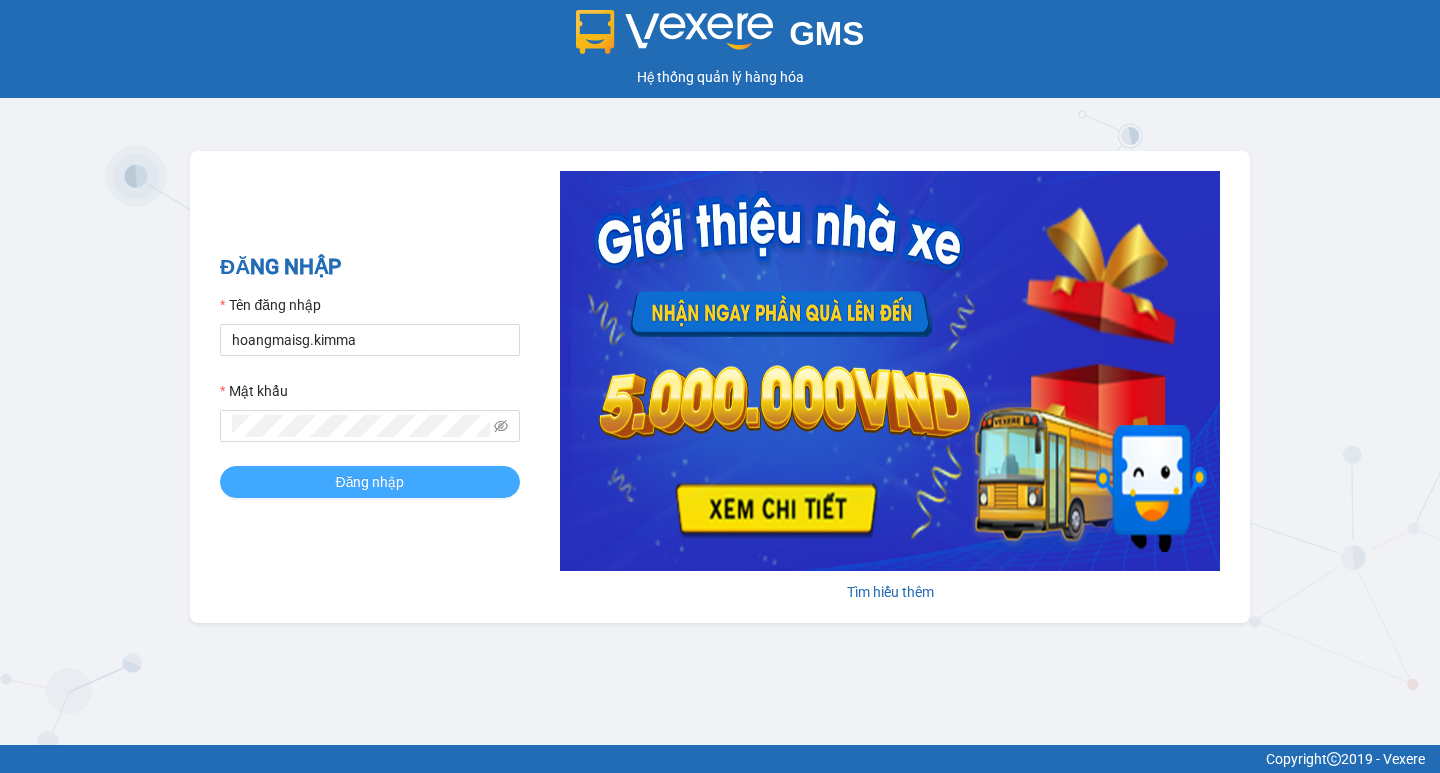click on "Đăng nhập" at bounding box center (370, 482) 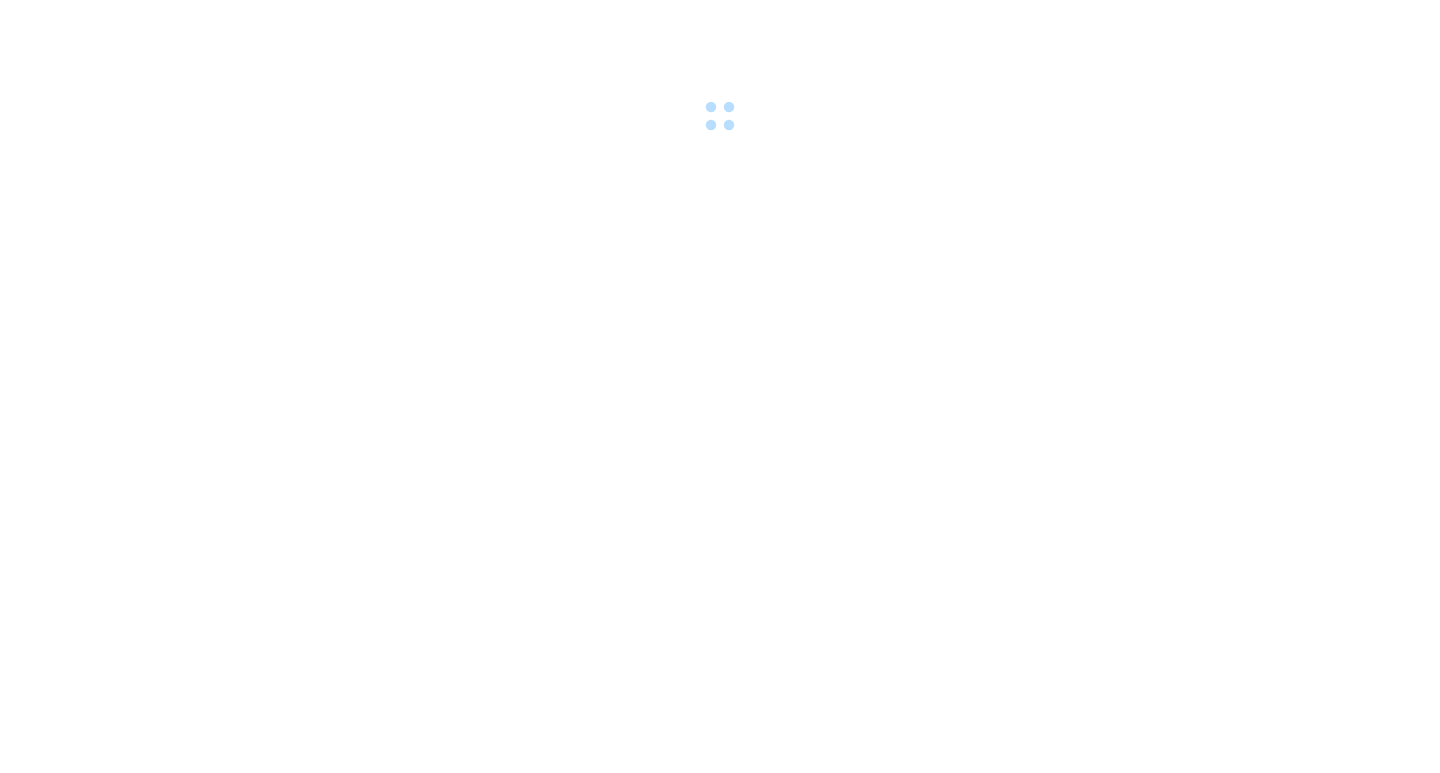 scroll, scrollTop: 0, scrollLeft: 0, axis: both 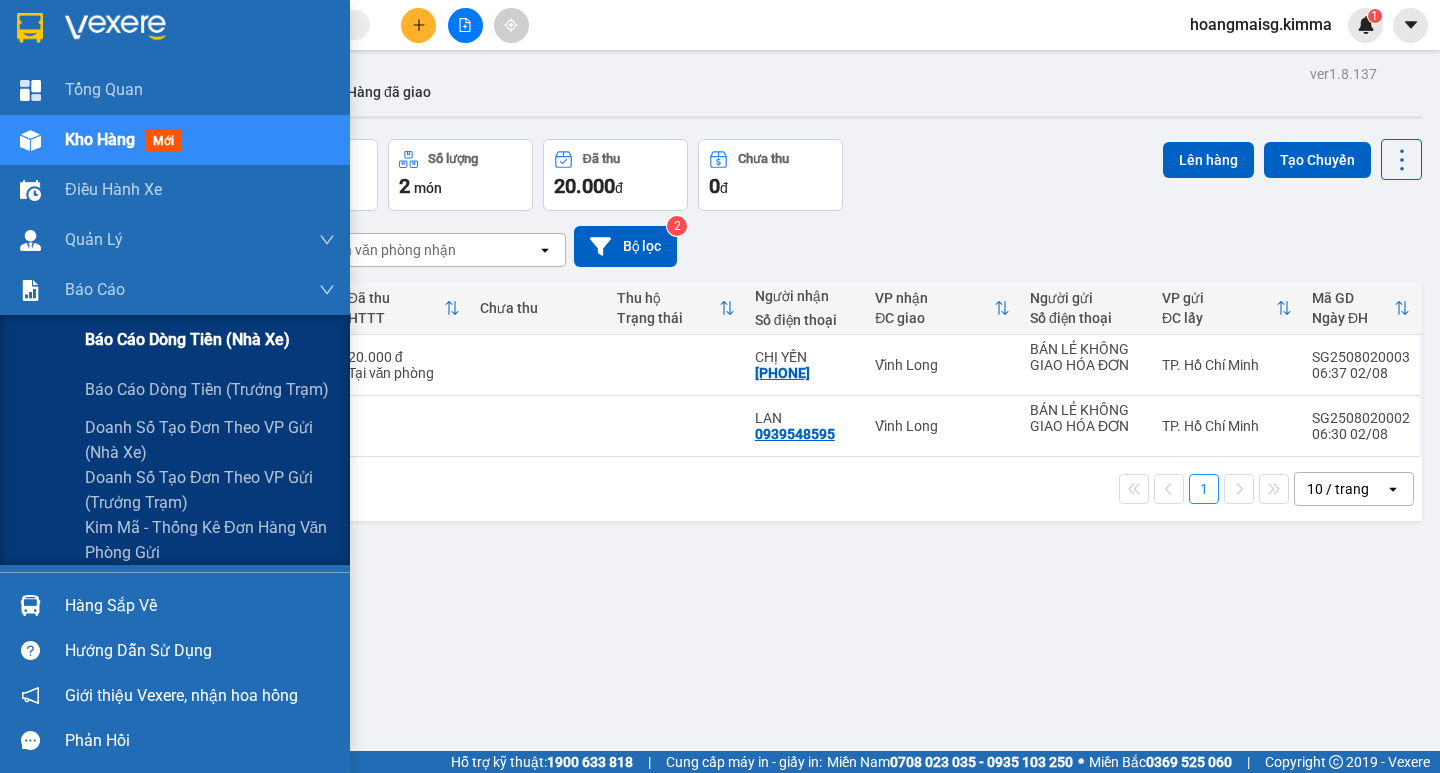 click on "Báo cáo dòng tiền (nhà xe)" at bounding box center (210, 340) 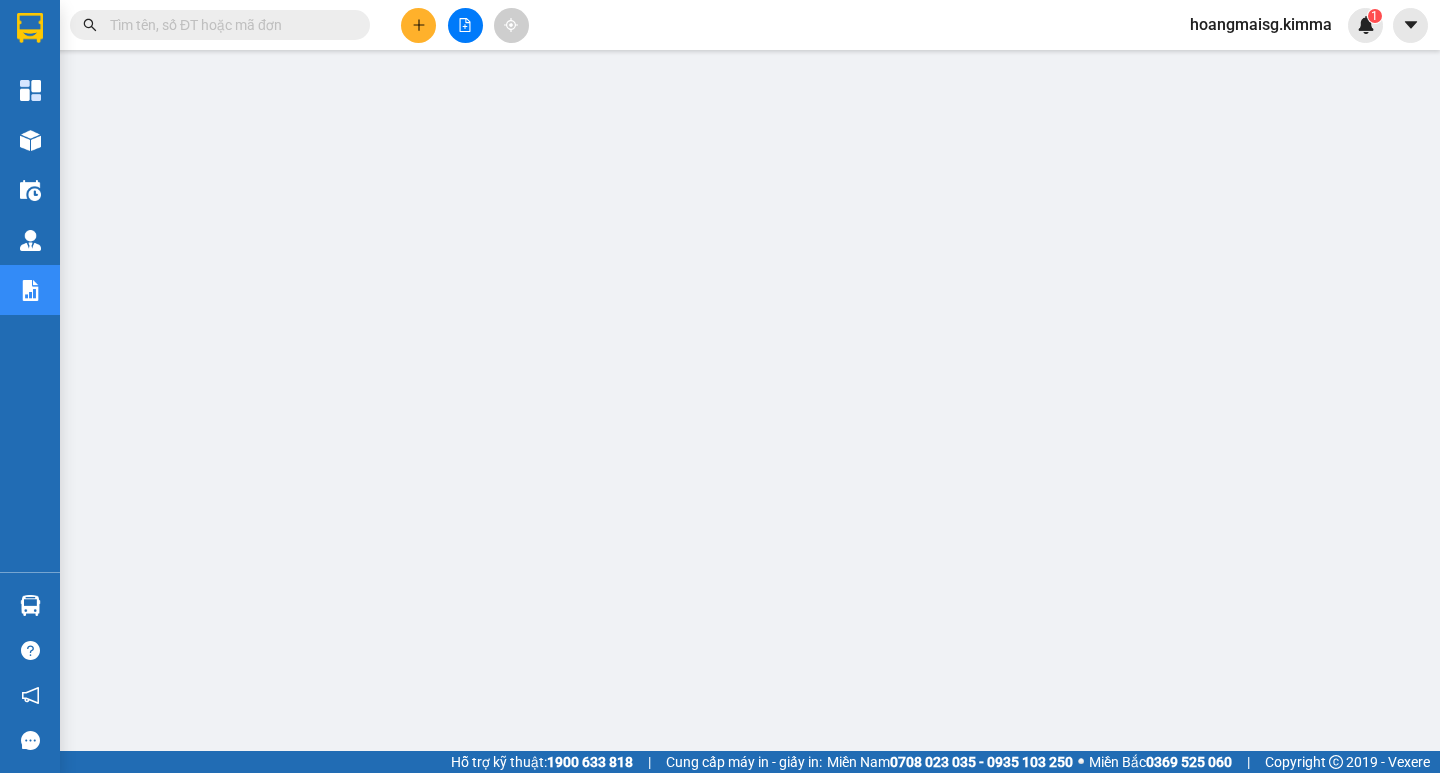 click at bounding box center (228, 25) 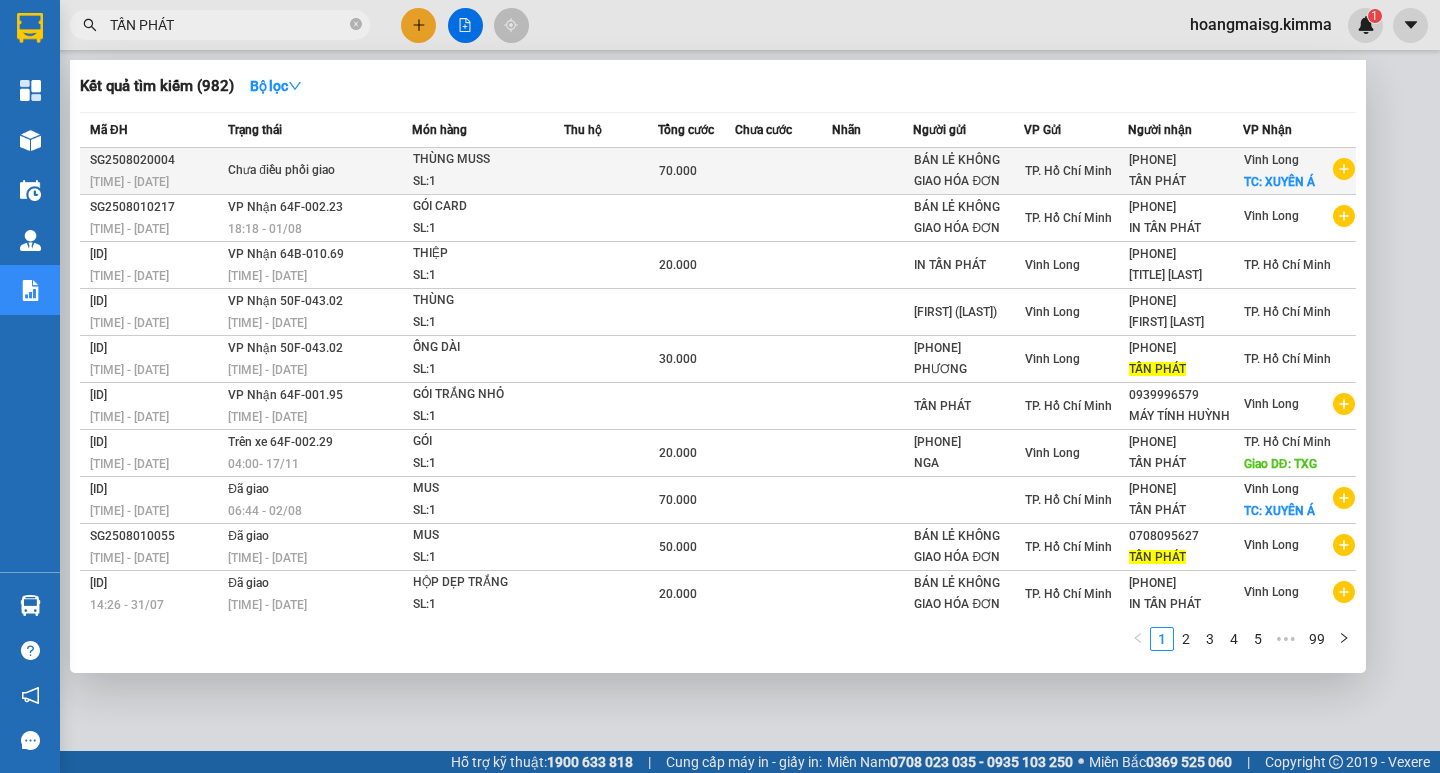 type on "TẤN PHÁT" 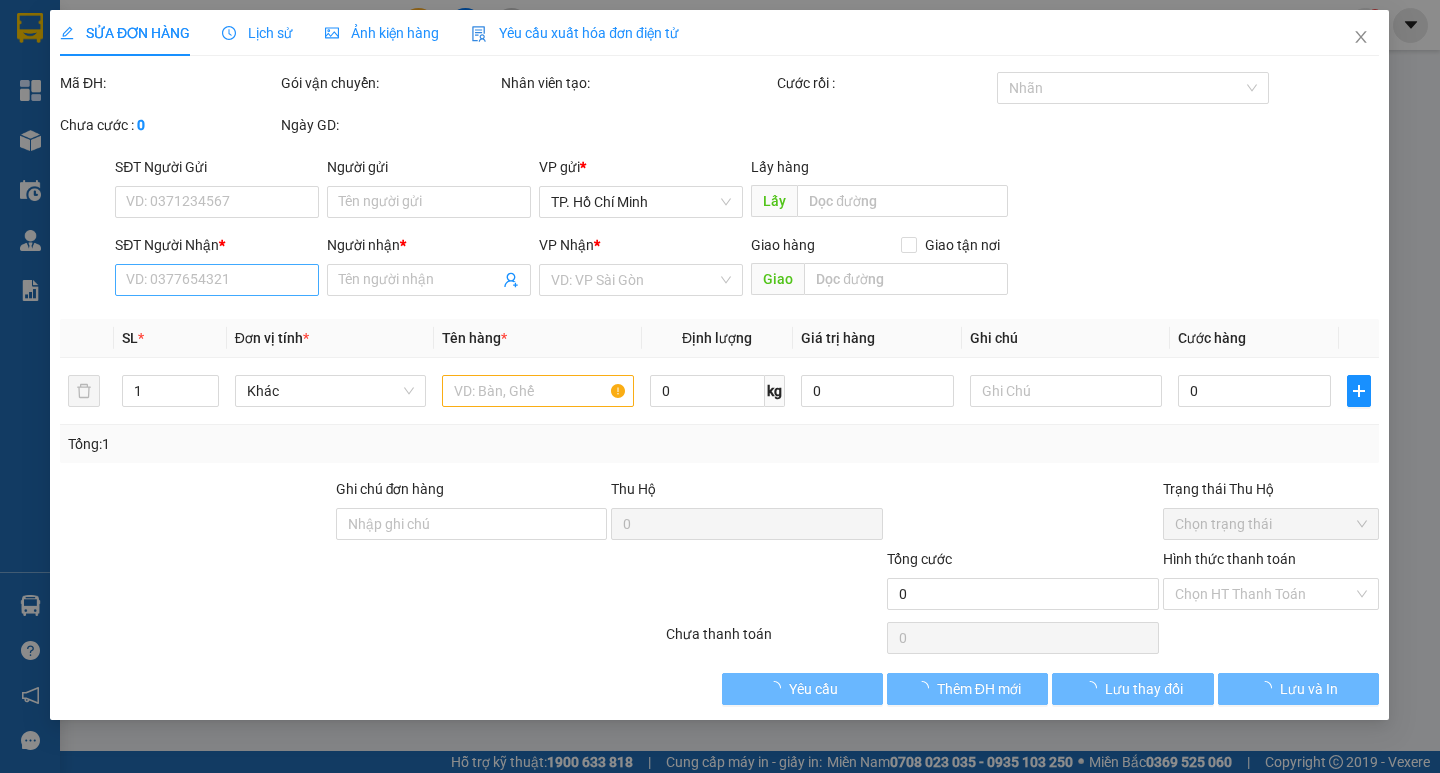 type on "BÁN LẺ KHÔNG GIAO HÓA ĐƠN" 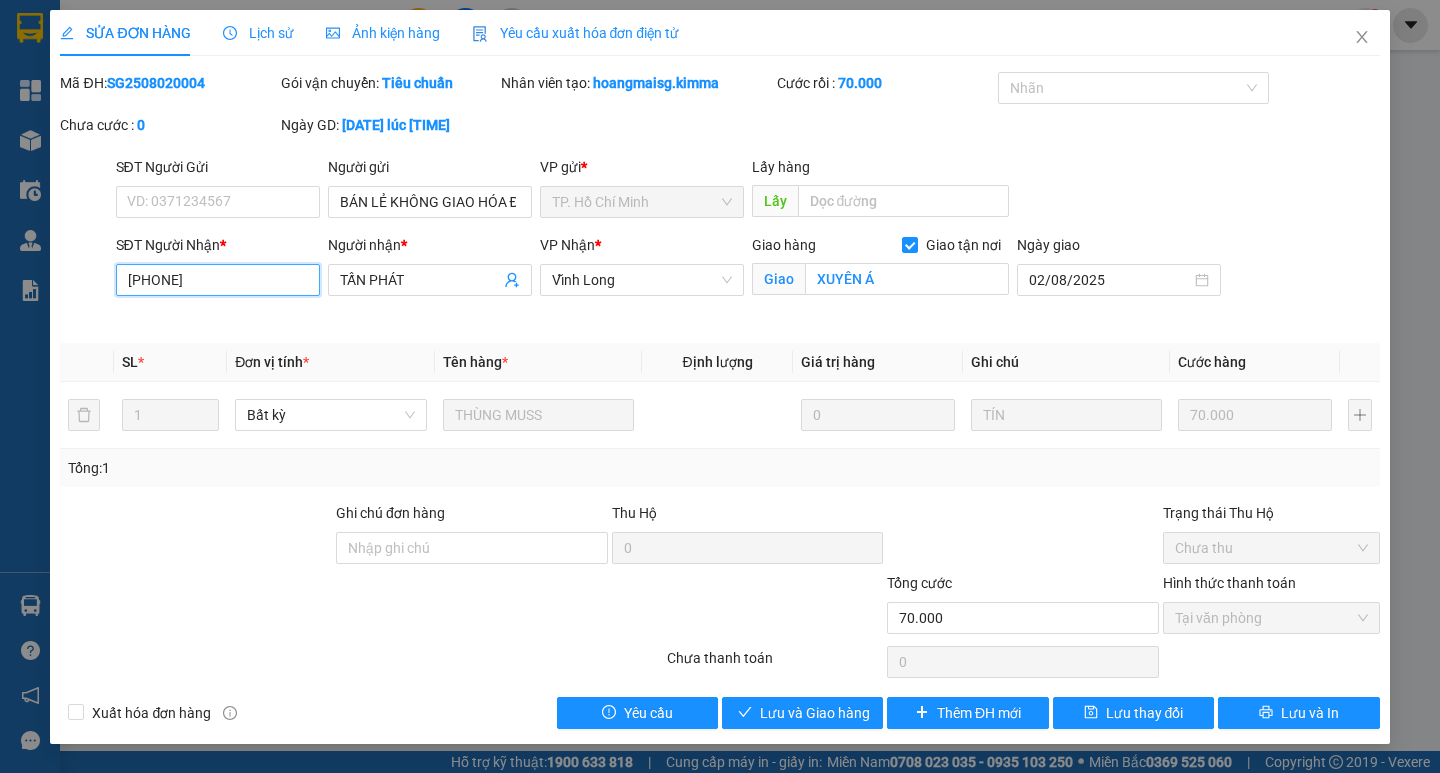 click on "0359985960" at bounding box center (218, 280) 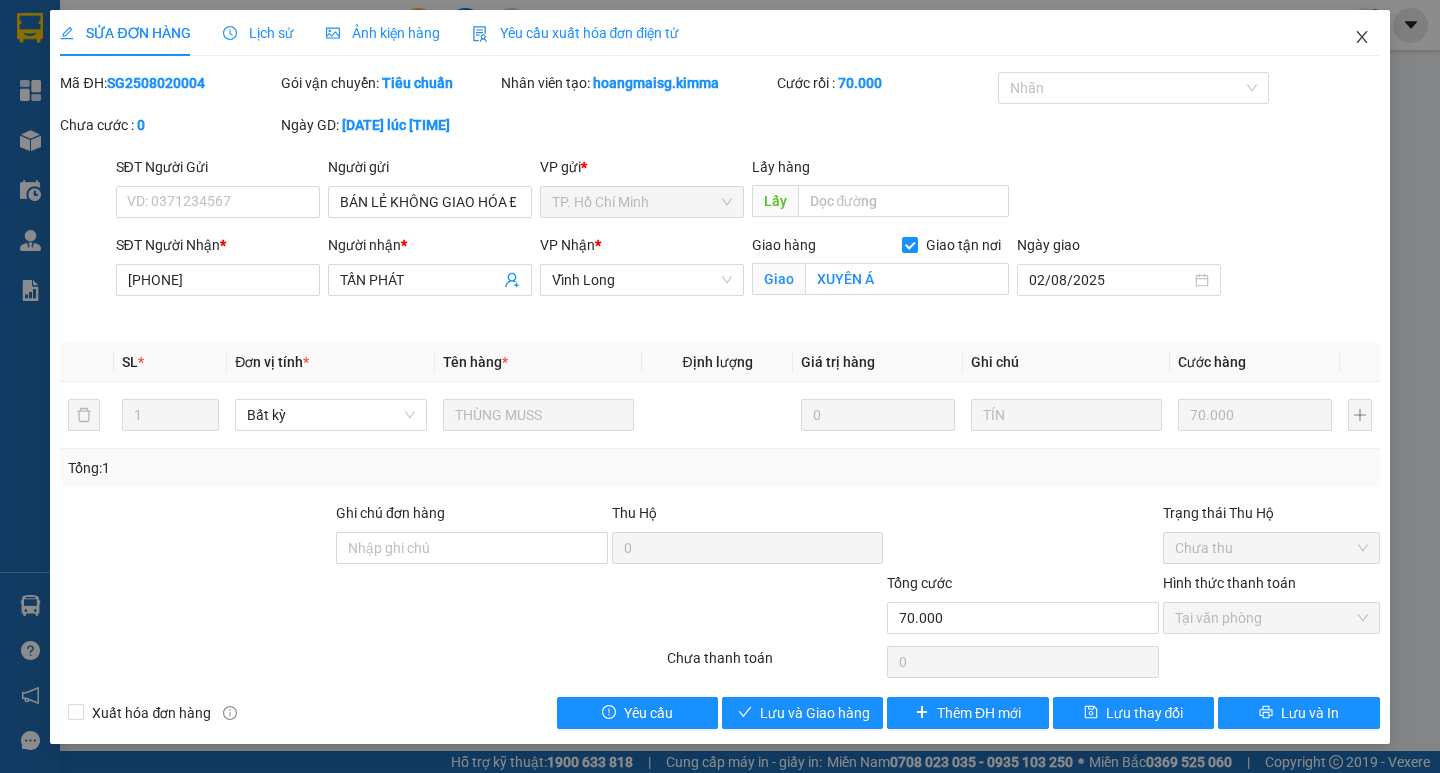 drag, startPoint x: 1369, startPoint y: 38, endPoint x: 544, endPoint y: 15, distance: 825.32056 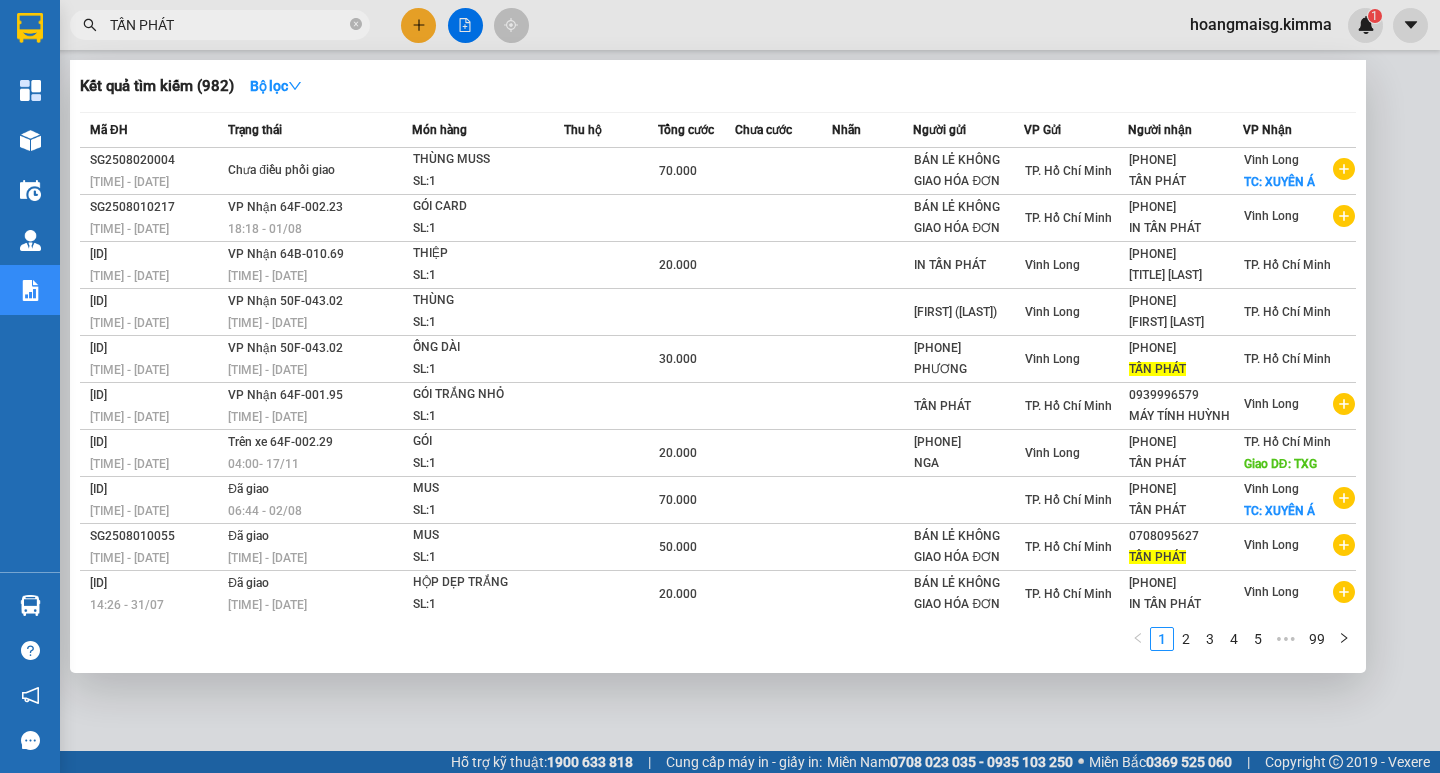 click on "TẤN PHÁT" at bounding box center [228, 25] 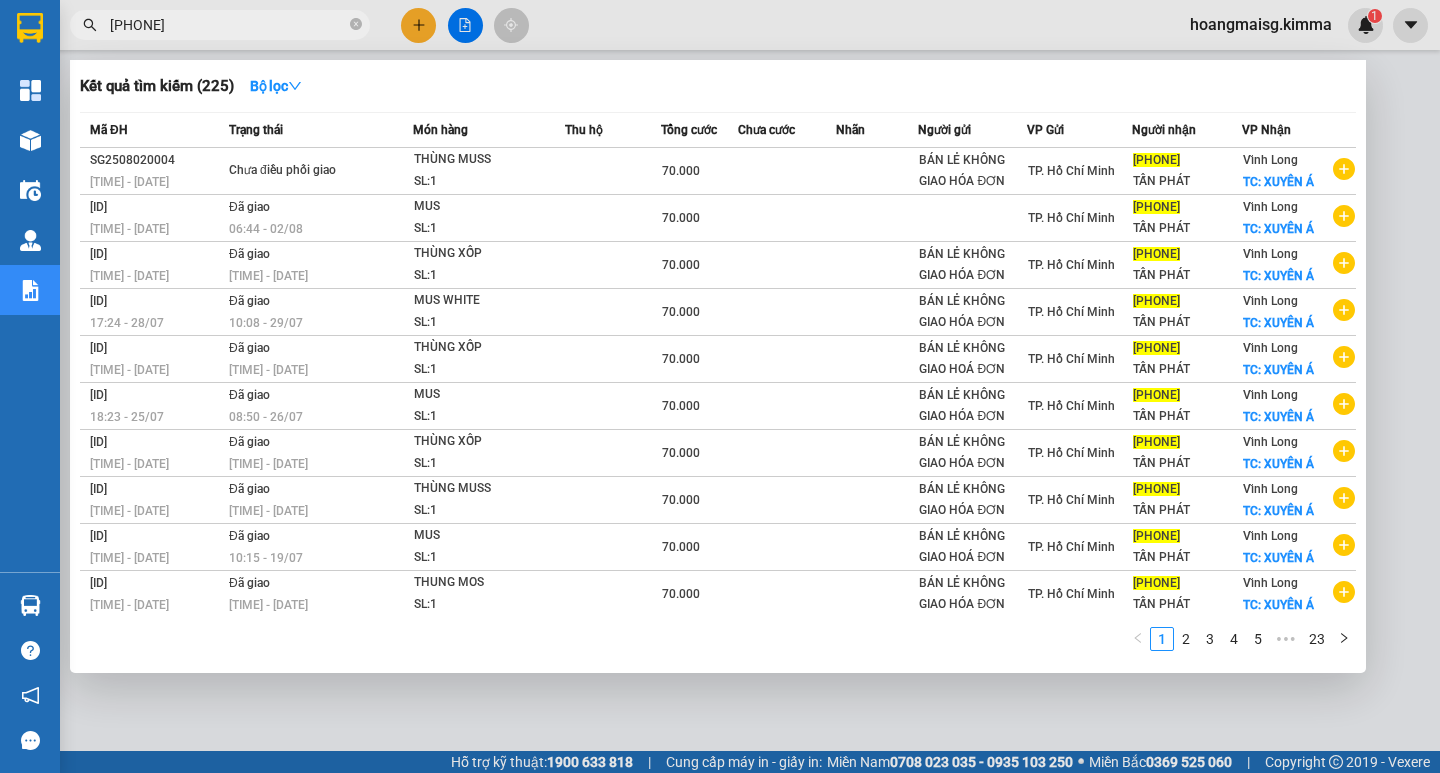 type on "0359985960" 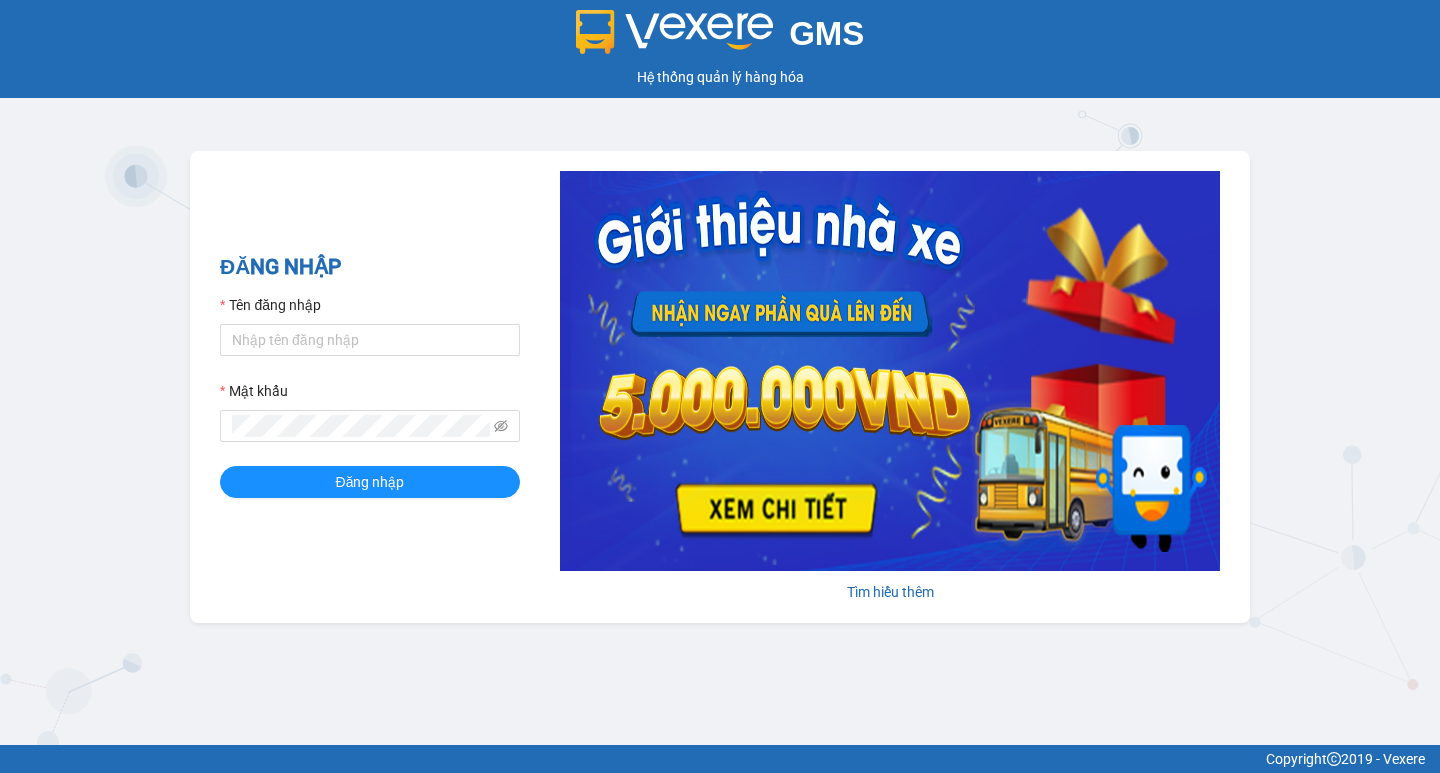 scroll, scrollTop: 0, scrollLeft: 0, axis: both 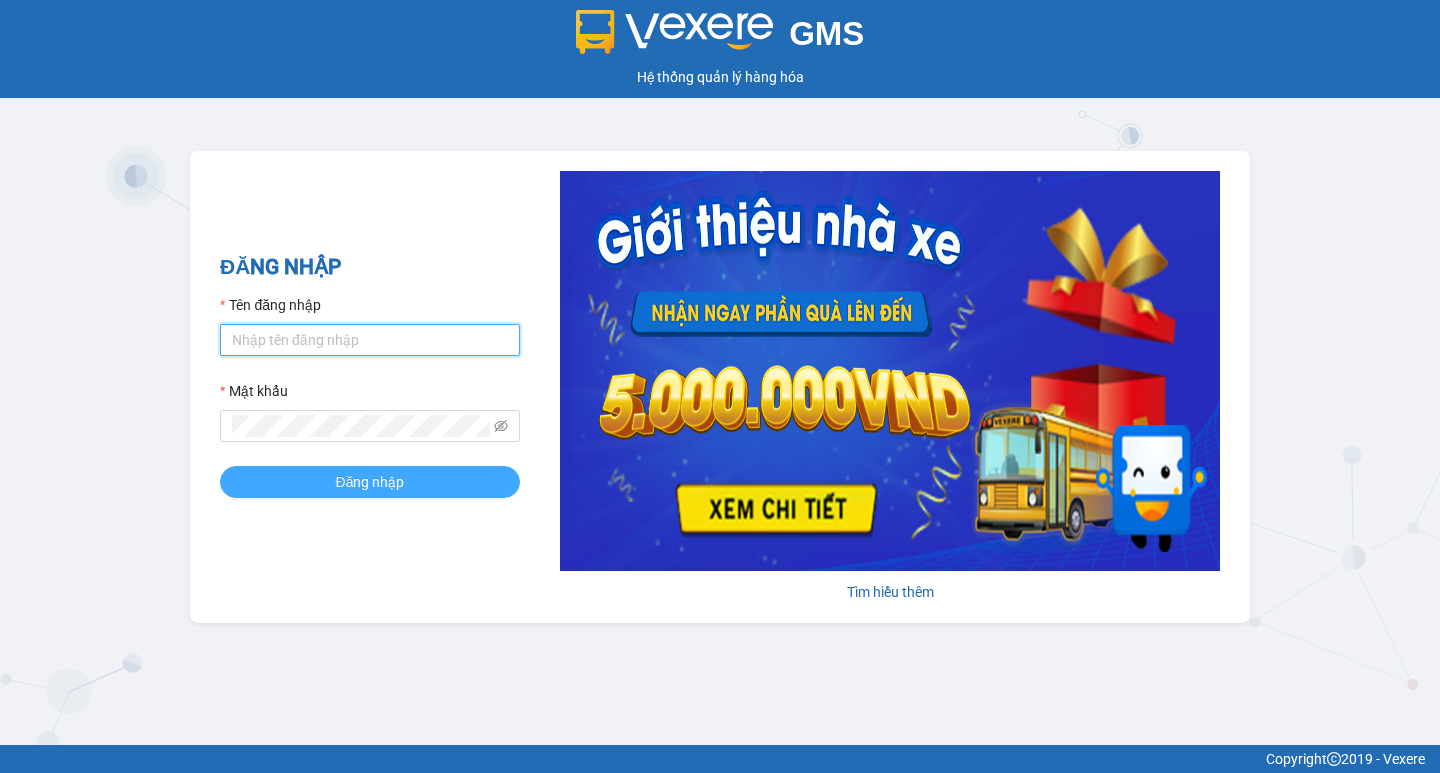 type on "hoangmaisg.kimma" 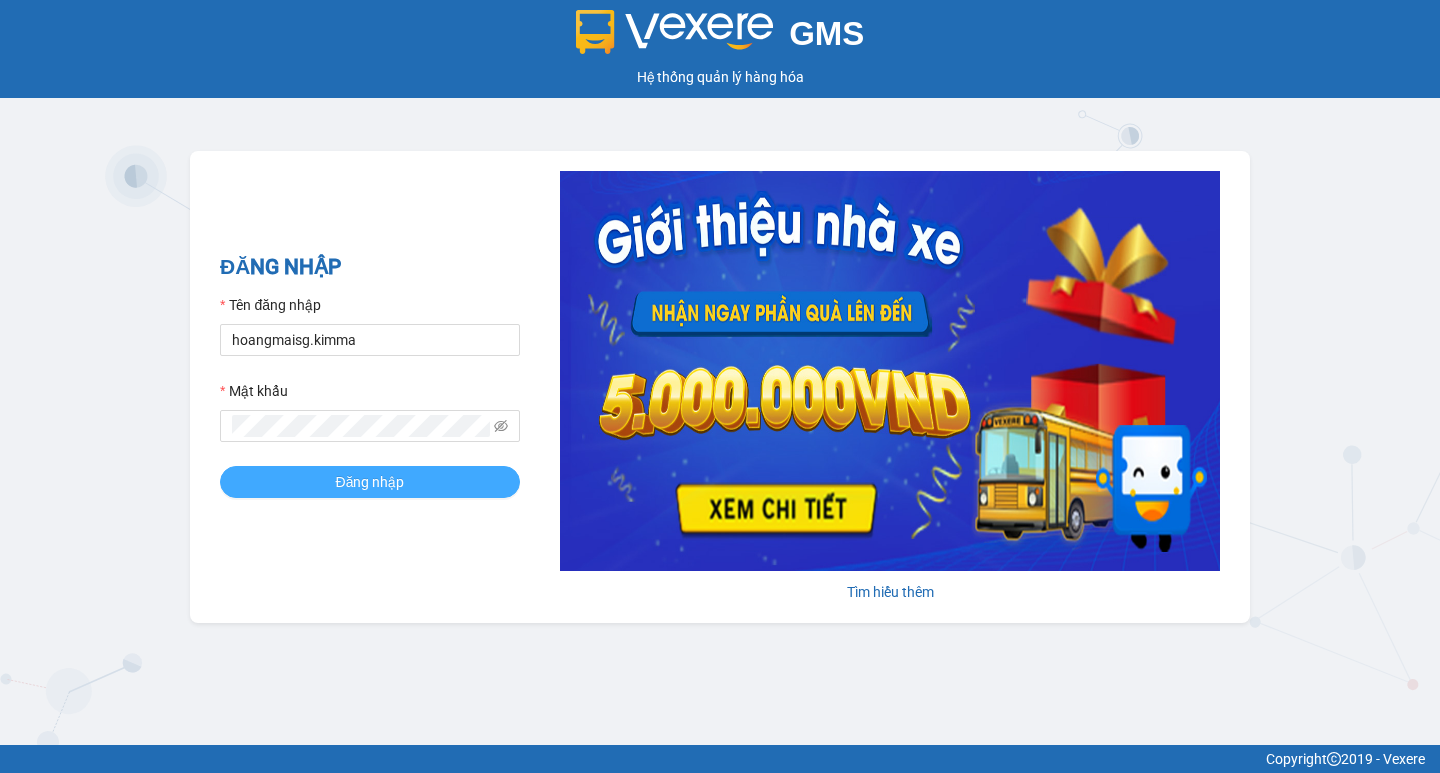 click on "Đăng nhập" at bounding box center (370, 482) 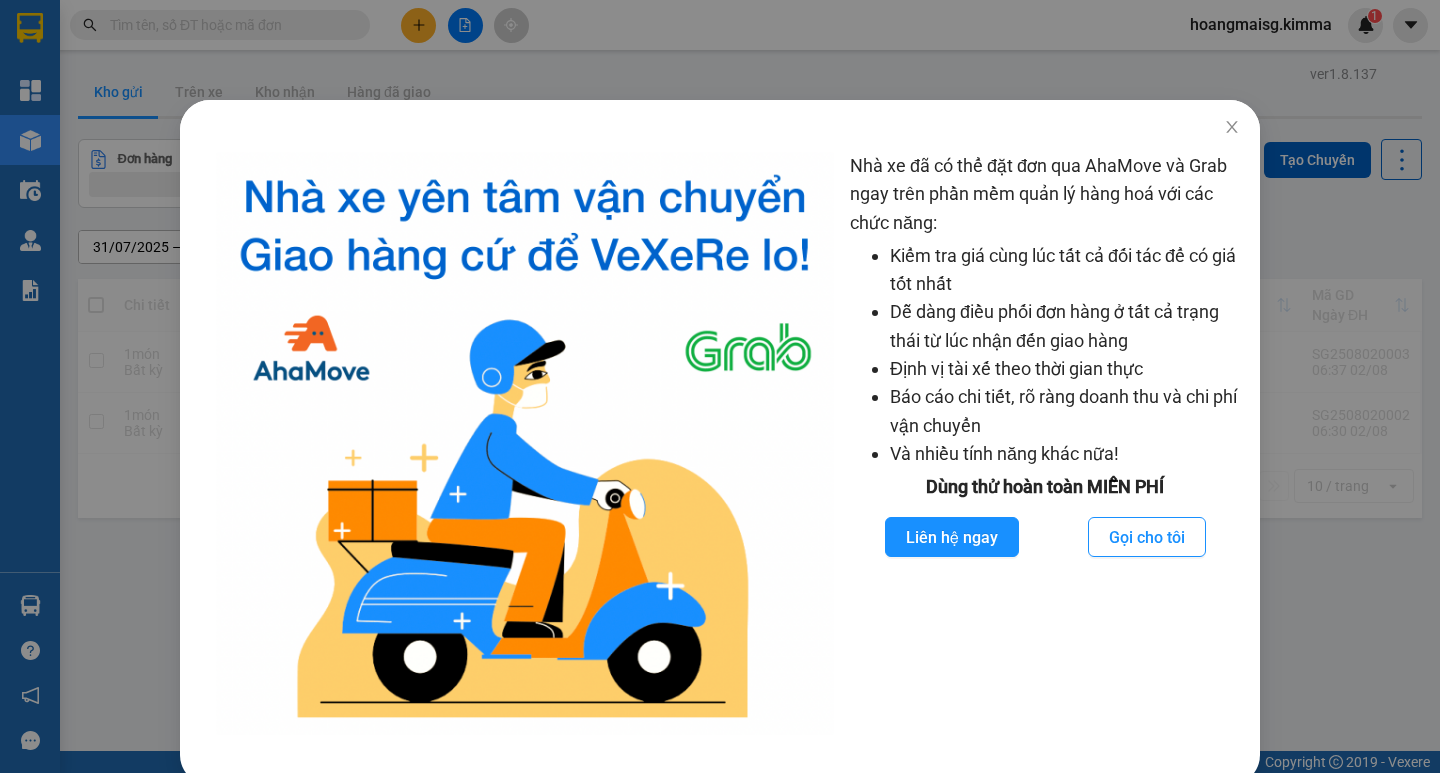 click on "Nhà xe đã có thể đặt đơn qua AhaMove và Grab ngay trên phần mềm quản lý hàng hoá với các chức năng: Kiểm tra giá cùng lúc tất cả đối tác để có giá tốt nhất Dễ dàng điều phối đơn hàng ở tất cả trạng thái từ lúc nhận đến giao hàng Định vị tài xế theo thời gian thực Báo cáo chi tiết, rõ ràng doanh thu và chi phí vận chuyển Và nhiều tính năng khác nữa! Dùng thử hoàn toàn MIỄN PHÍ Liên hệ ngay Gọi cho tôi" at bounding box center (720, 386) 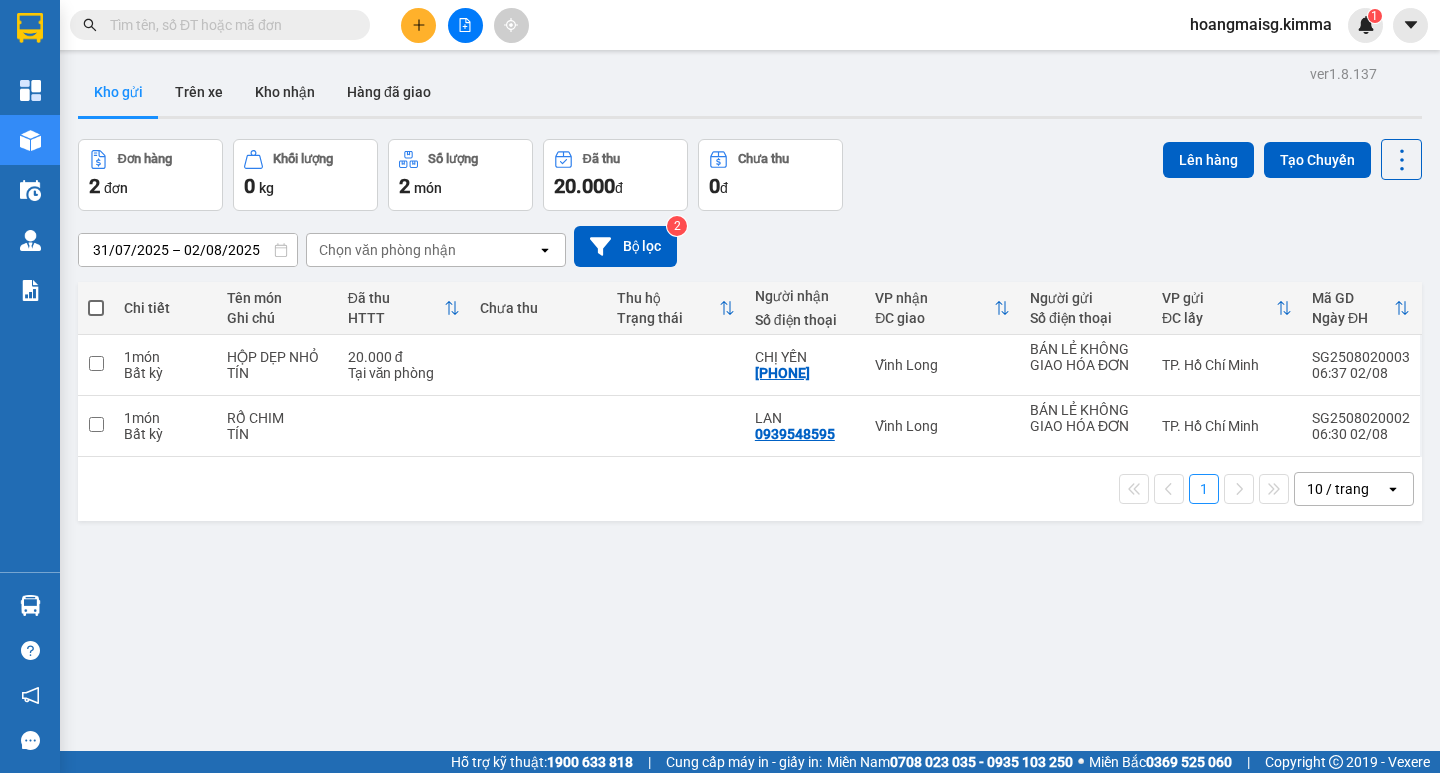 click at bounding box center [228, 25] 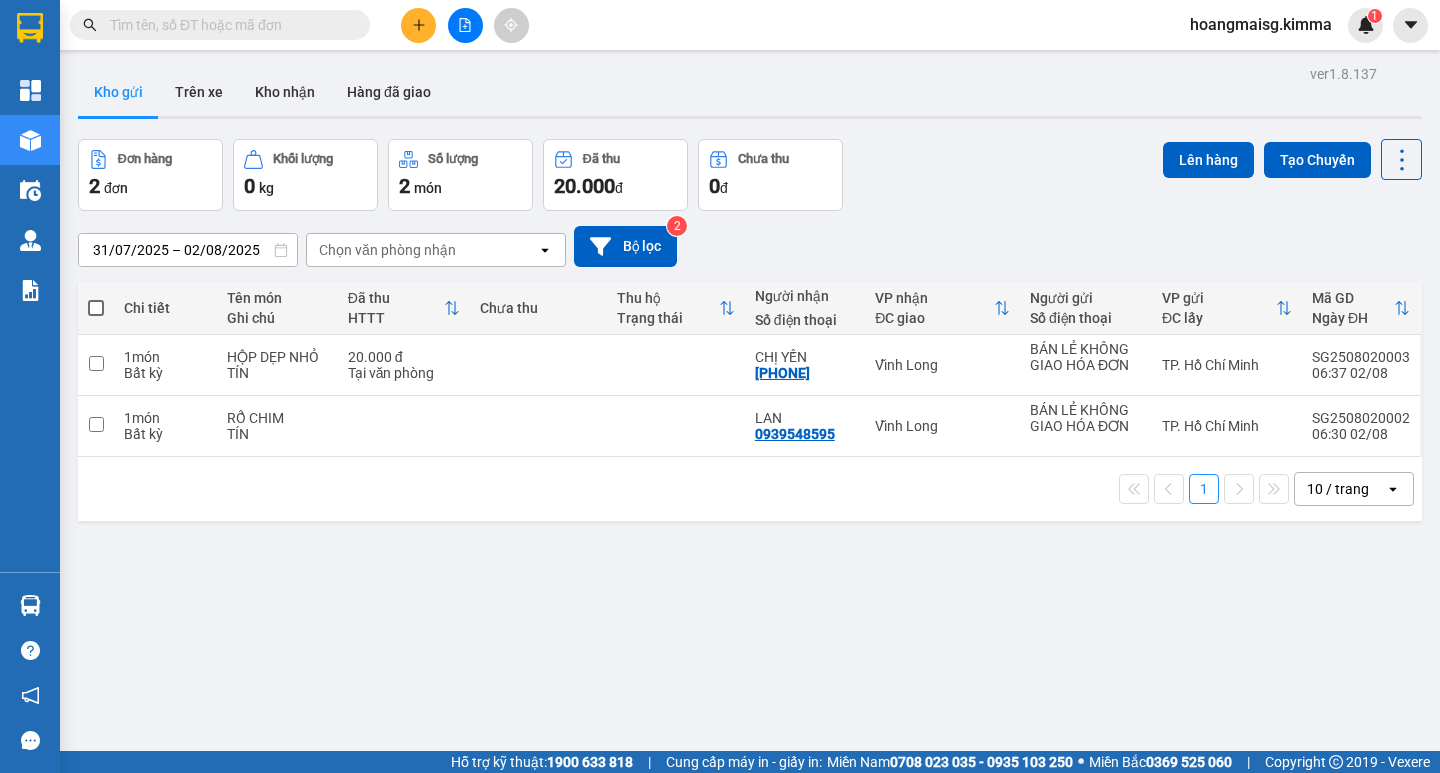 paste on "SG2508010030" 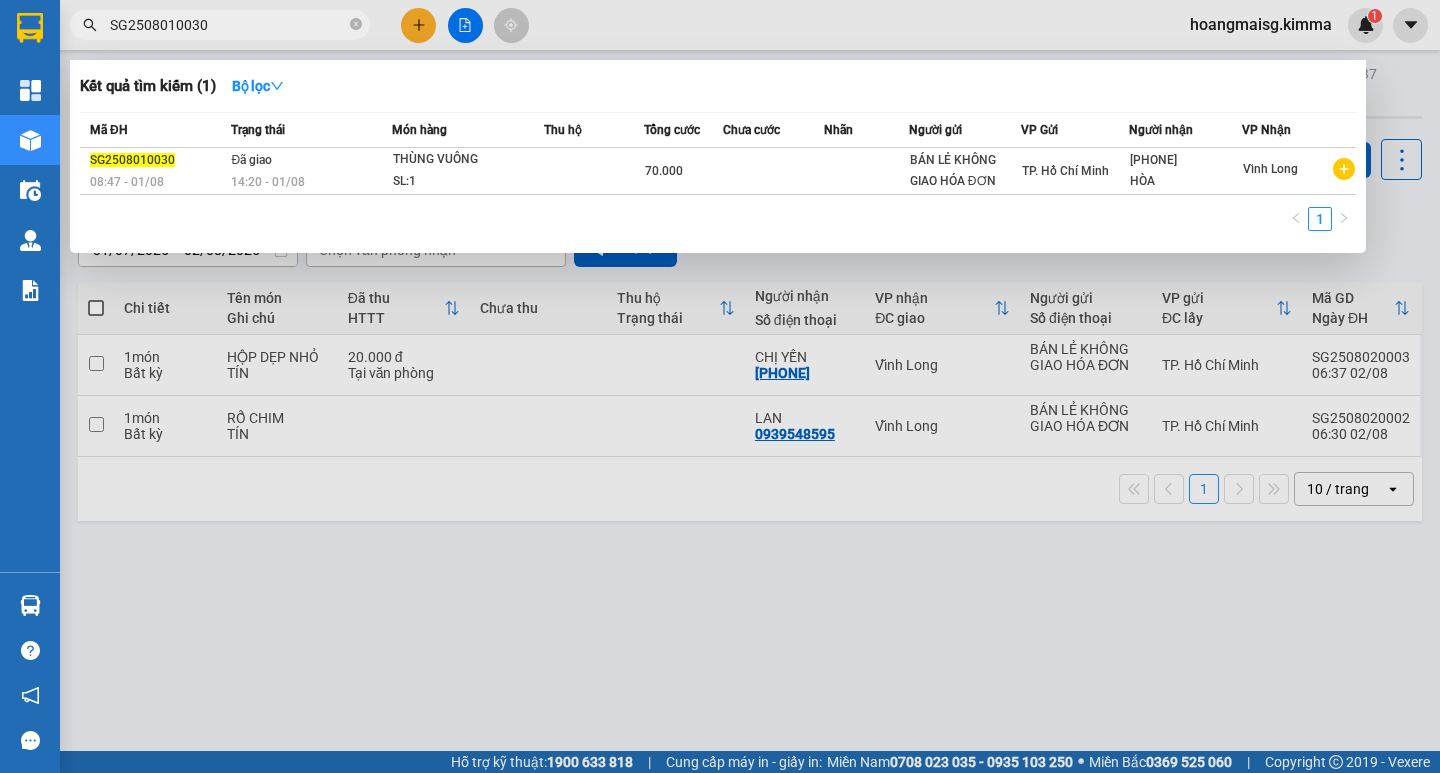 click on "SG2508010030" at bounding box center (228, 25) 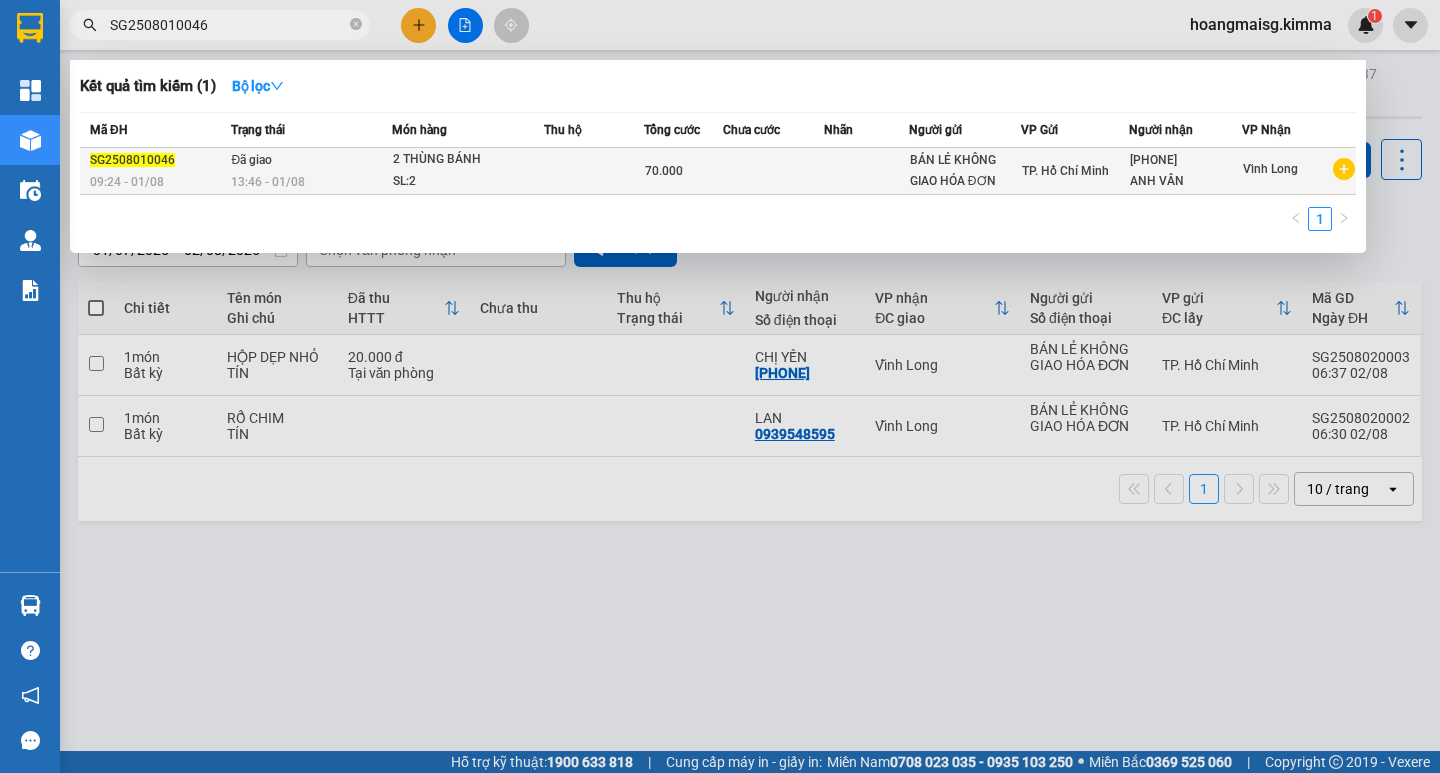 type on "SG2508010046" 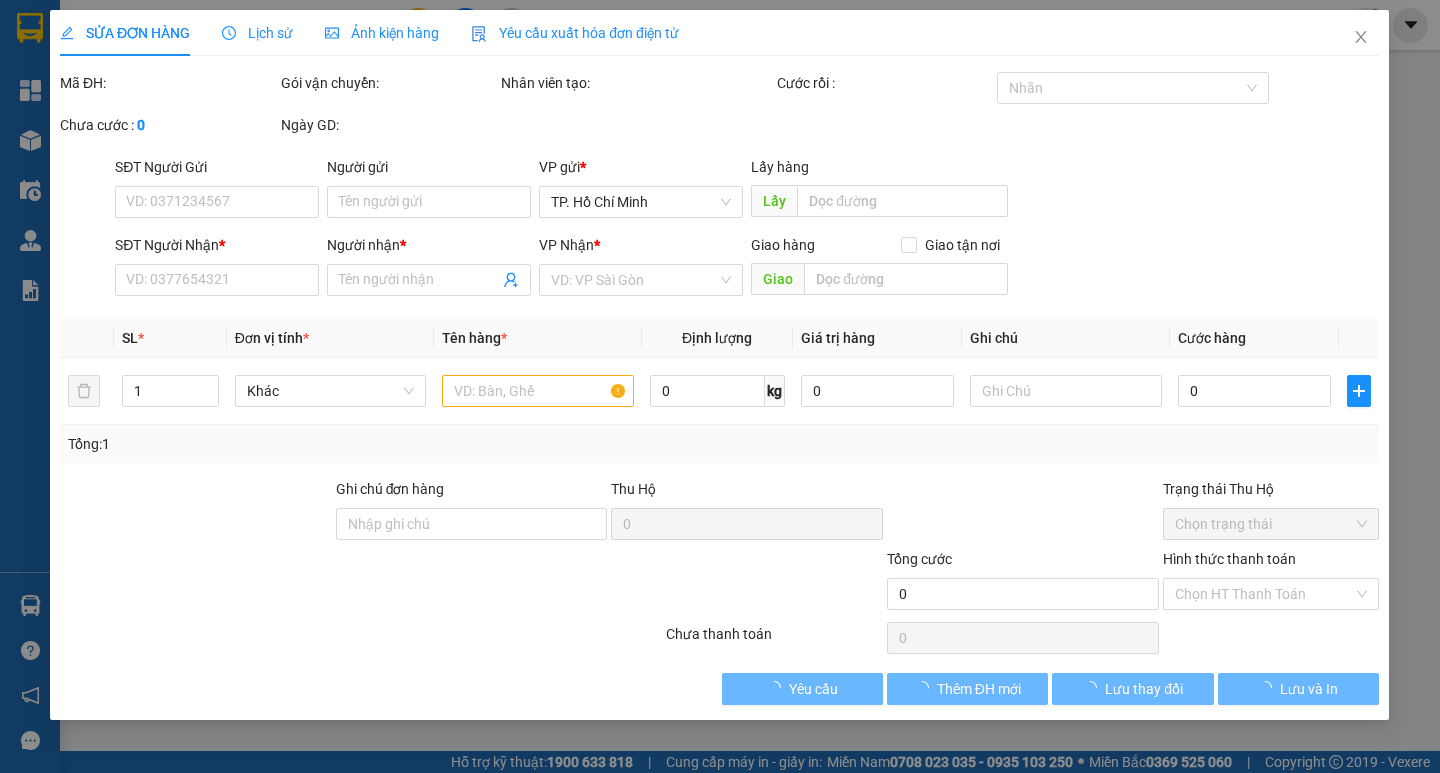 type on "BÁN LẺ KHÔNG GIAO HÓA ĐƠN" 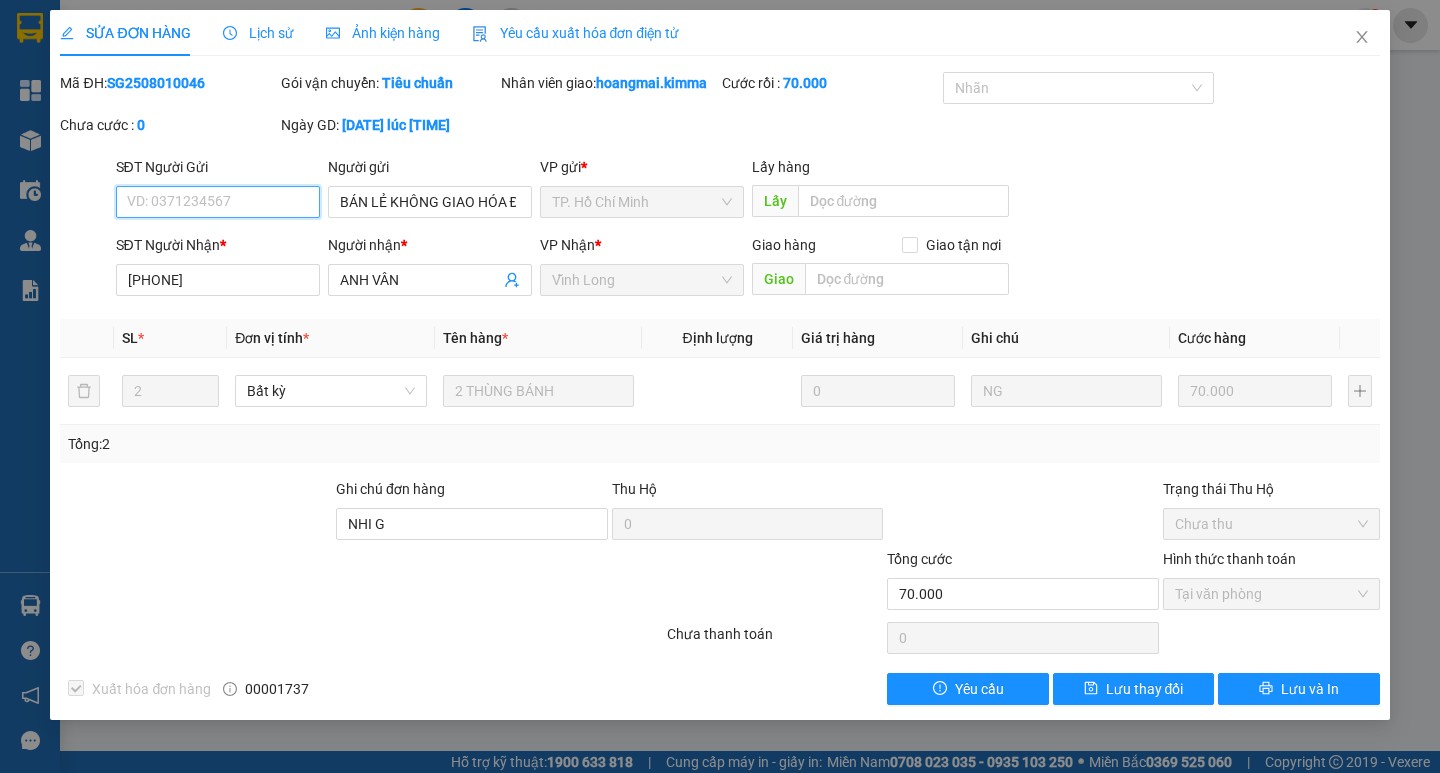 checkbox on "true" 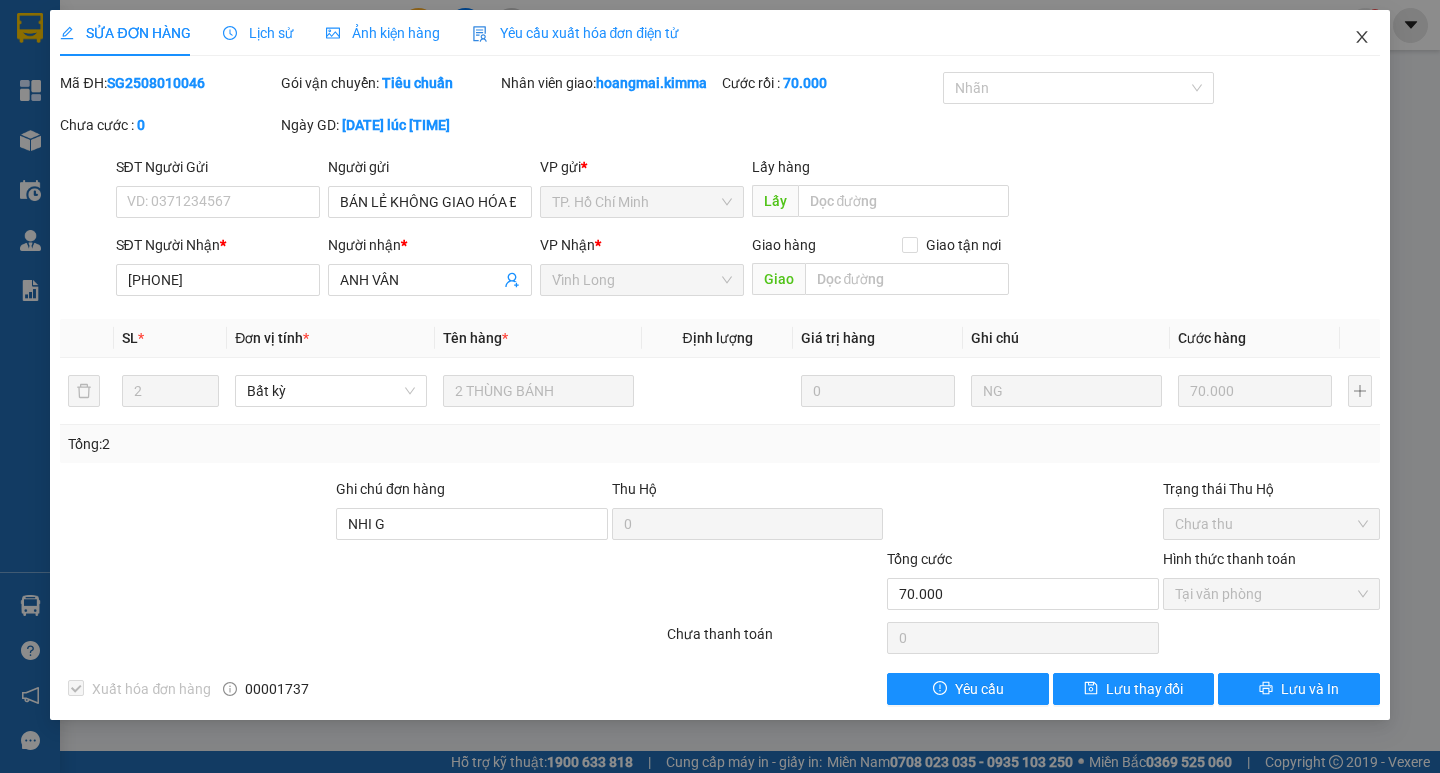 click at bounding box center [1362, 38] 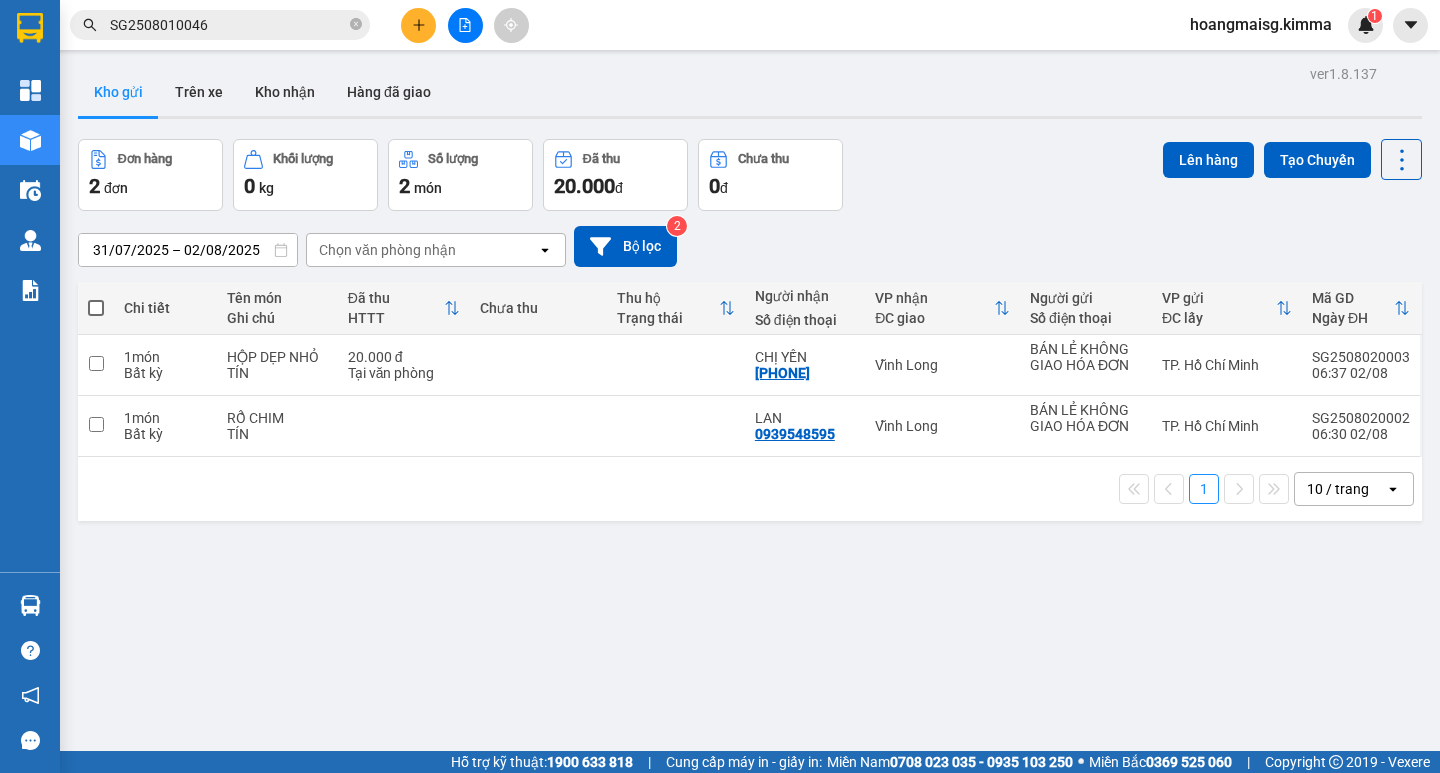click on "SG2508010046" at bounding box center (228, 25) 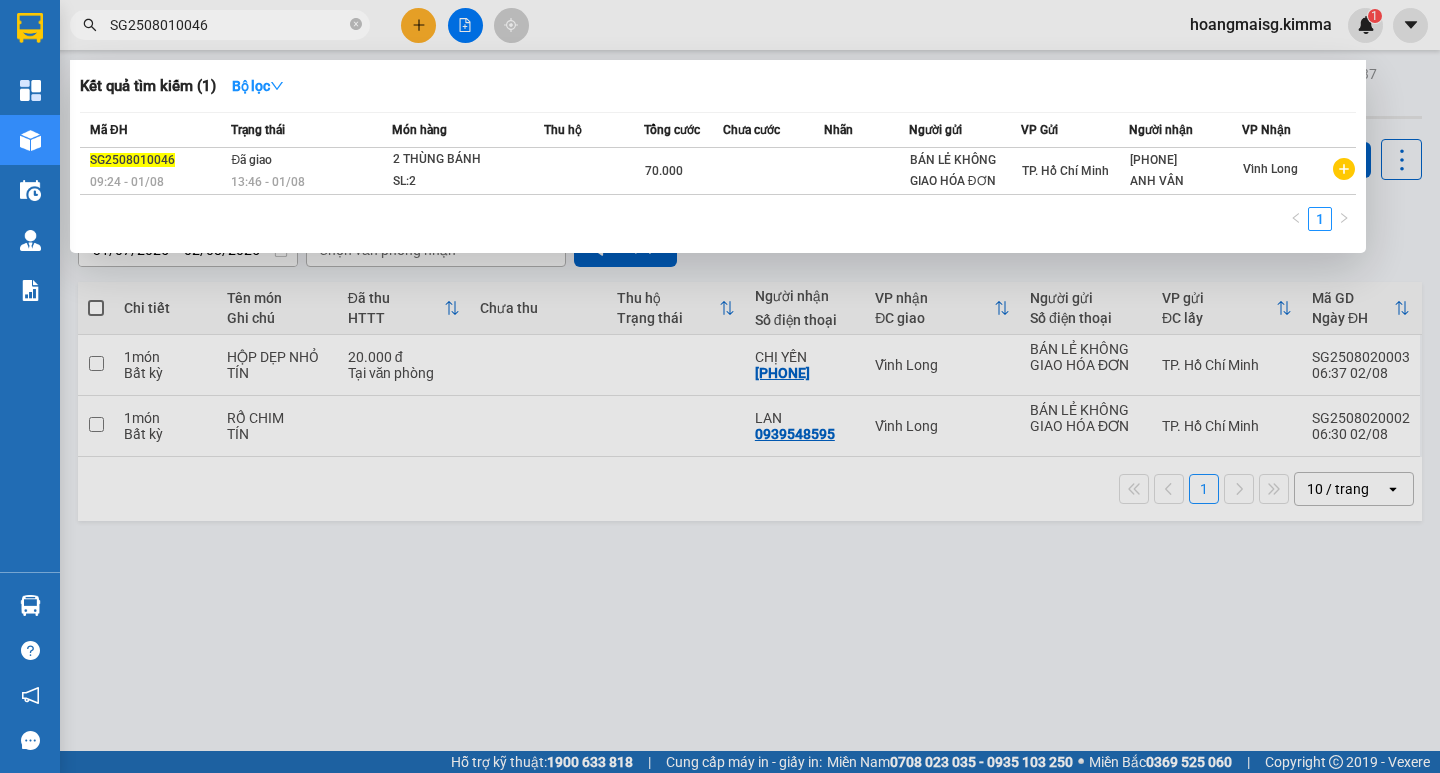 click on "SG2508010046" at bounding box center [228, 25] 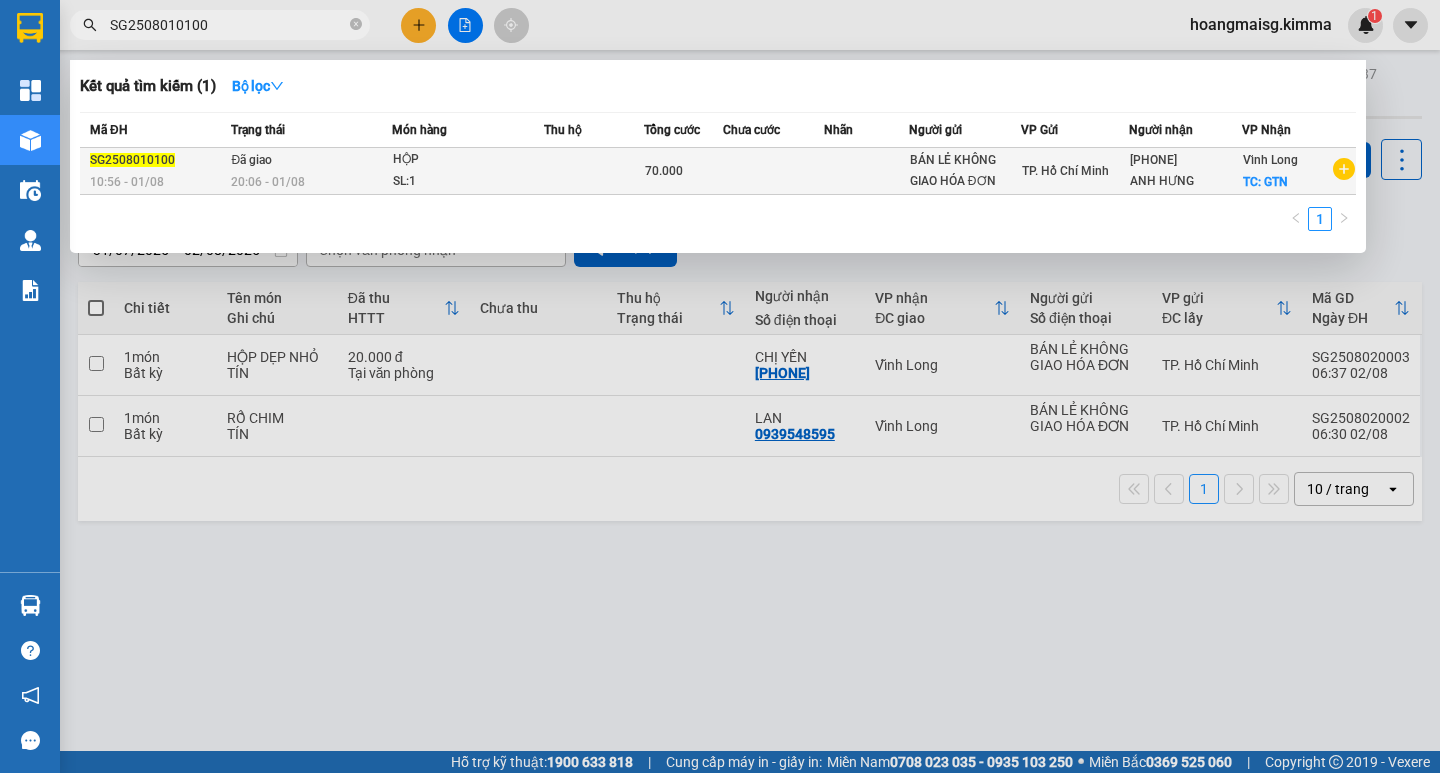 type on "SG2508010100" 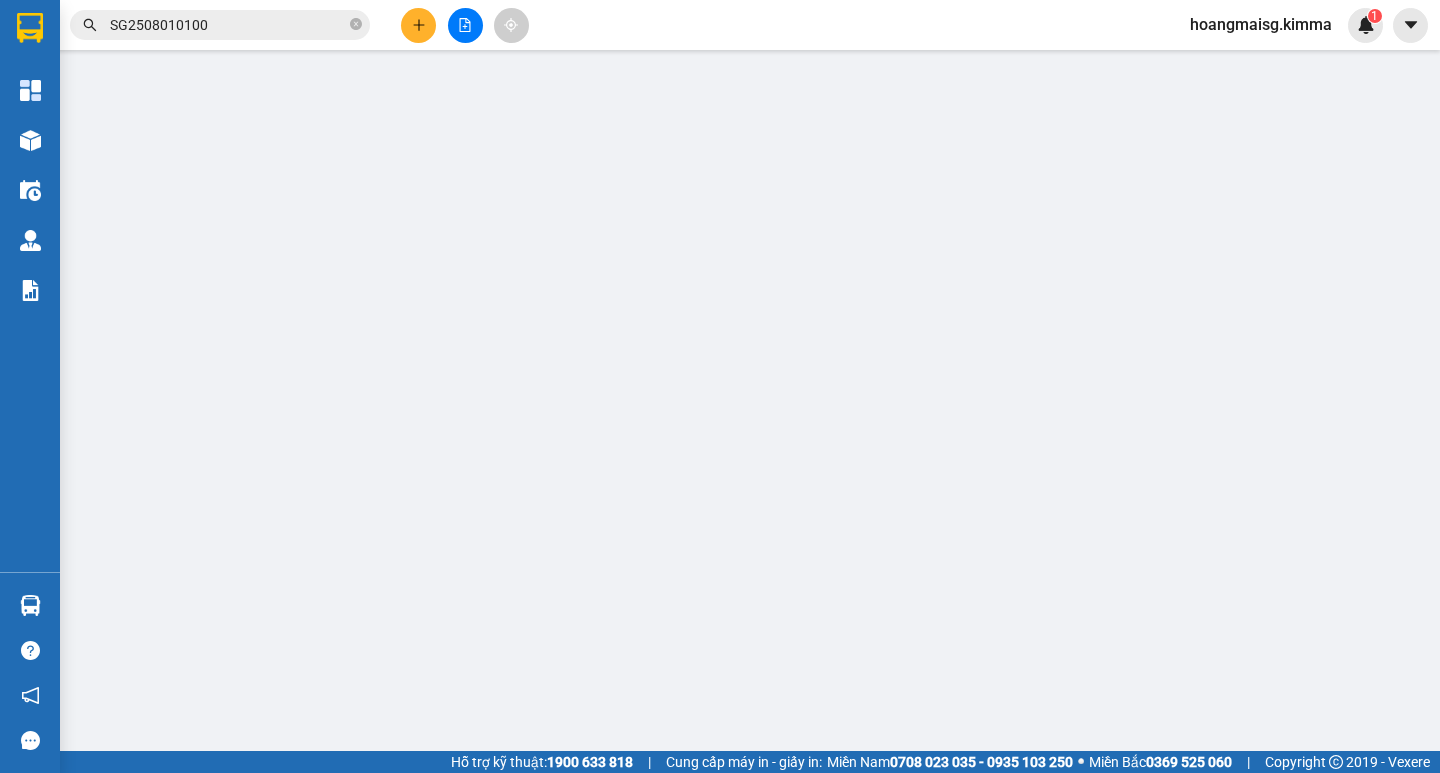 type on "BÁN LẺ KHÔNG GIAO HÓA ĐƠN" 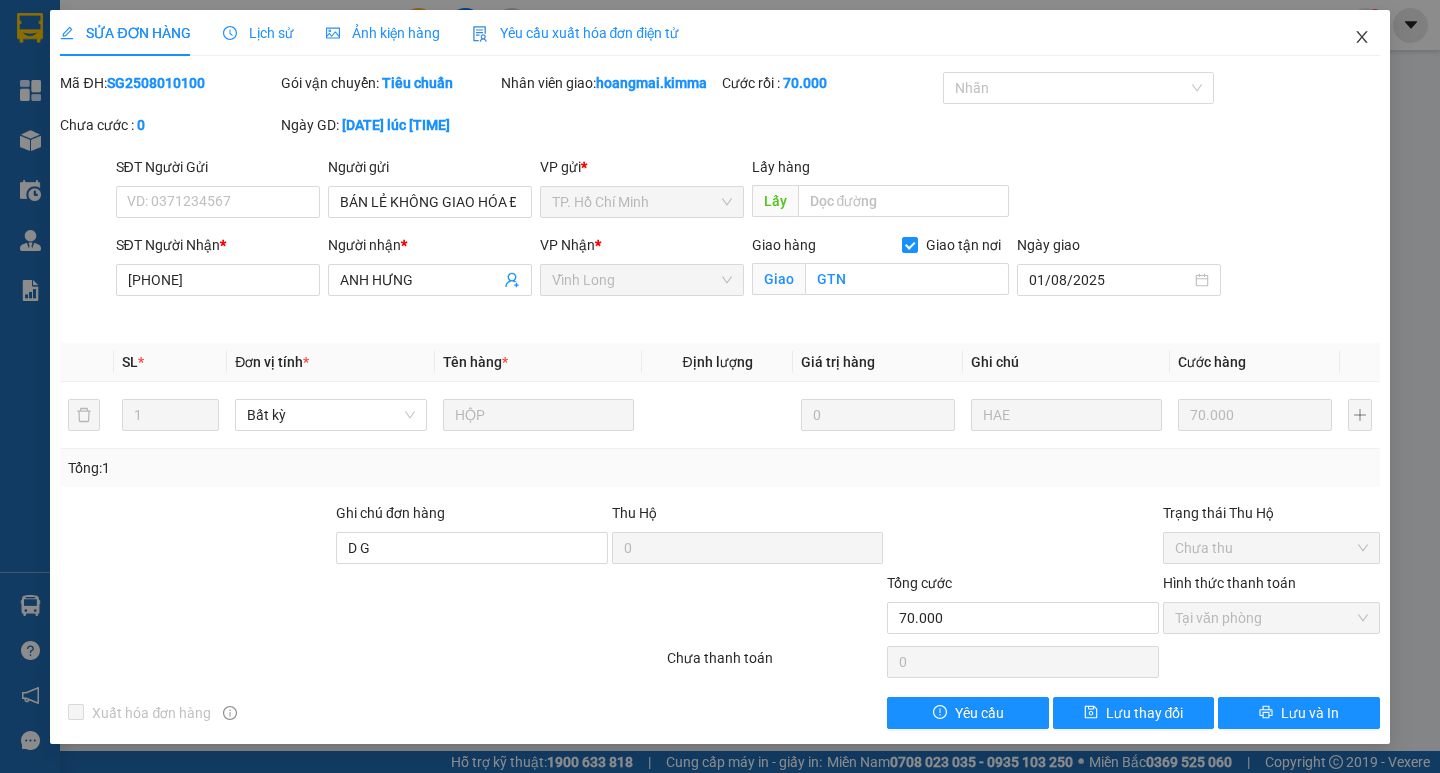 drag, startPoint x: 1365, startPoint y: 49, endPoint x: 1033, endPoint y: 1, distance: 335.45193 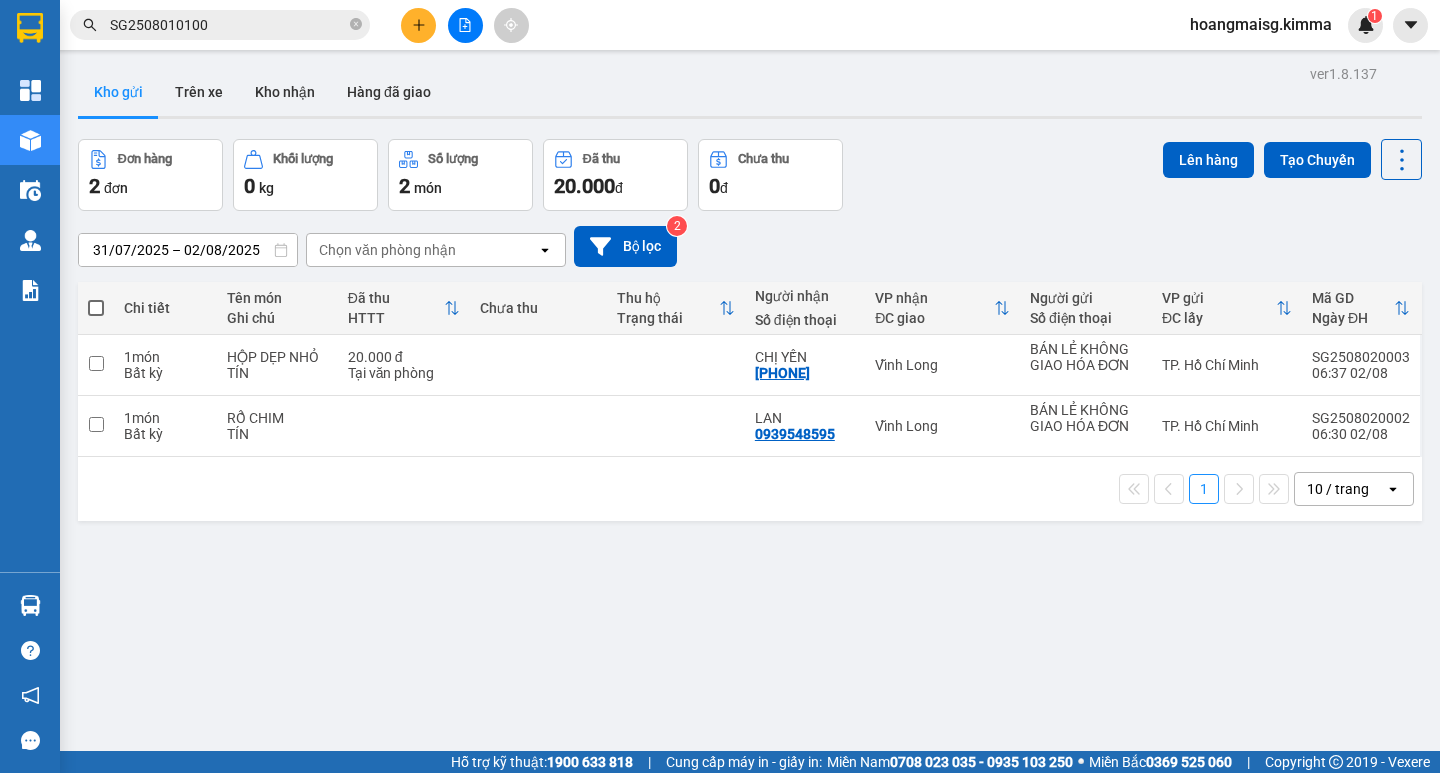click on "SG2508010100" at bounding box center [228, 25] 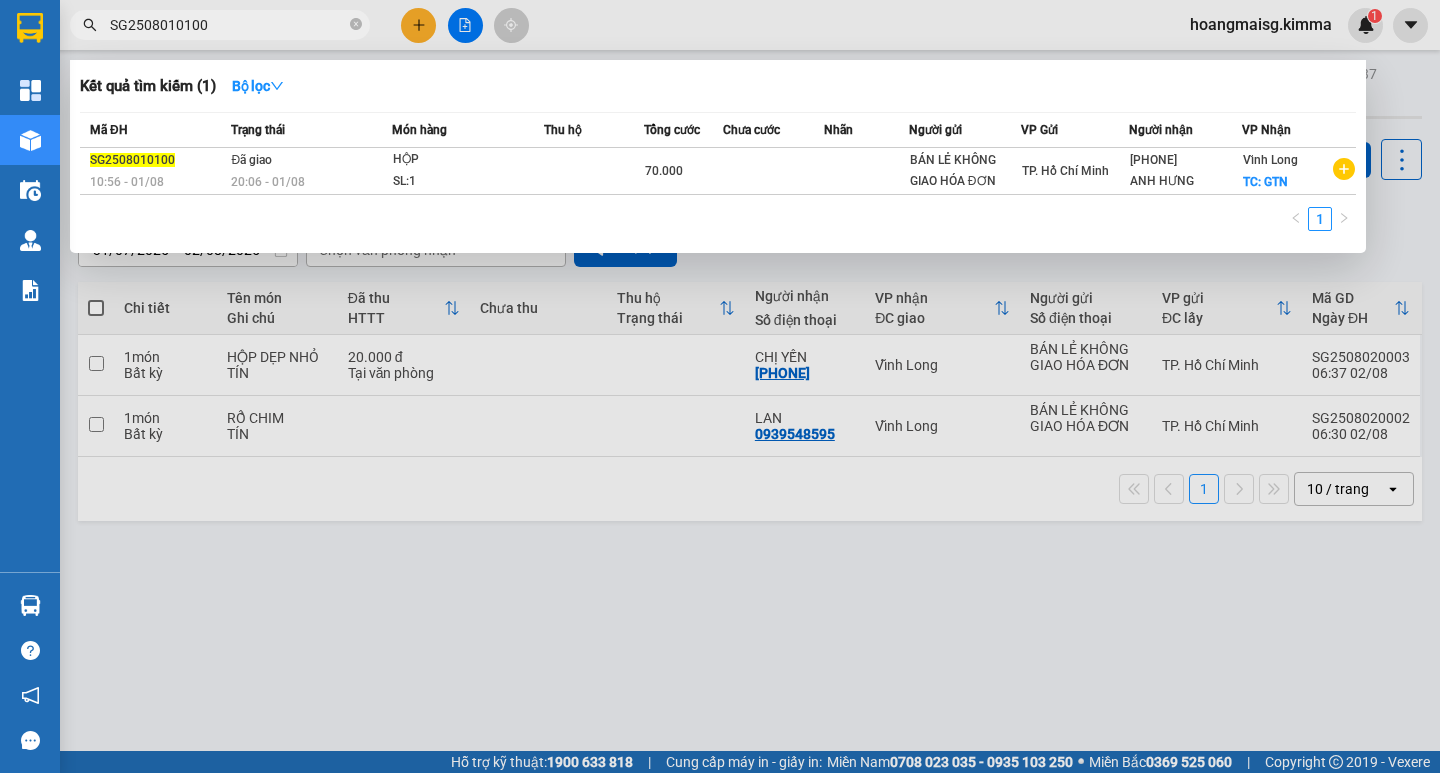 click on "SG2508010100" at bounding box center [228, 25] 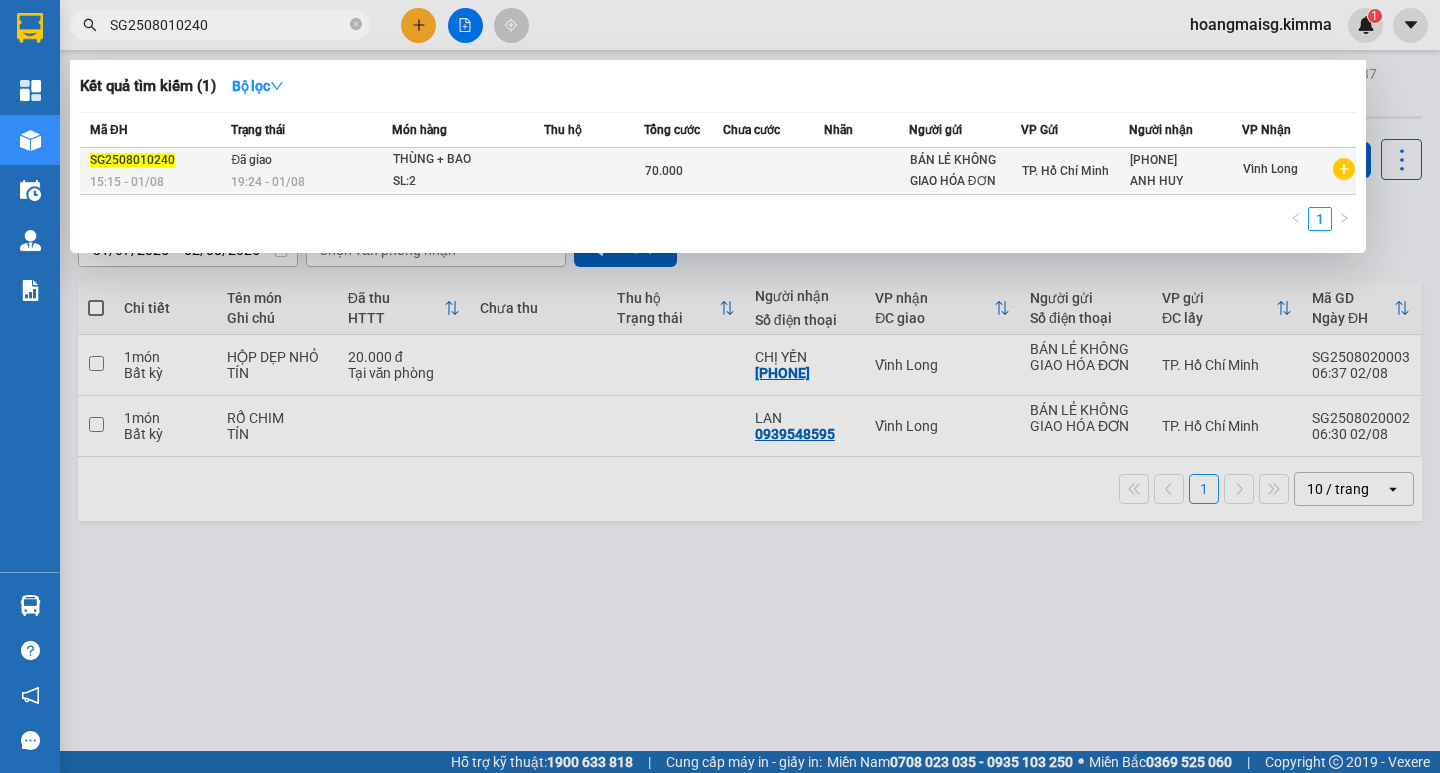 click on "SL:  2" at bounding box center (468, 182) 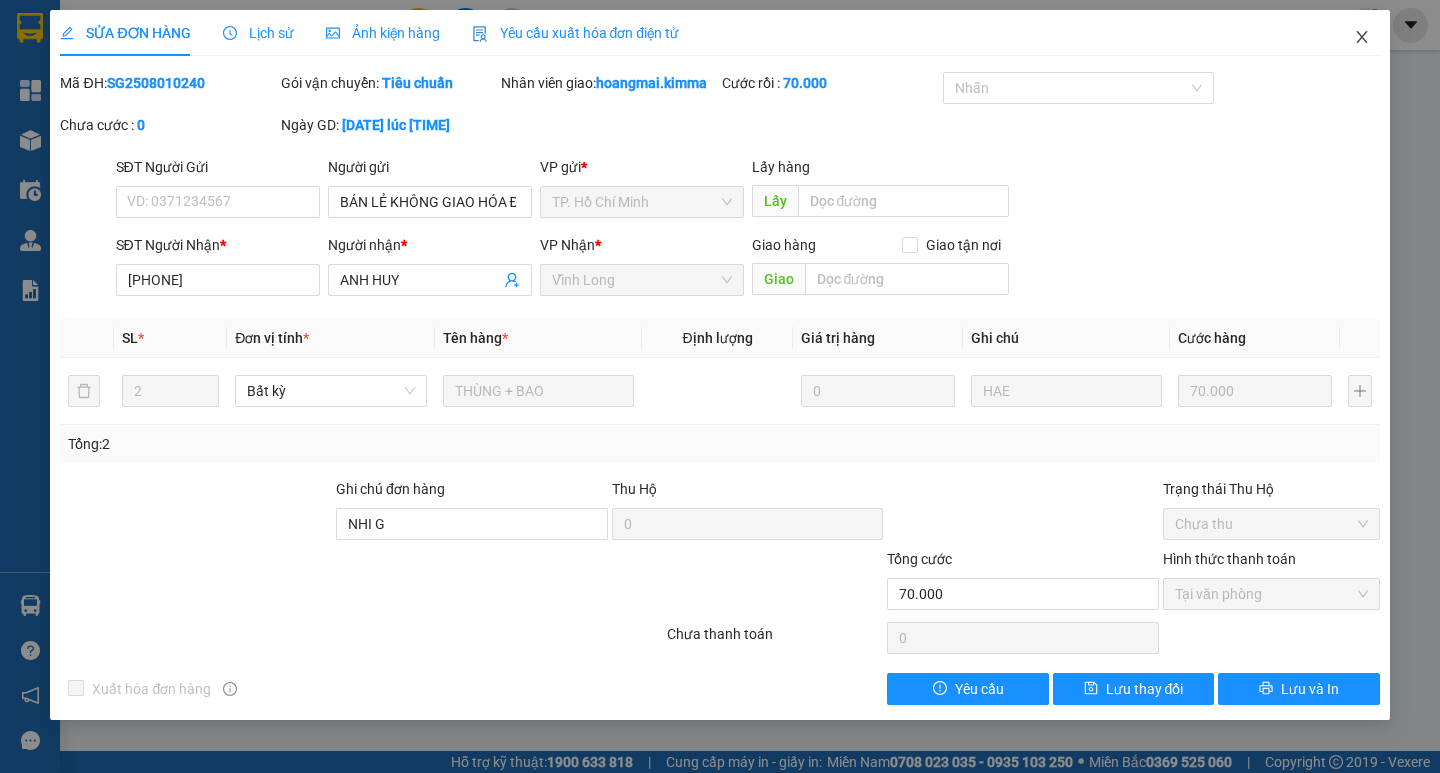 drag, startPoint x: 1376, startPoint y: 43, endPoint x: 1007, endPoint y: 5, distance: 370.95148 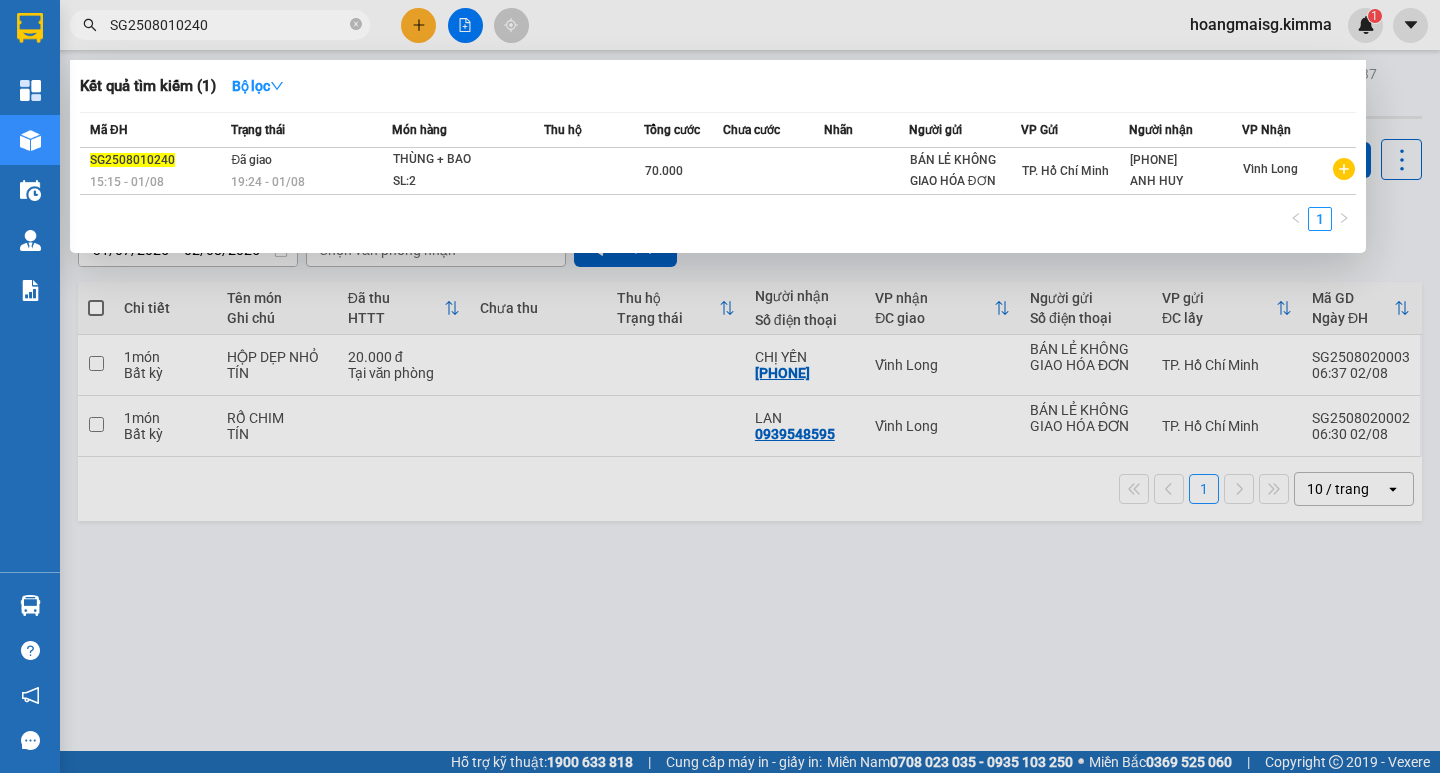 click on "SG2508010240" at bounding box center (228, 25) 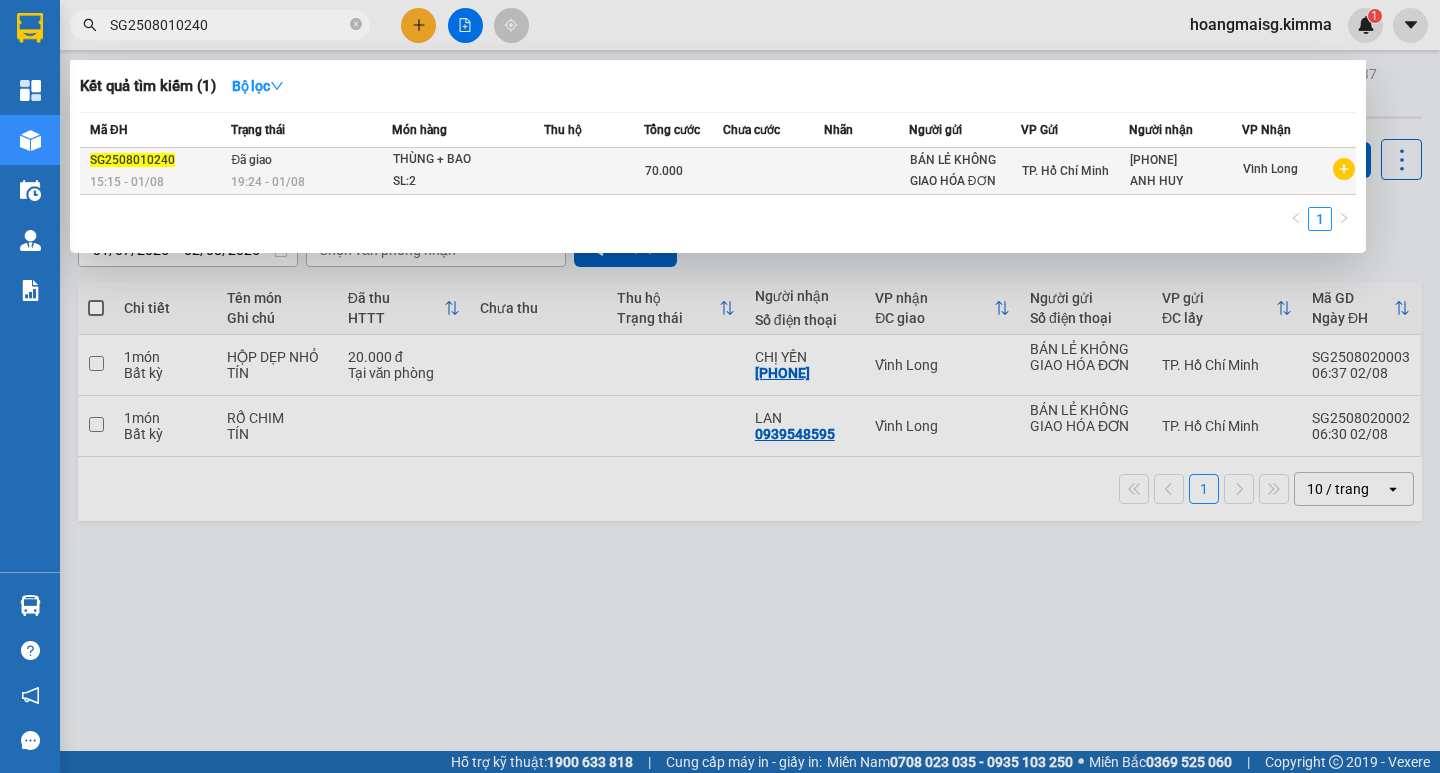 click at bounding box center (866, 171) 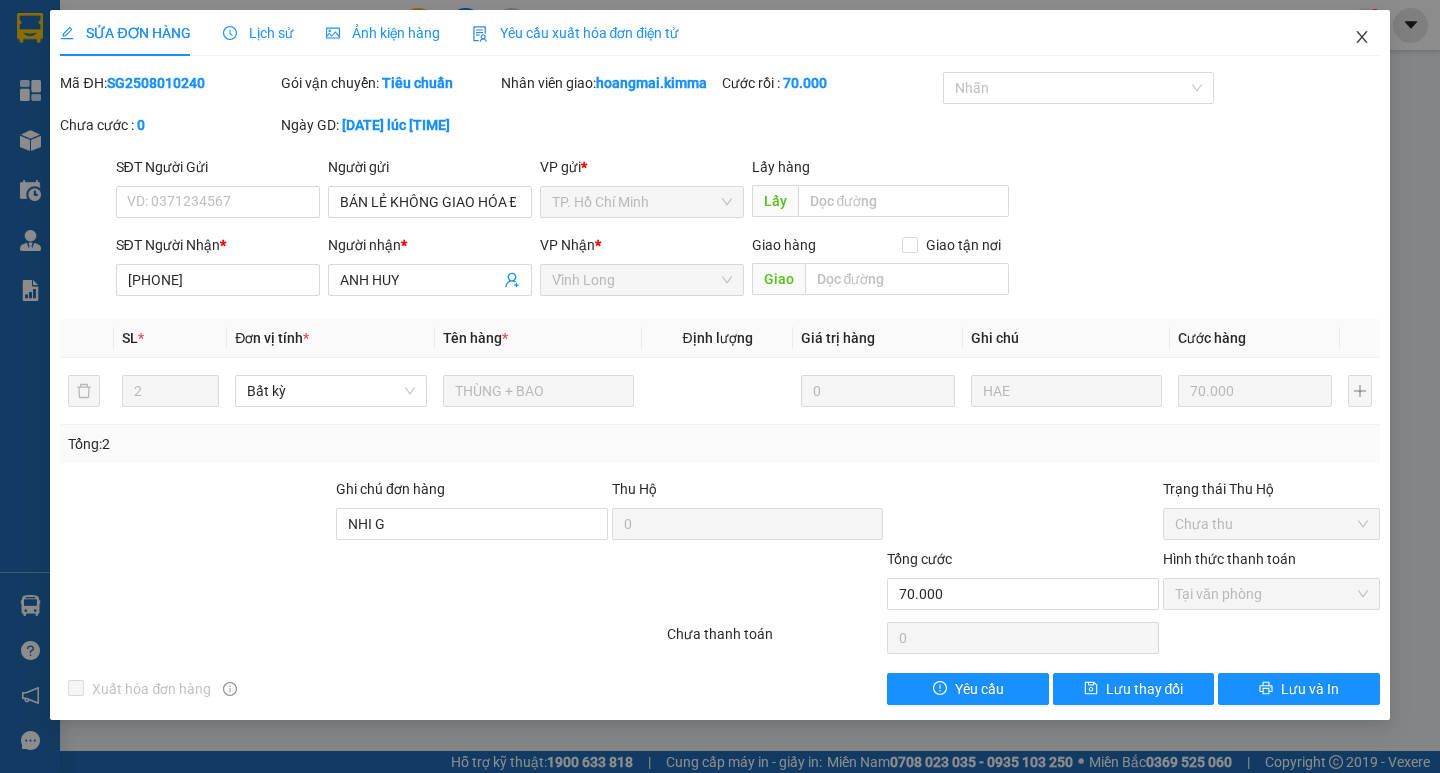 click at bounding box center (1362, 38) 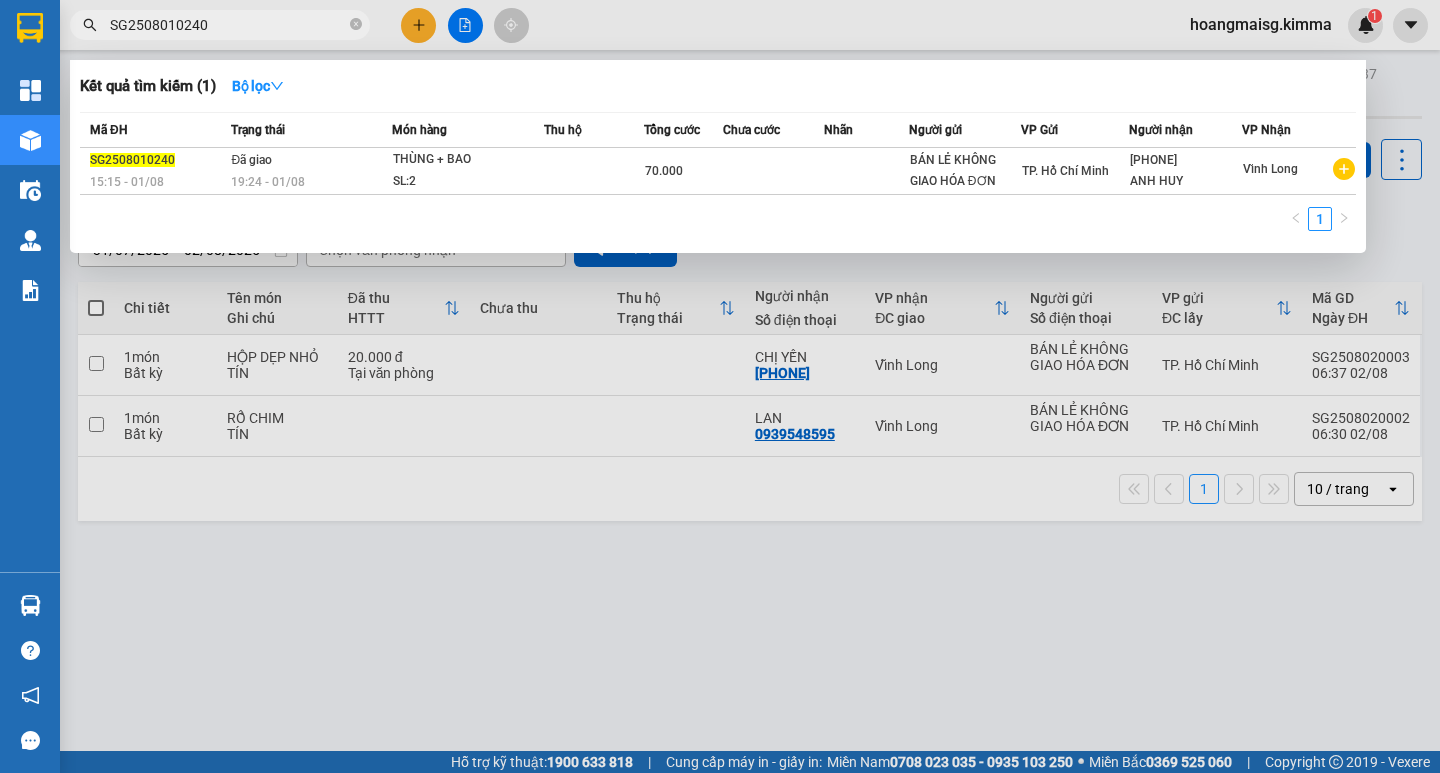 click on "SG2508010240" at bounding box center (228, 25) 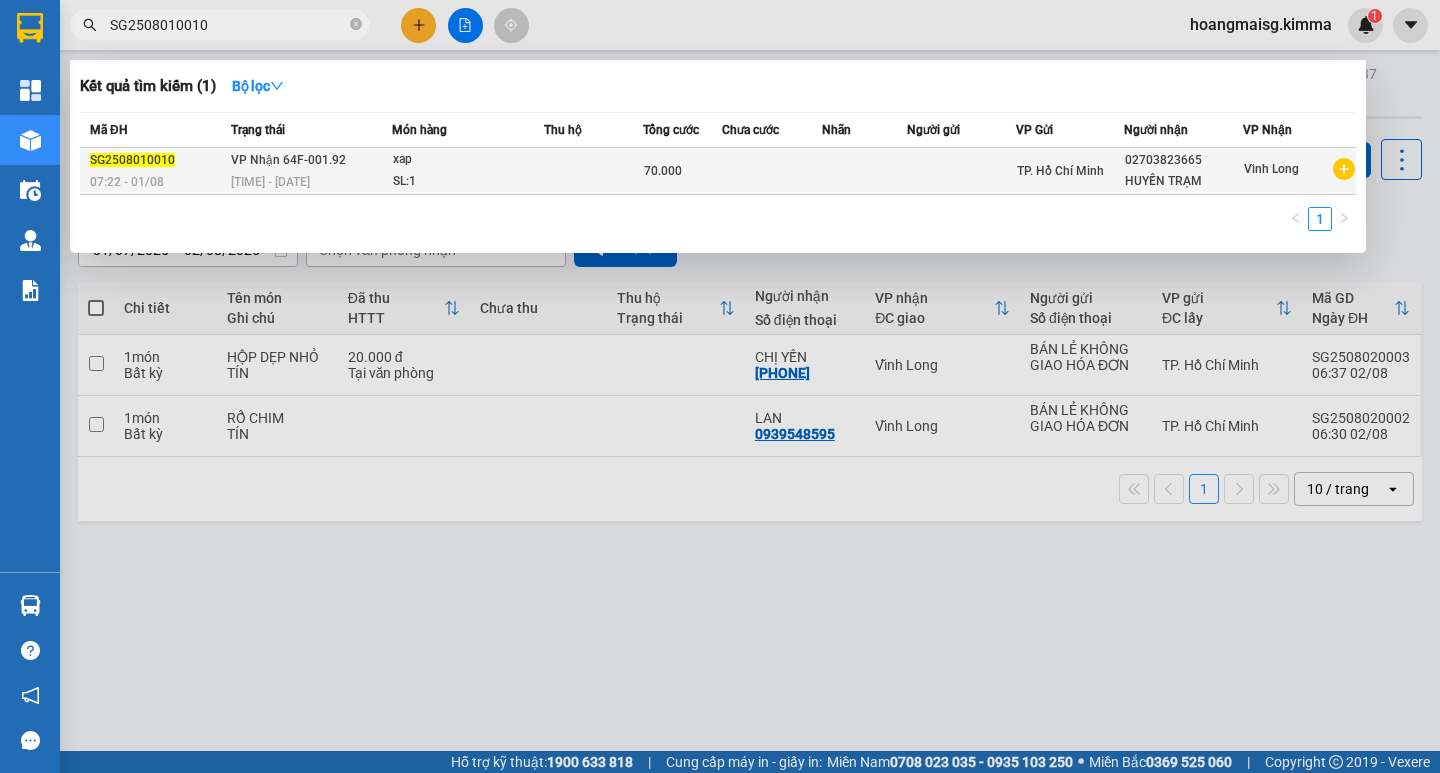 type on "SG2508010010" 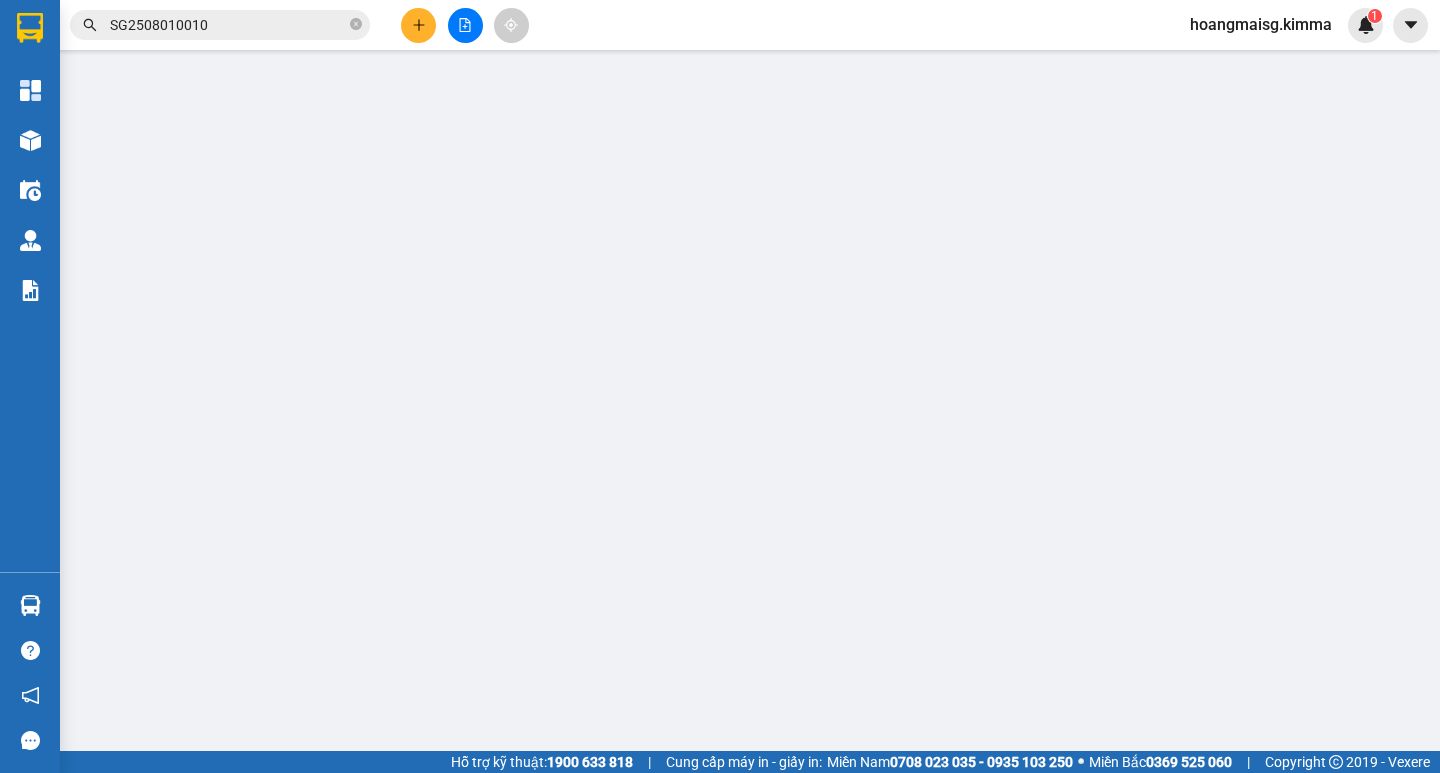 type on "02703823665" 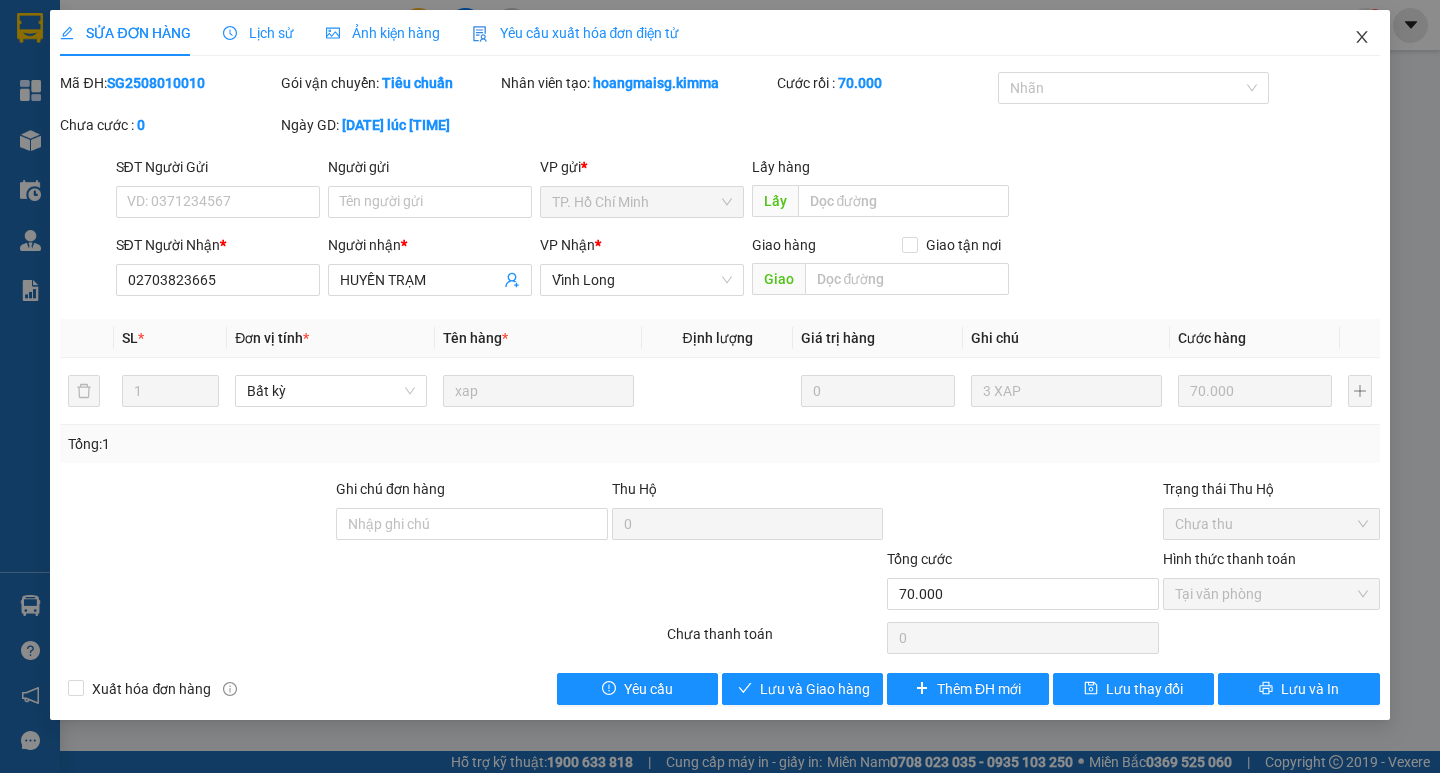 drag, startPoint x: 1359, startPoint y: 36, endPoint x: 615, endPoint y: 36, distance: 744 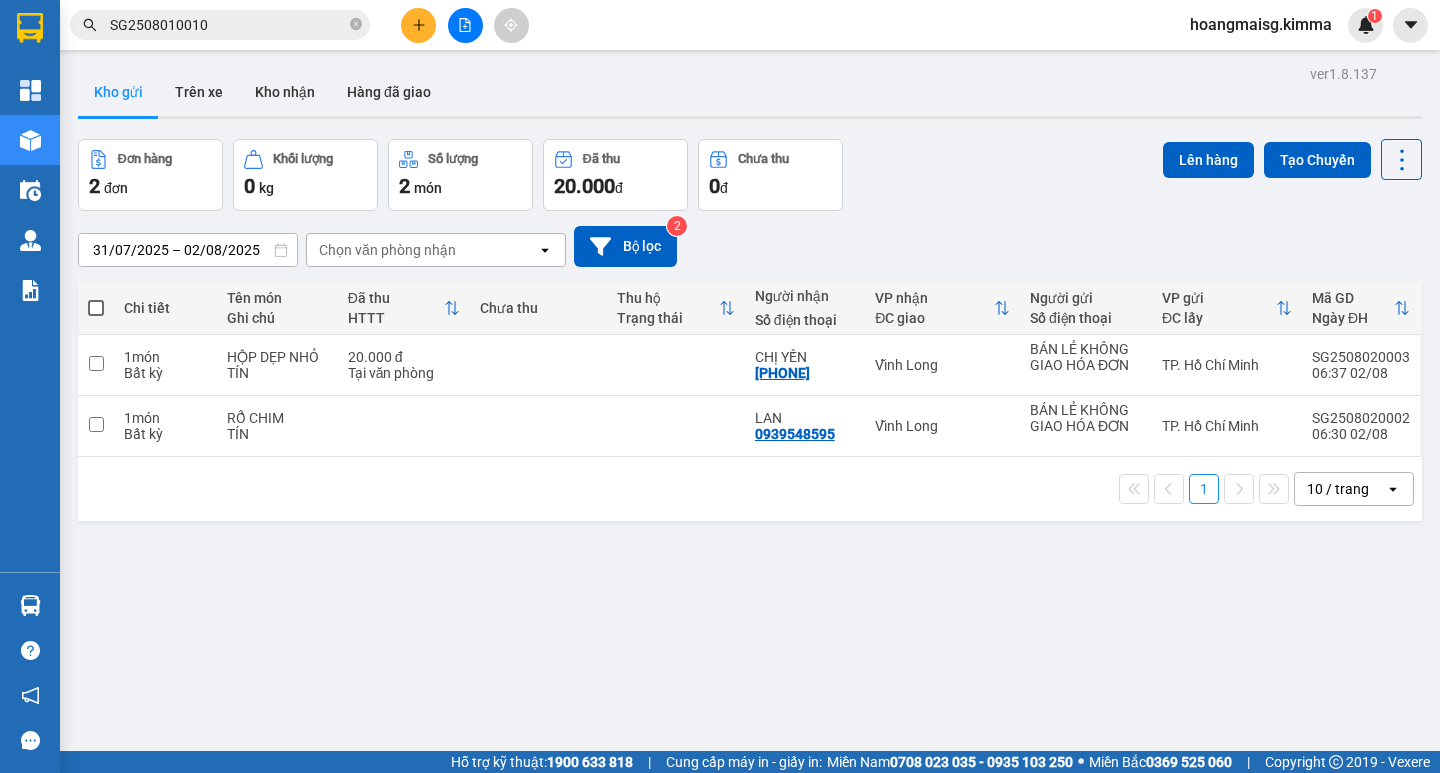 click on "SG2508010010" at bounding box center (228, 25) 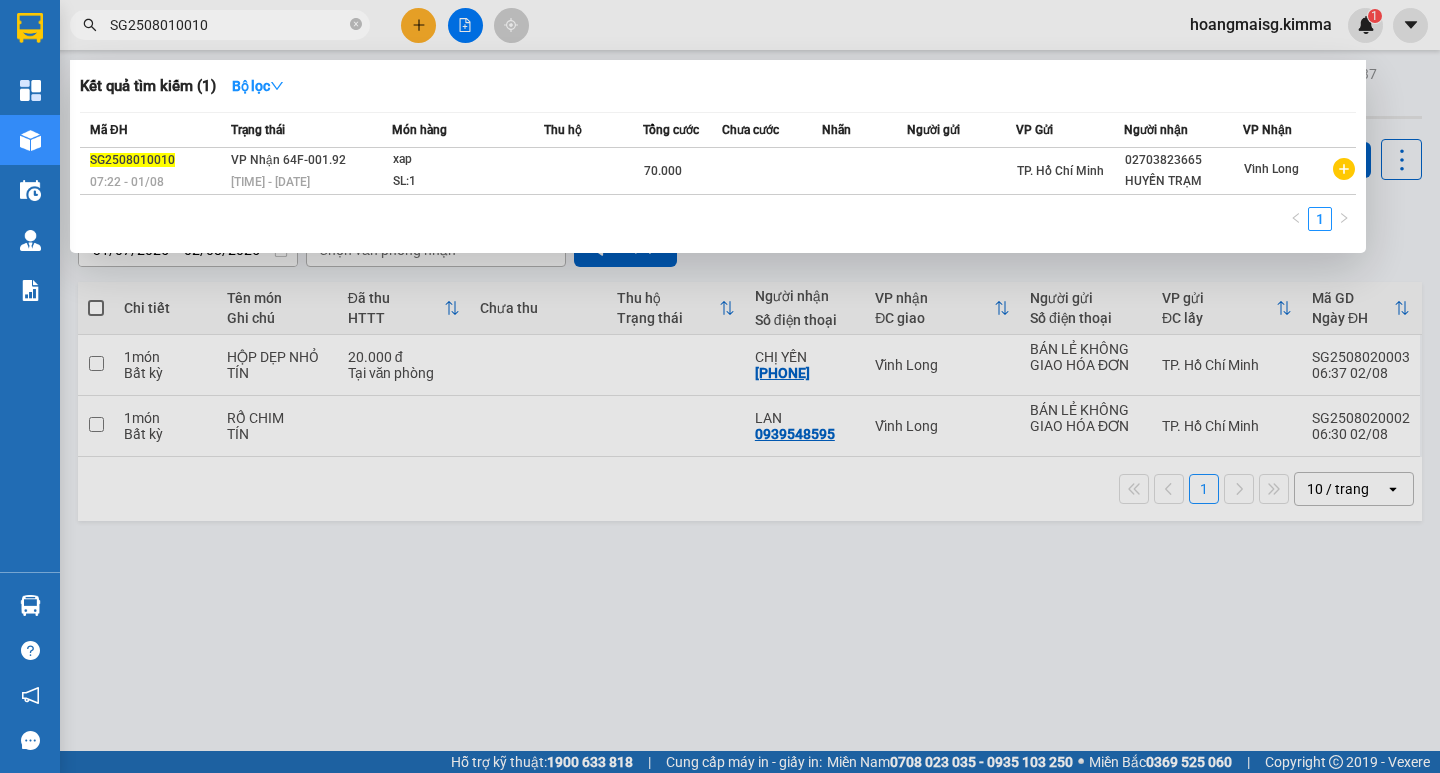 click on "SG2508010010" at bounding box center (228, 25) 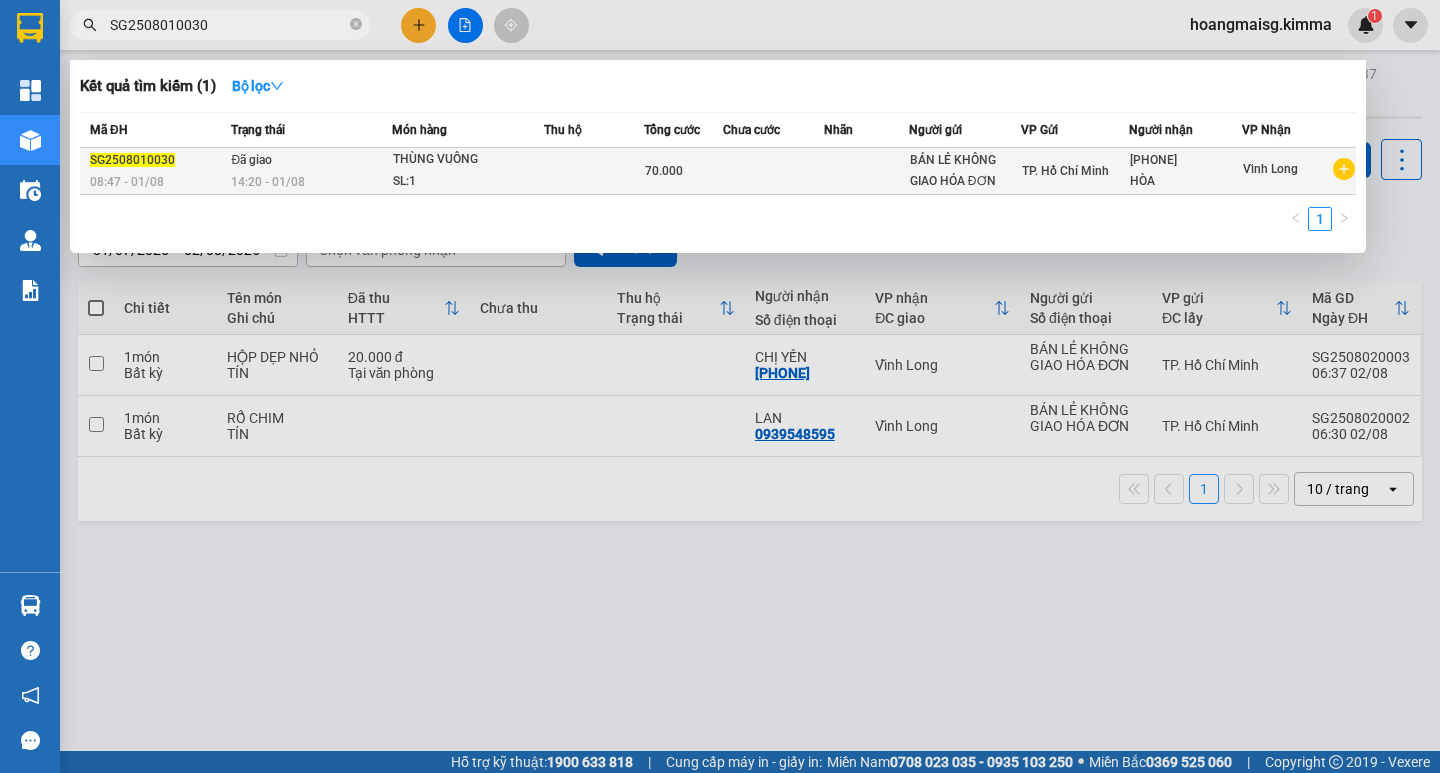 type on "SG2508010030" 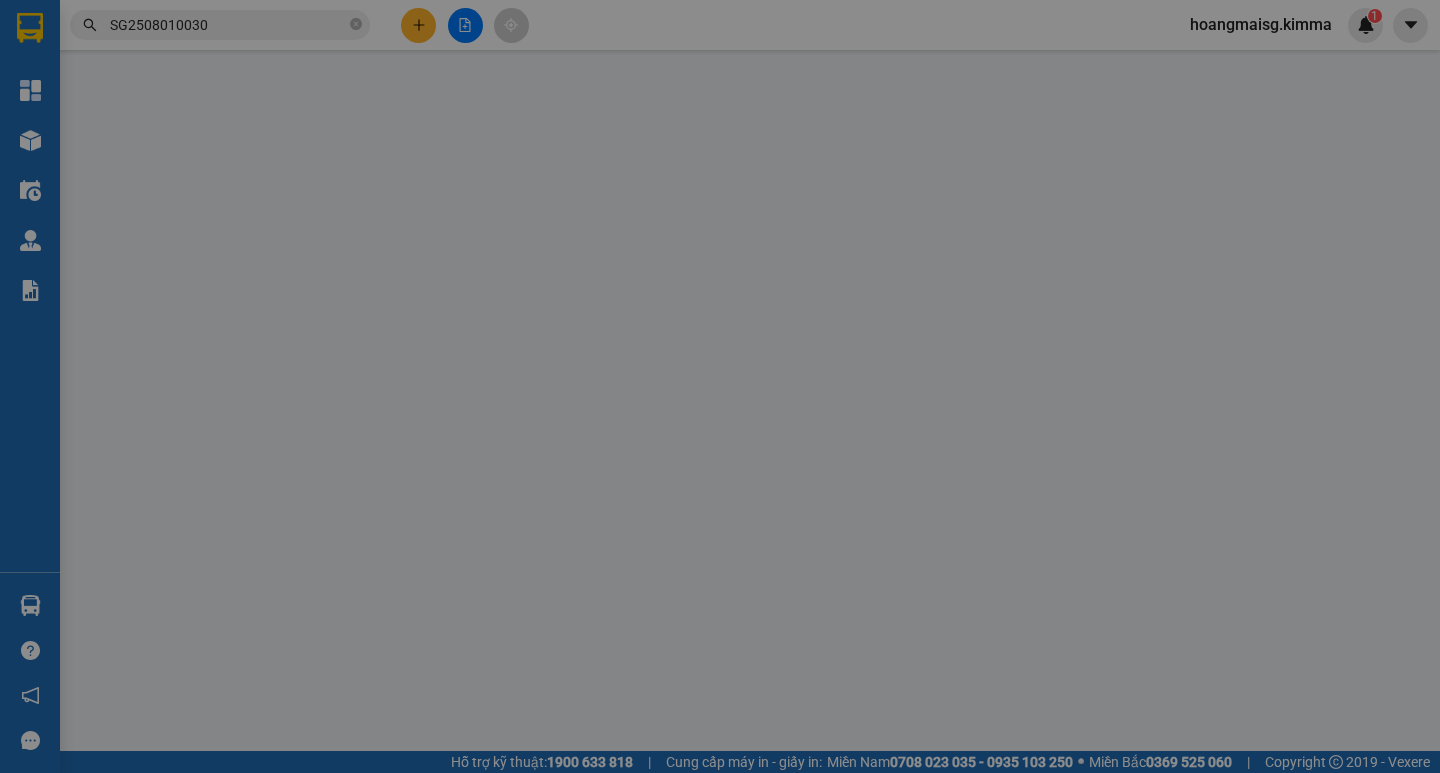 type on "BÁN LẺ KHÔNG GIAO HÓA ĐƠN" 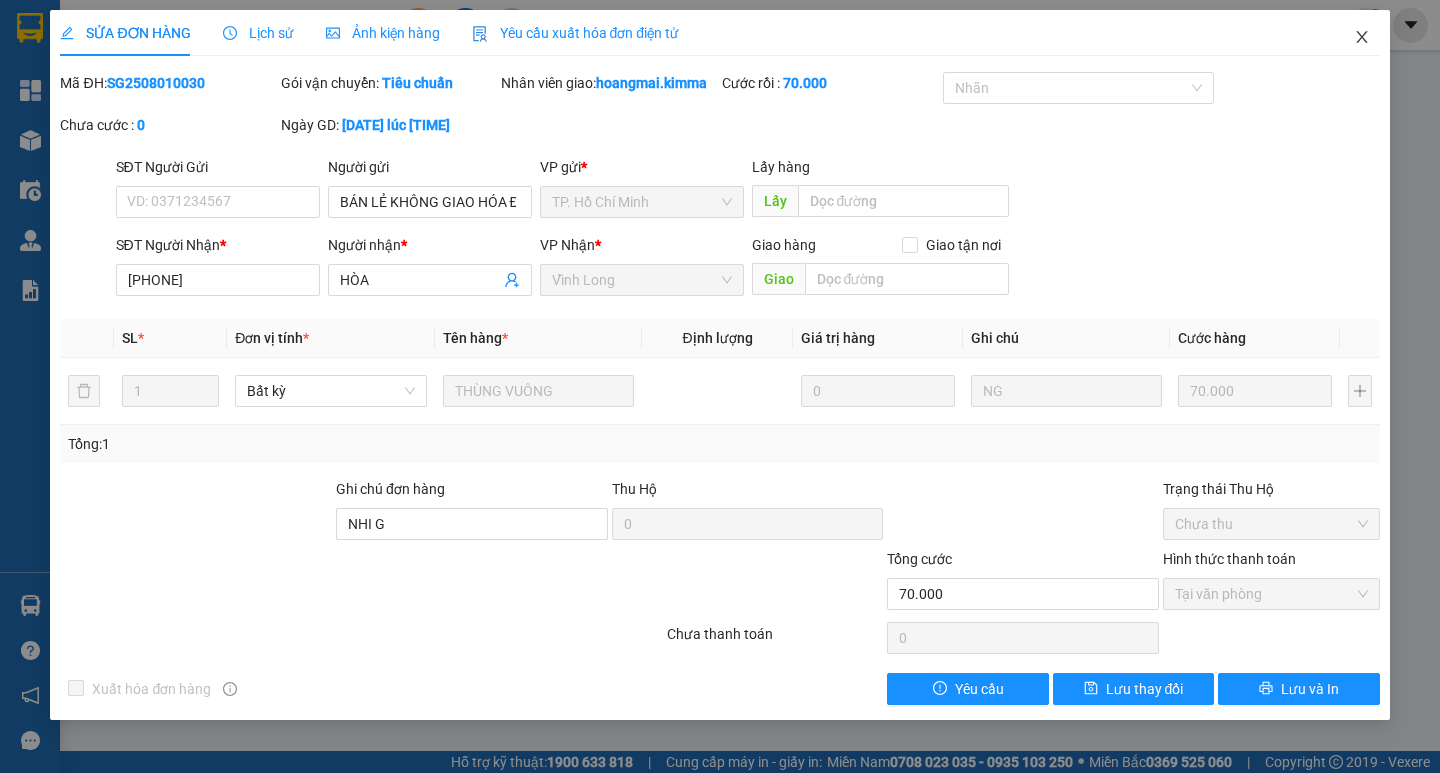 drag, startPoint x: 1351, startPoint y: 35, endPoint x: 1022, endPoint y: 5, distance: 330.36496 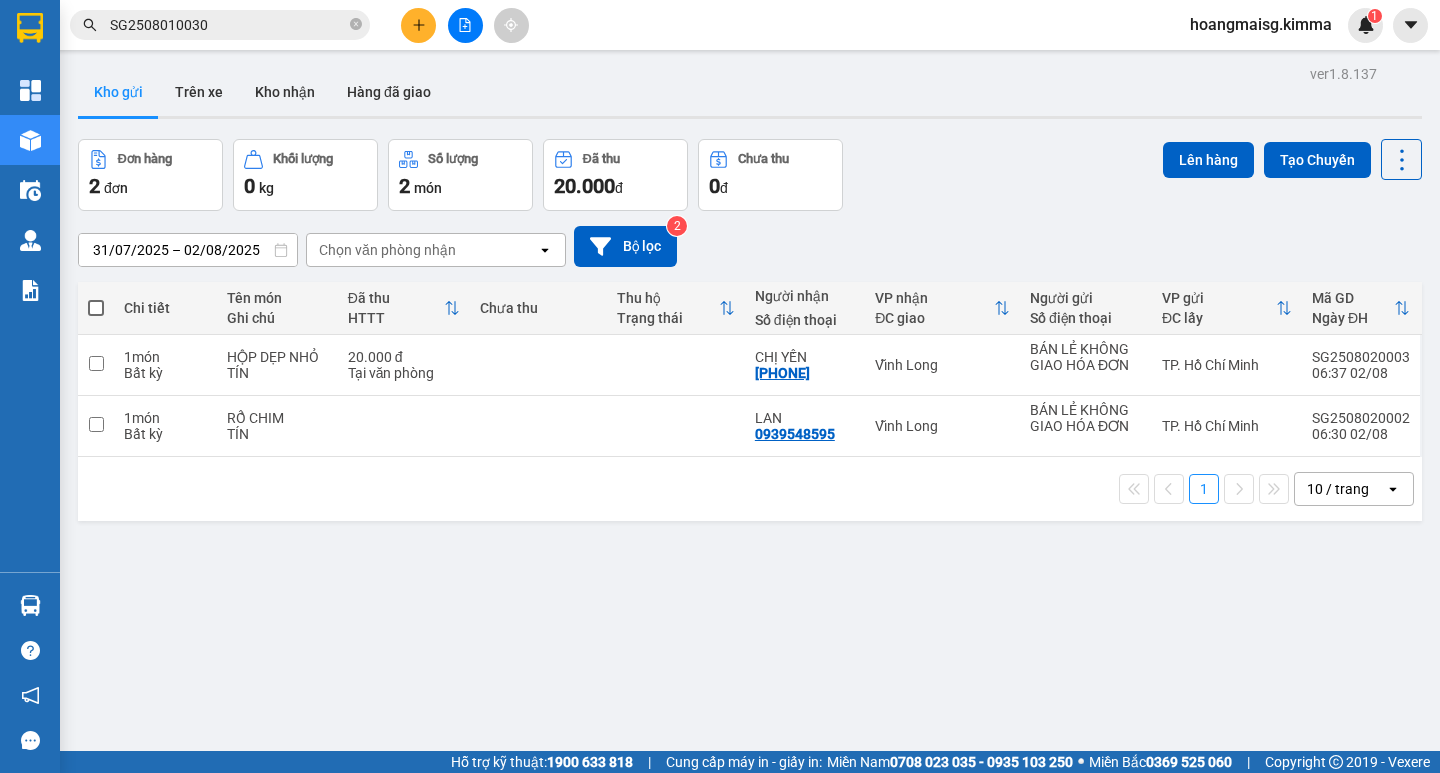 click on "SG2508010030" at bounding box center [228, 25] 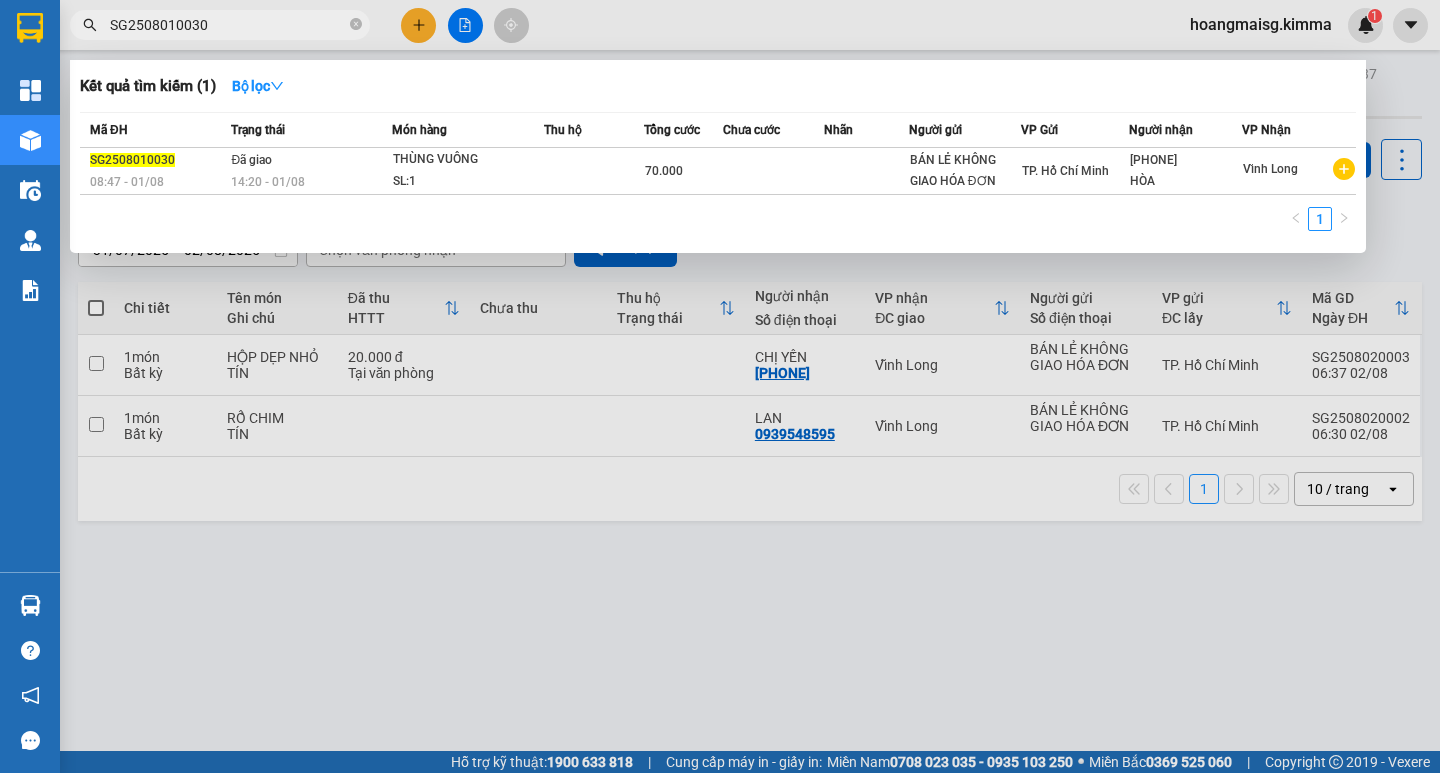 click on "SG2508010030" at bounding box center (228, 25) 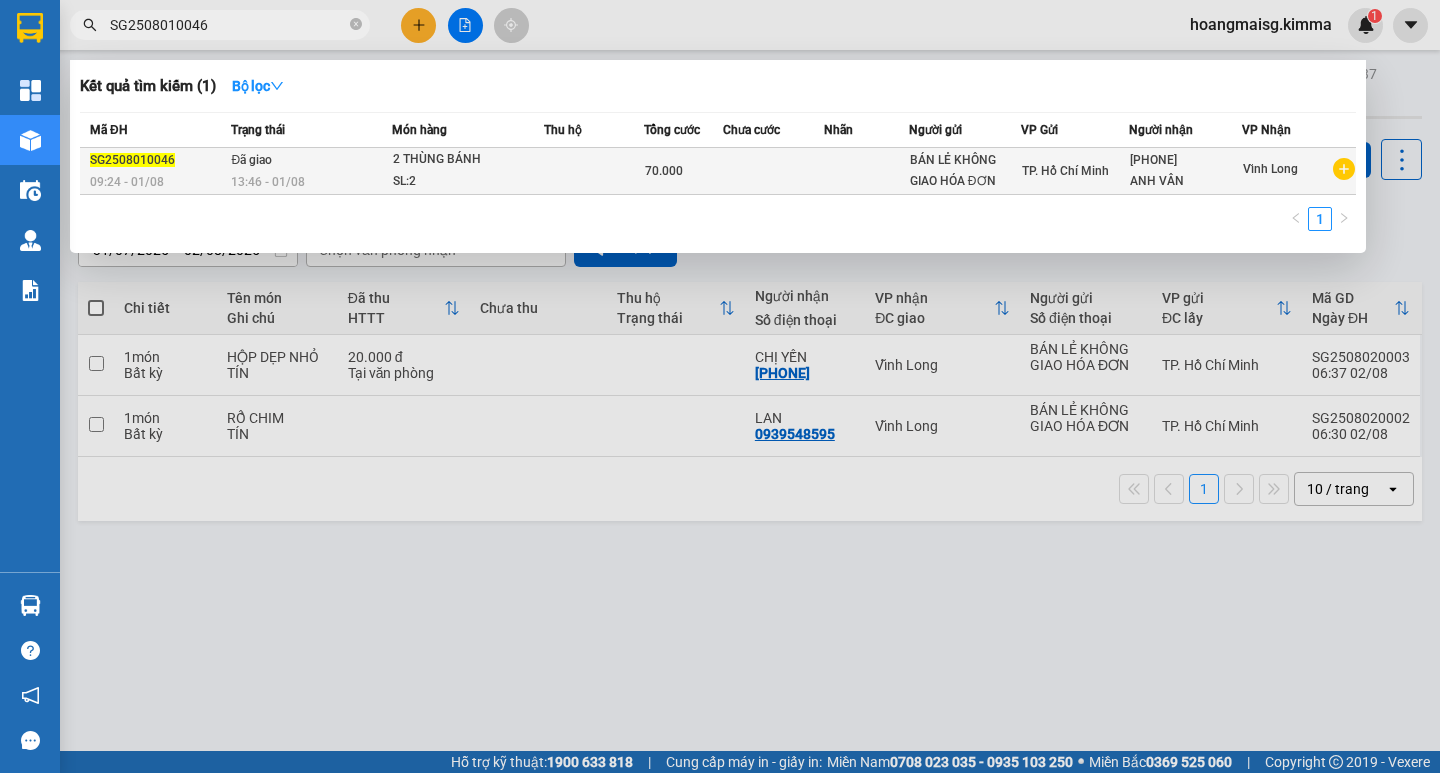 type on "SG2508010046" 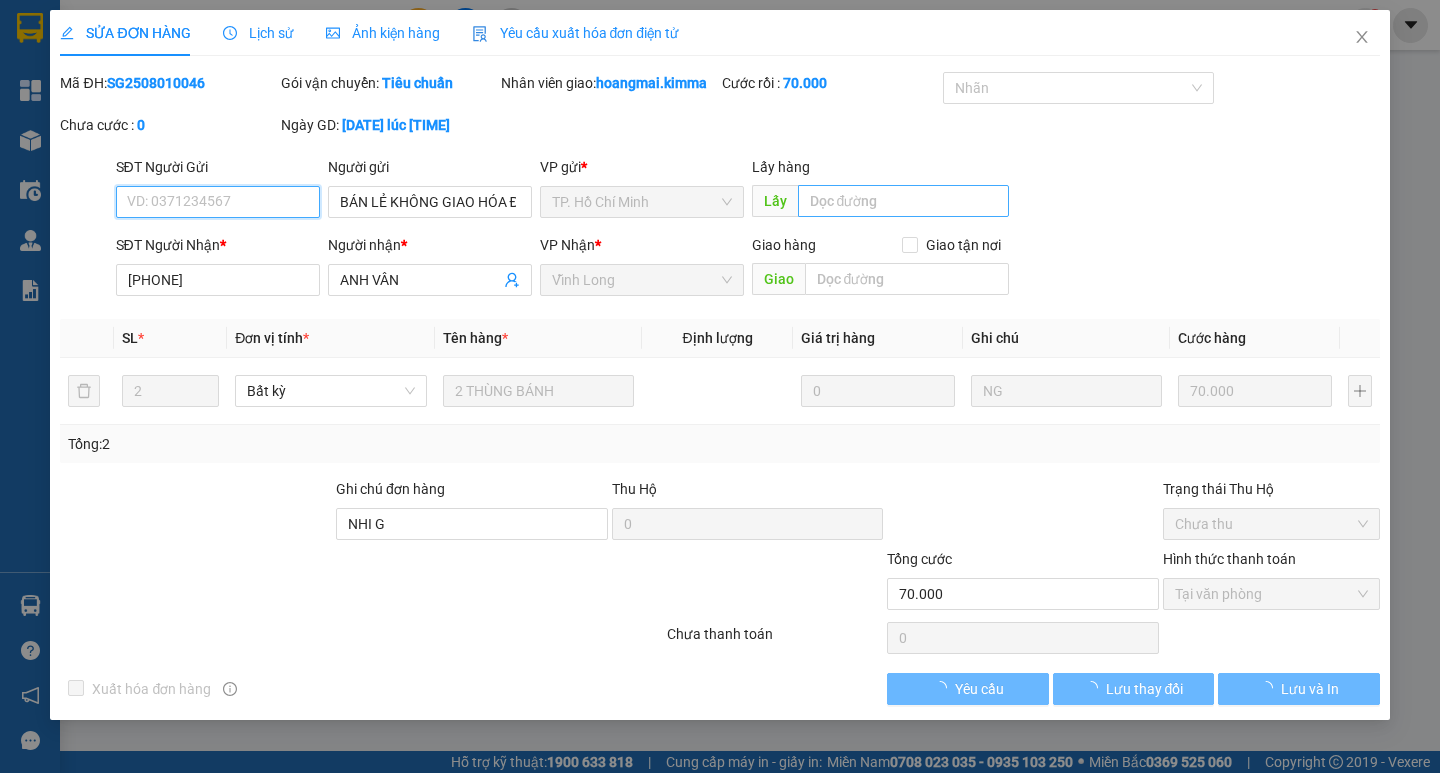 checkbox on "true" 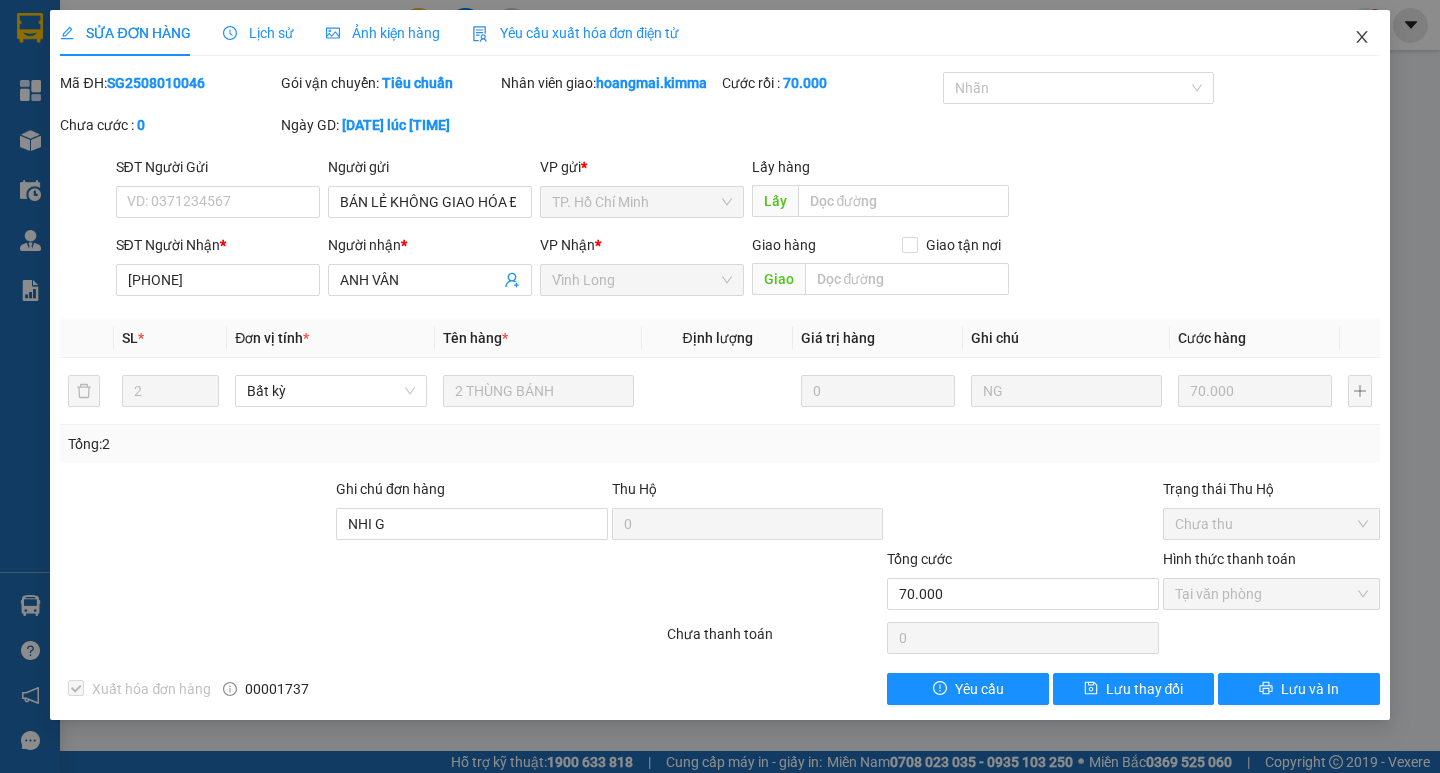 drag, startPoint x: 1365, startPoint y: 39, endPoint x: 650, endPoint y: 27, distance: 715.1007 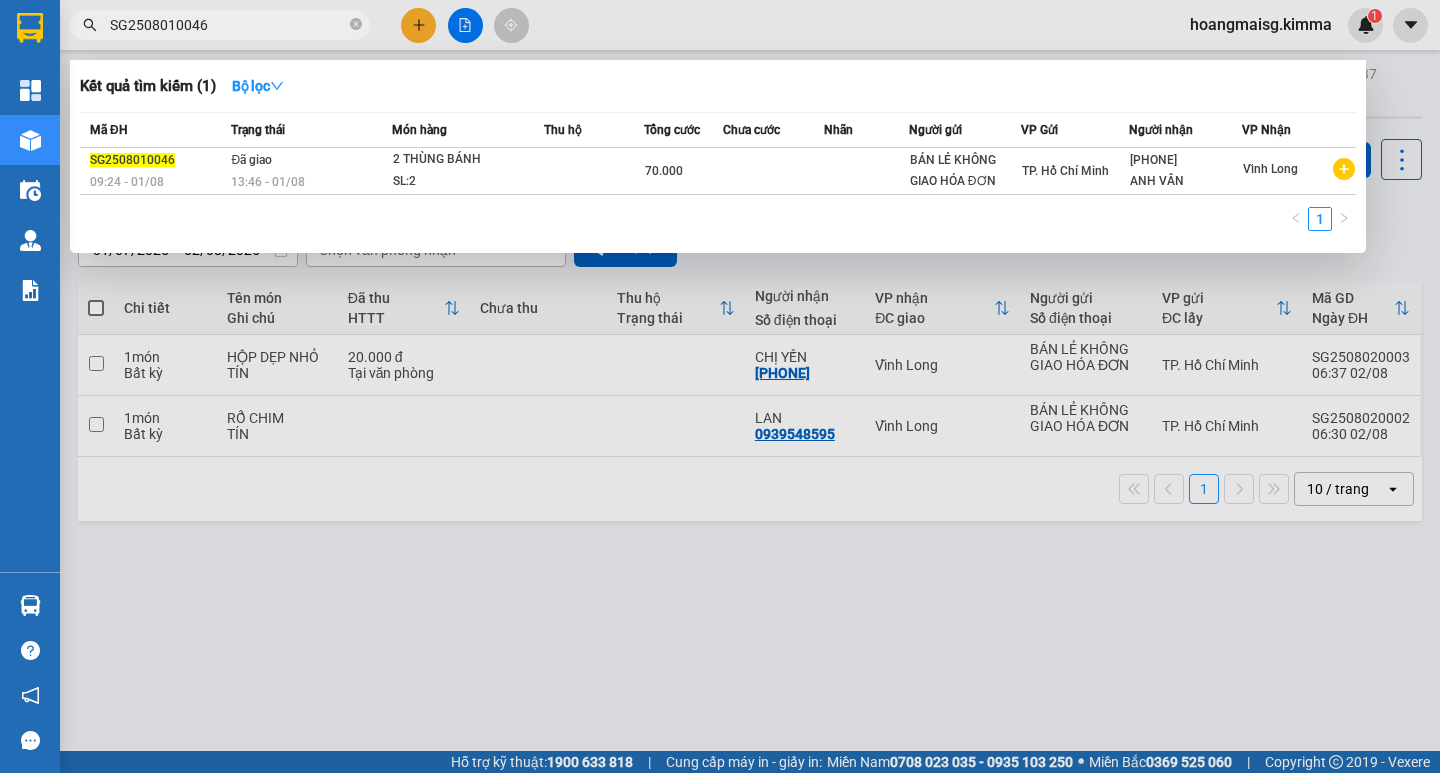 click on "SG2508010046" at bounding box center (228, 25) 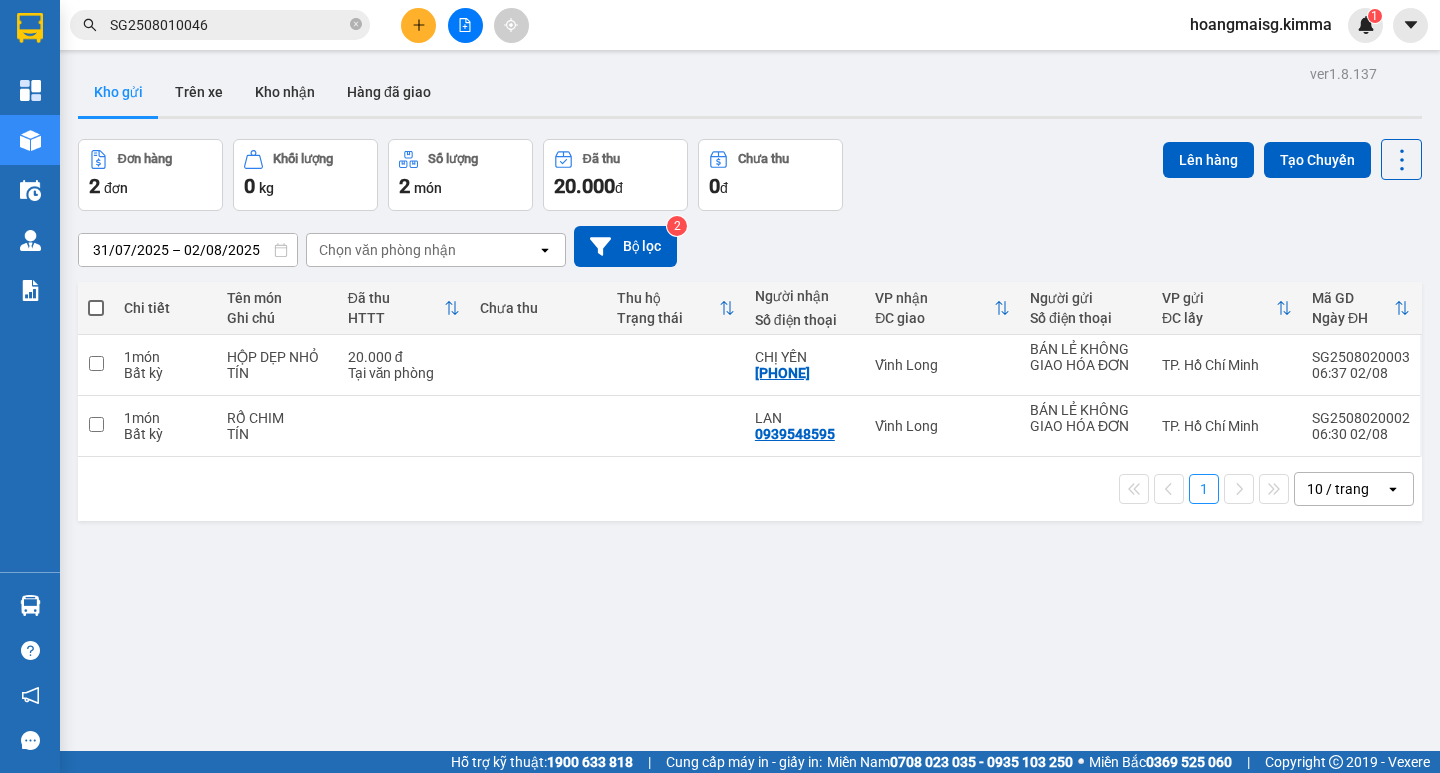 click on "SG2508010046" at bounding box center (228, 25) 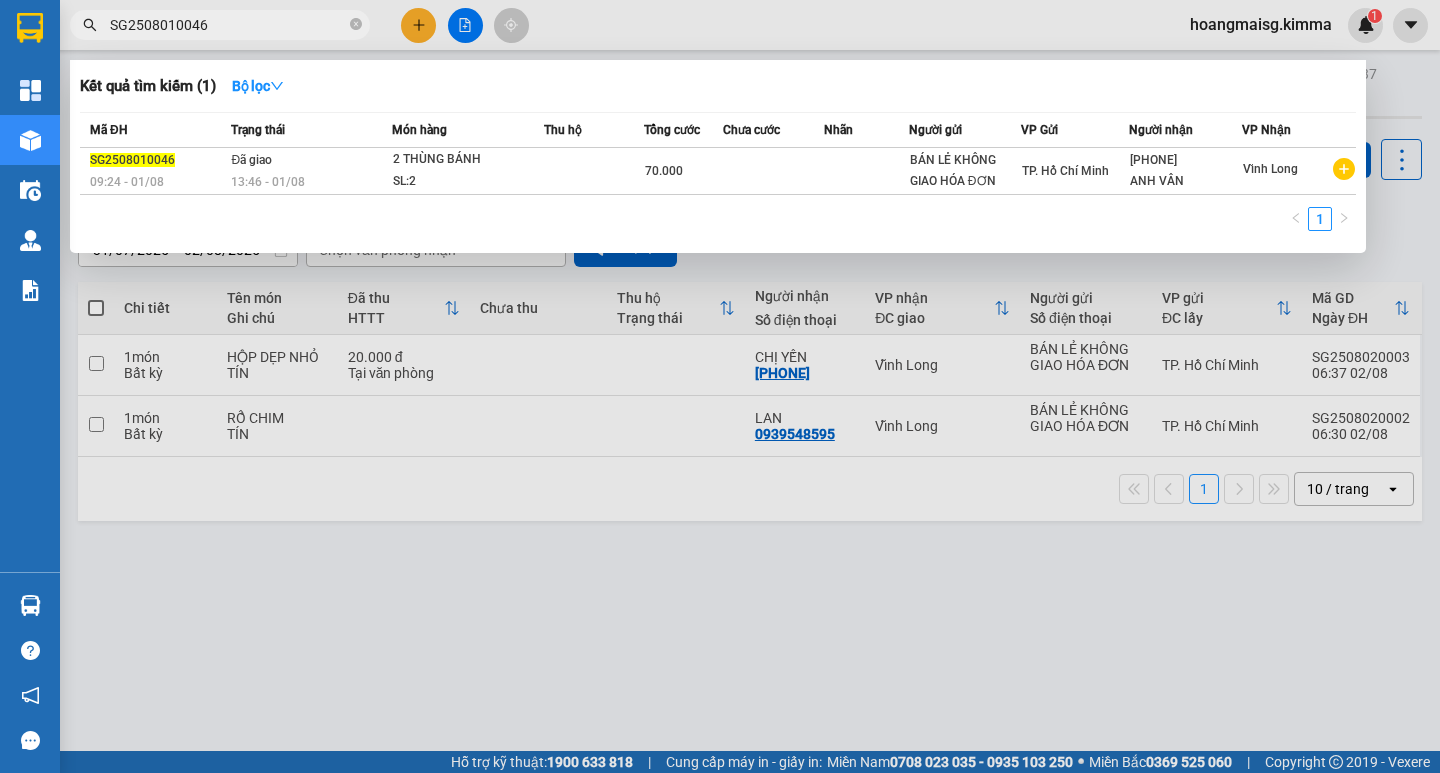 click on "SG2508010046" at bounding box center [228, 25] 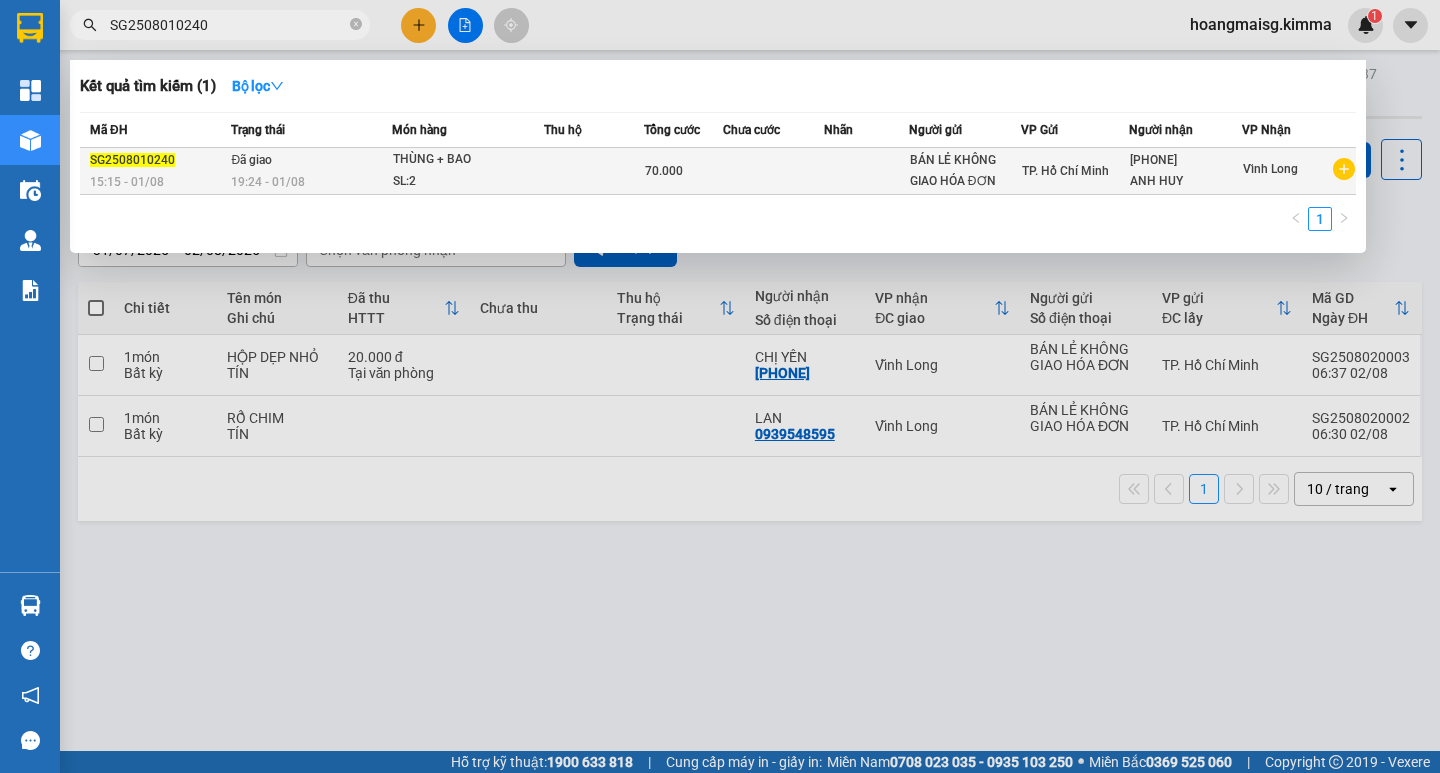 type on "SG2508010240" 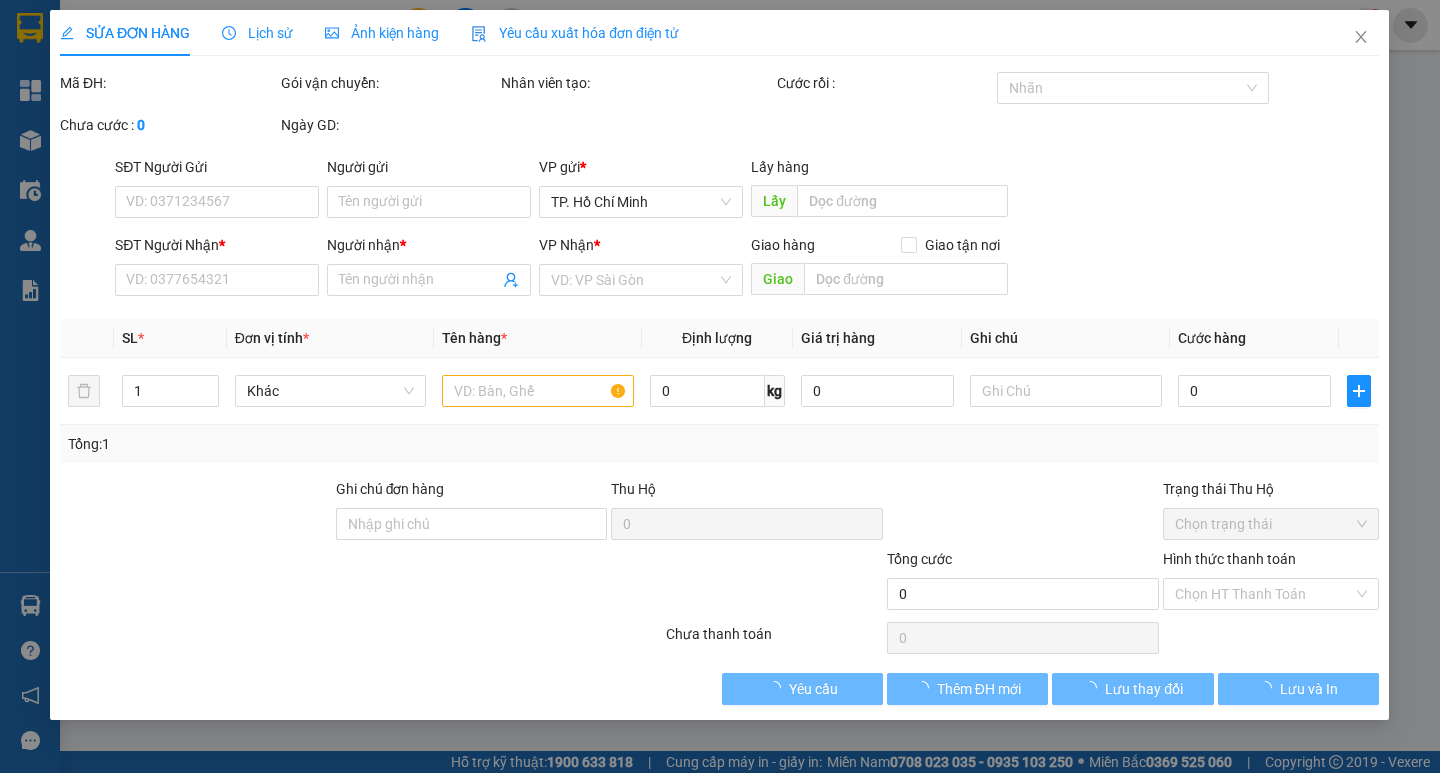 type on "BÁN LẺ KHÔNG GIAO HÓA ĐƠN" 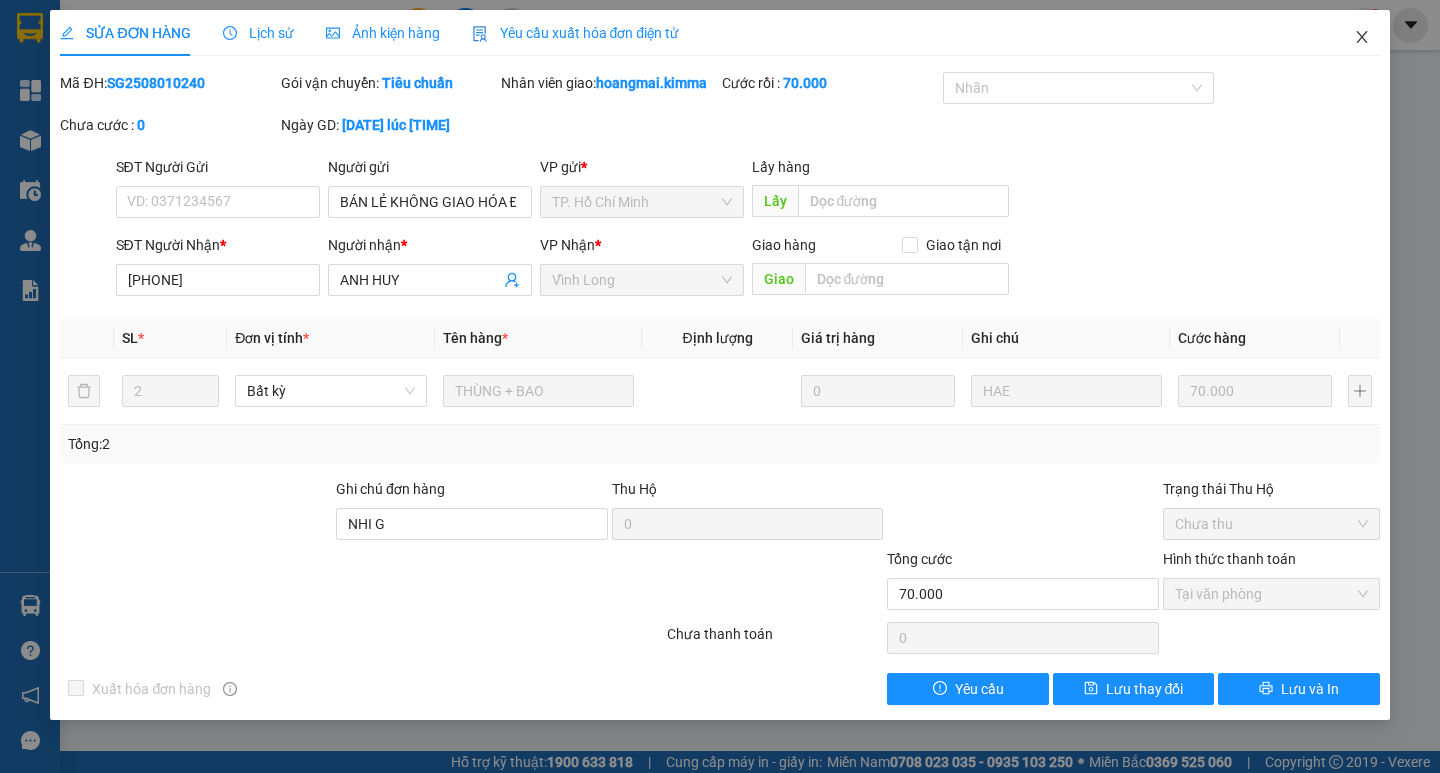 click at bounding box center [1362, 38] 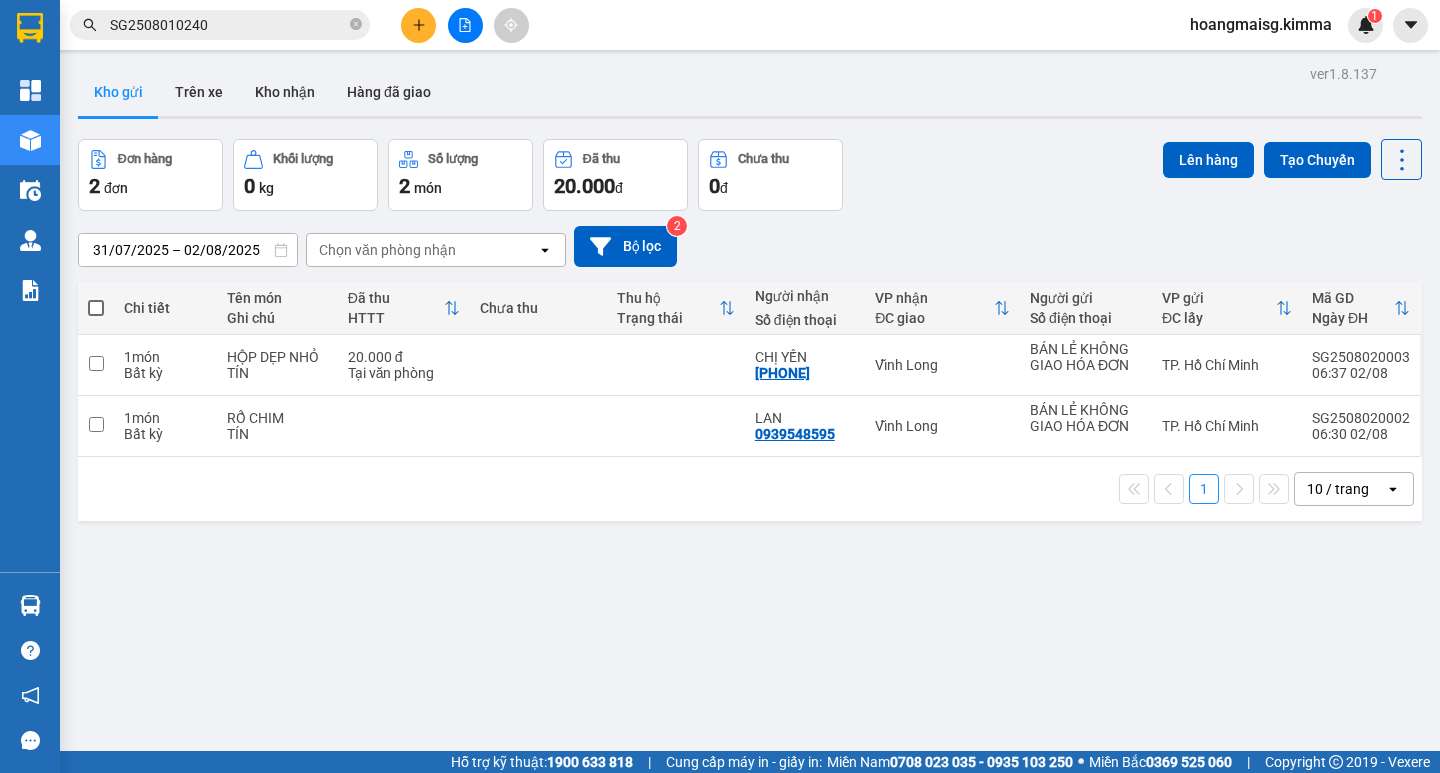 click on "SG2508010240" at bounding box center (228, 25) 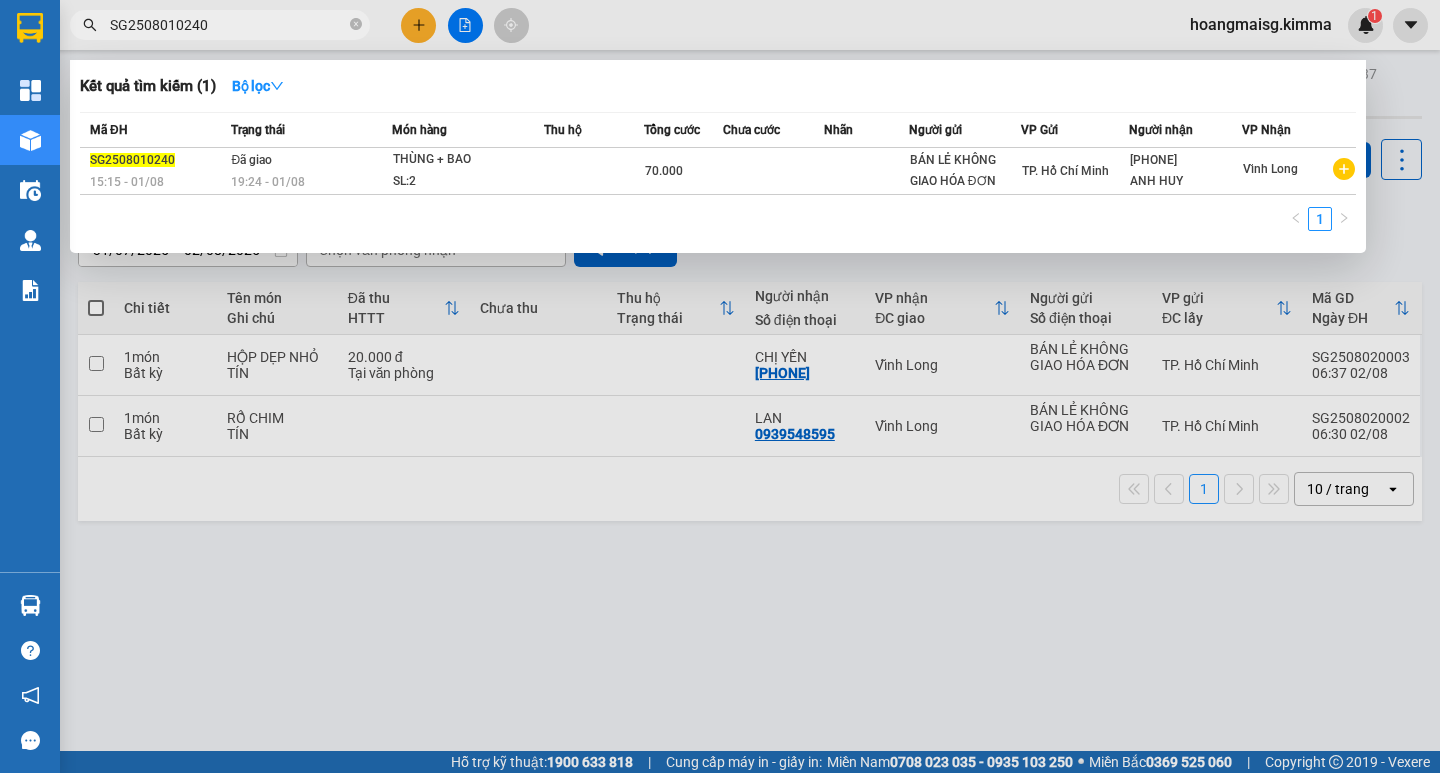 click on "SG2508010240" at bounding box center [228, 25] 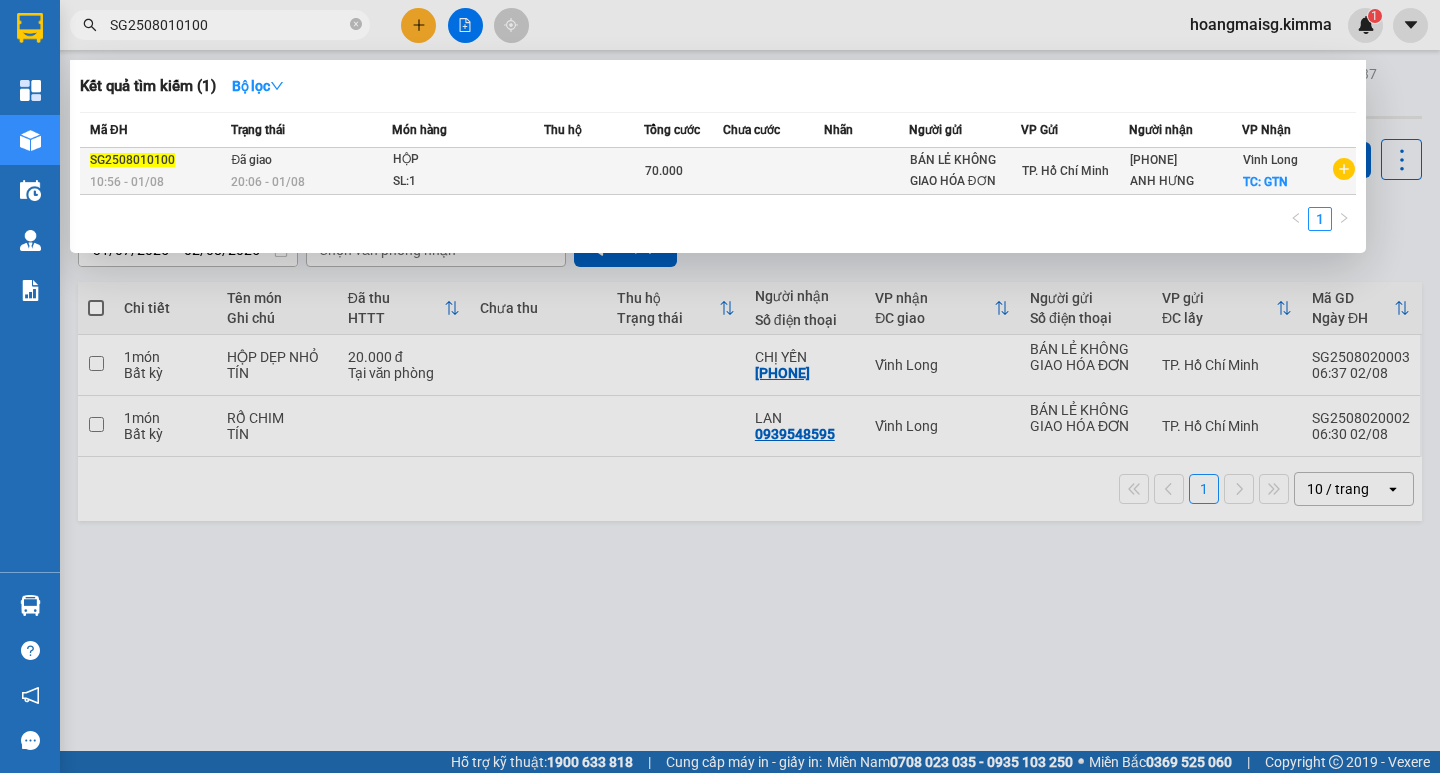 click on "HỘP" at bounding box center (468, 160) 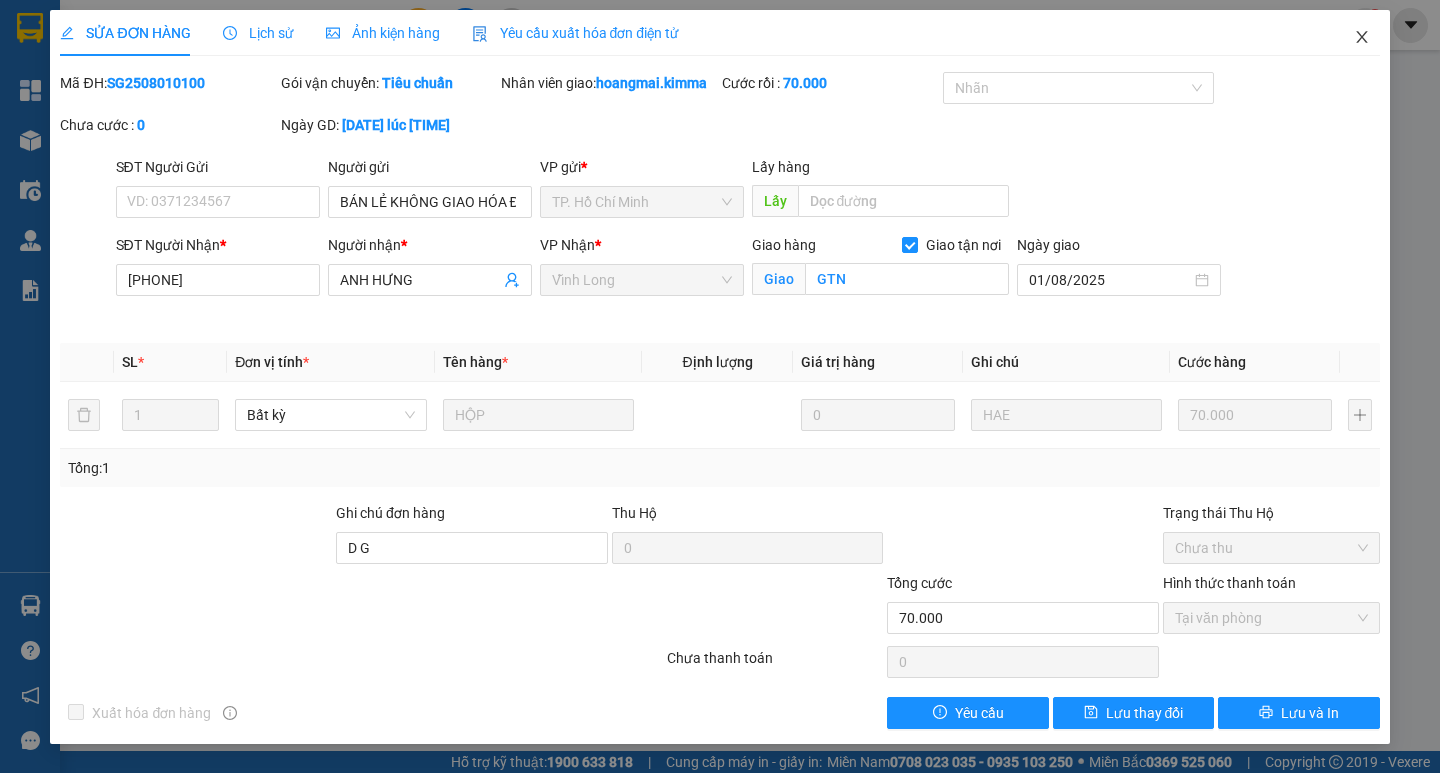 drag, startPoint x: 1357, startPoint y: 49, endPoint x: 1024, endPoint y: 25, distance: 333.86374 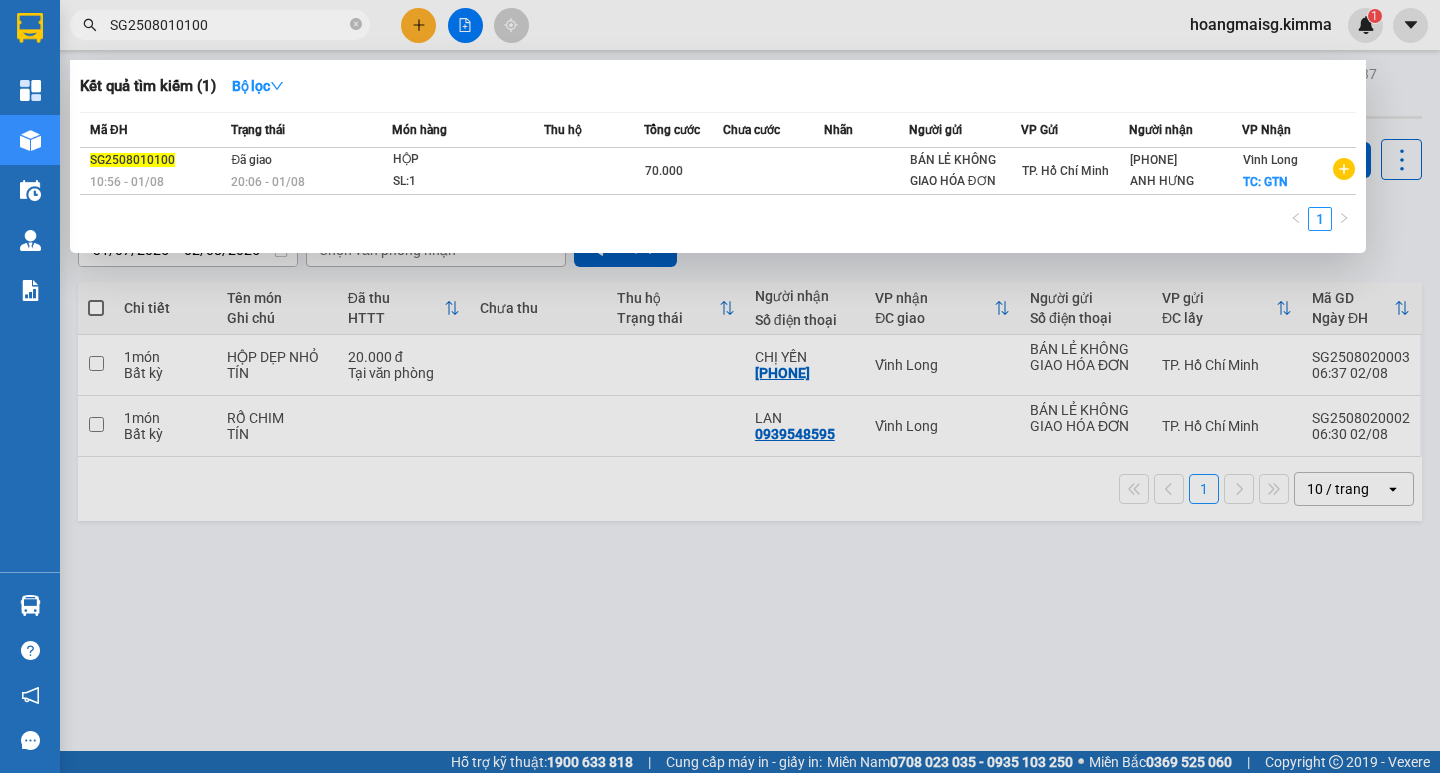 click on "SG2508010100" at bounding box center (228, 25) 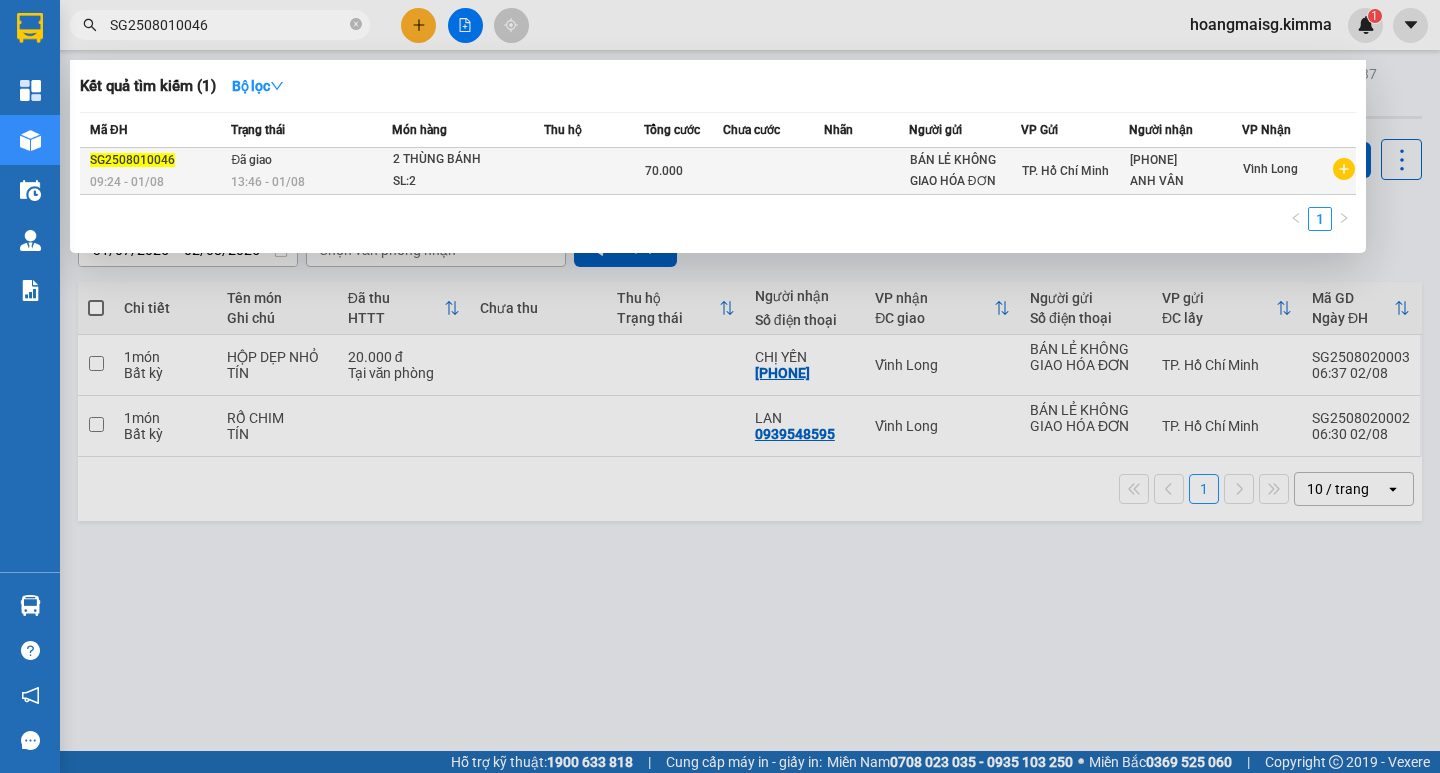 type on "SG2508010046" 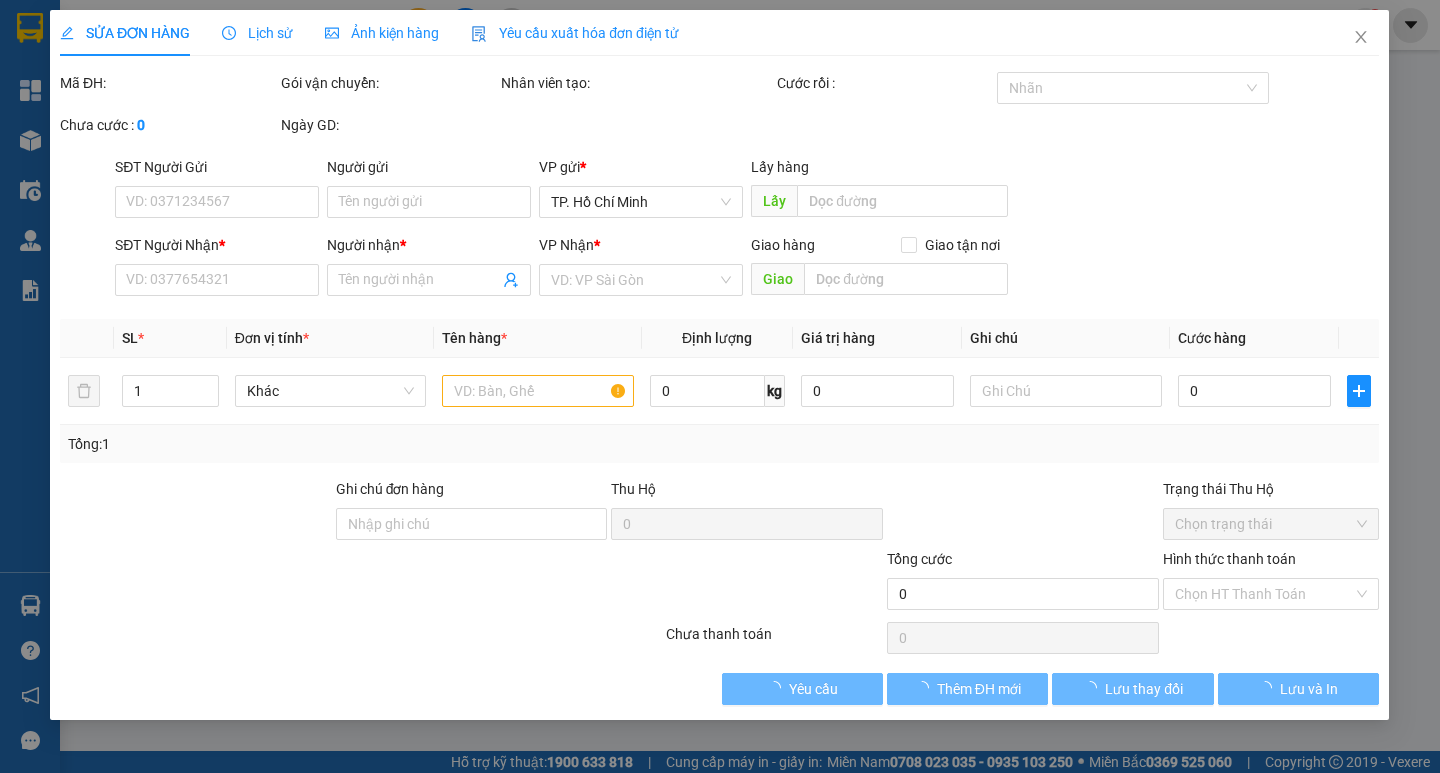 type on "BÁN LẺ KHÔNG GIAO HÓA ĐƠN" 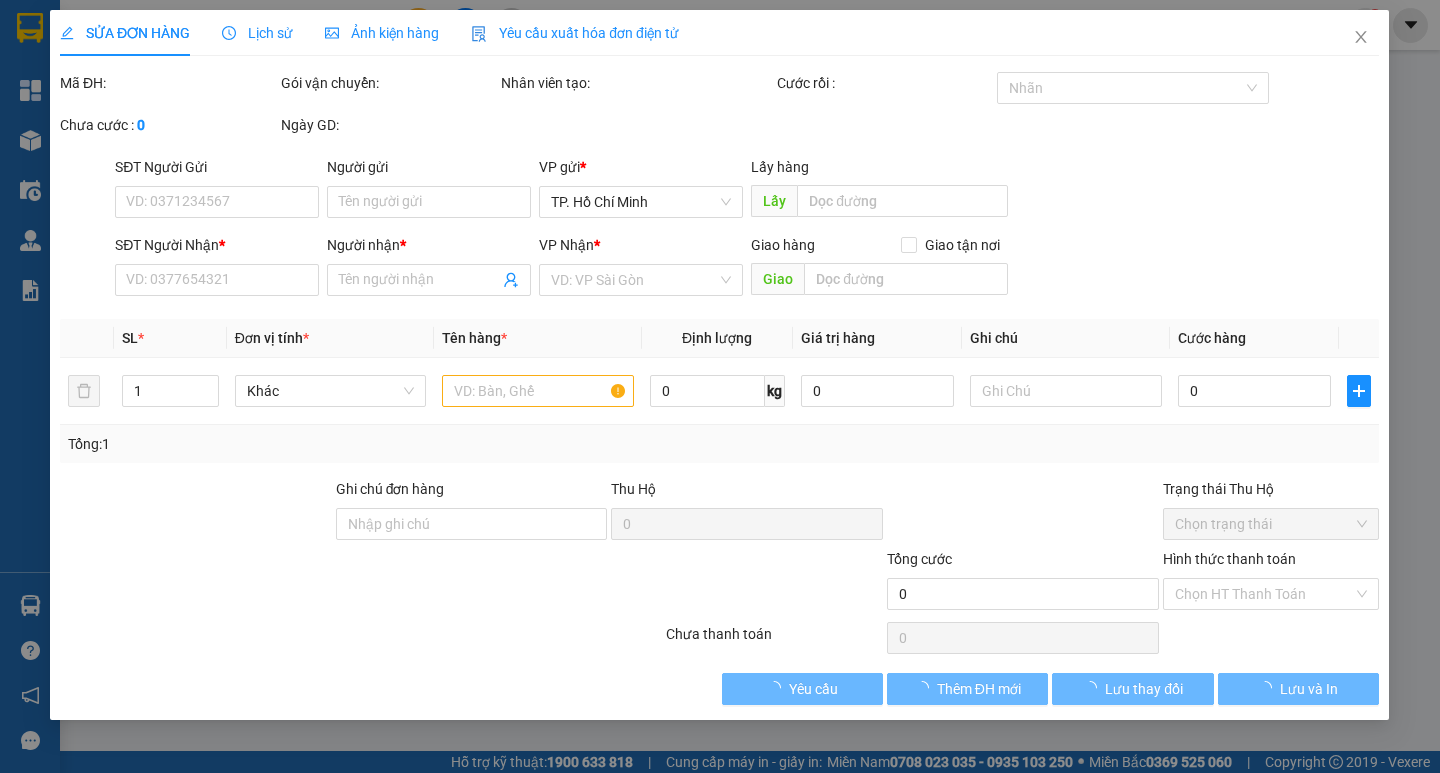 type on "[PHONE]" 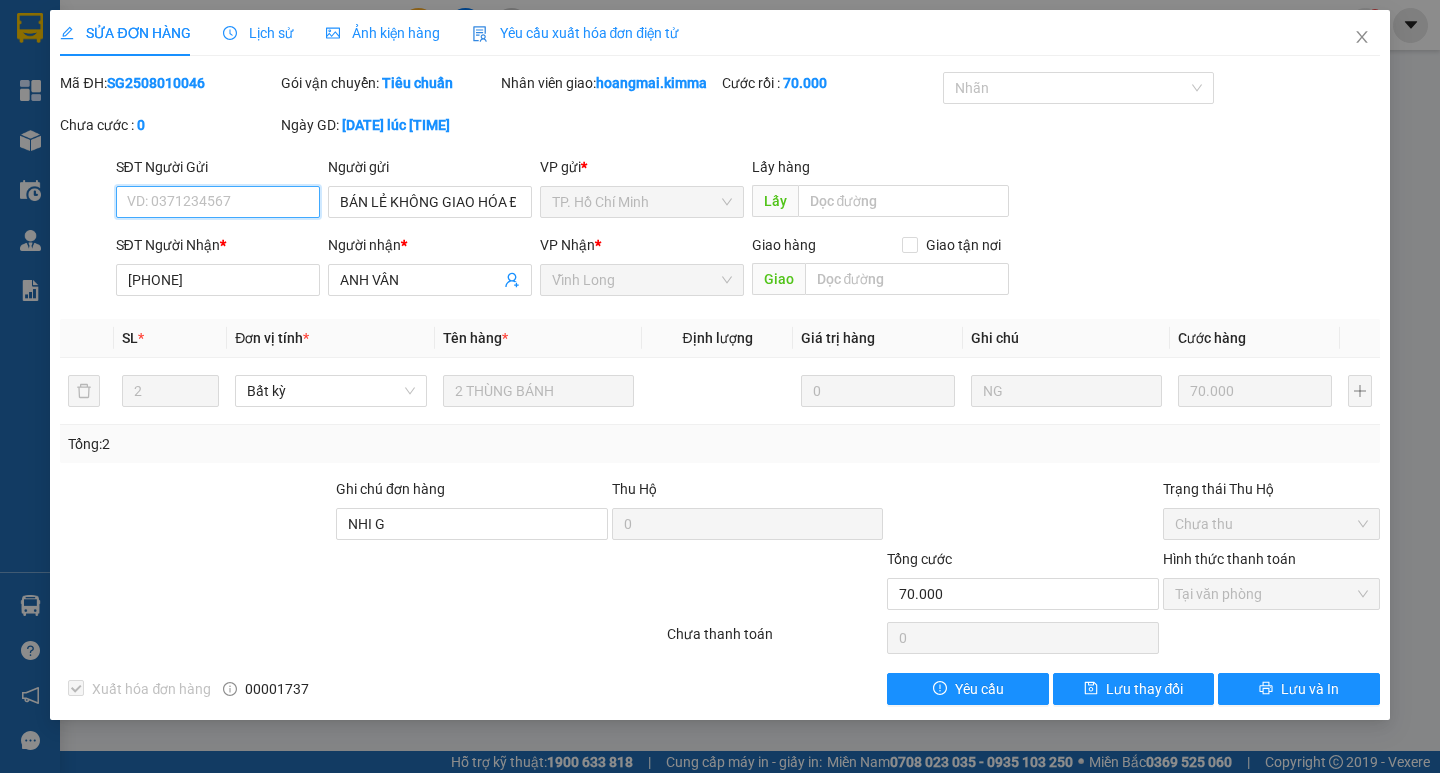 checkbox on "true" 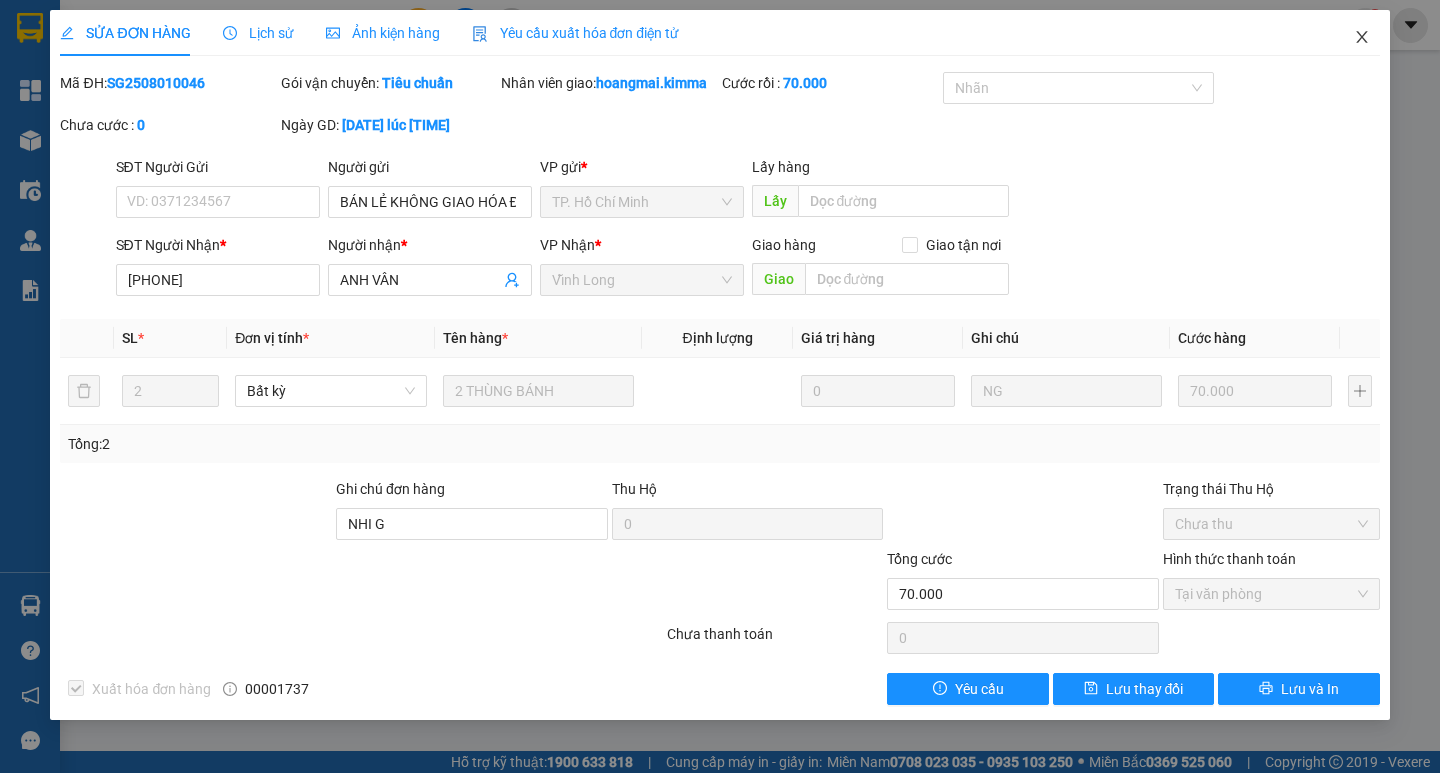 click 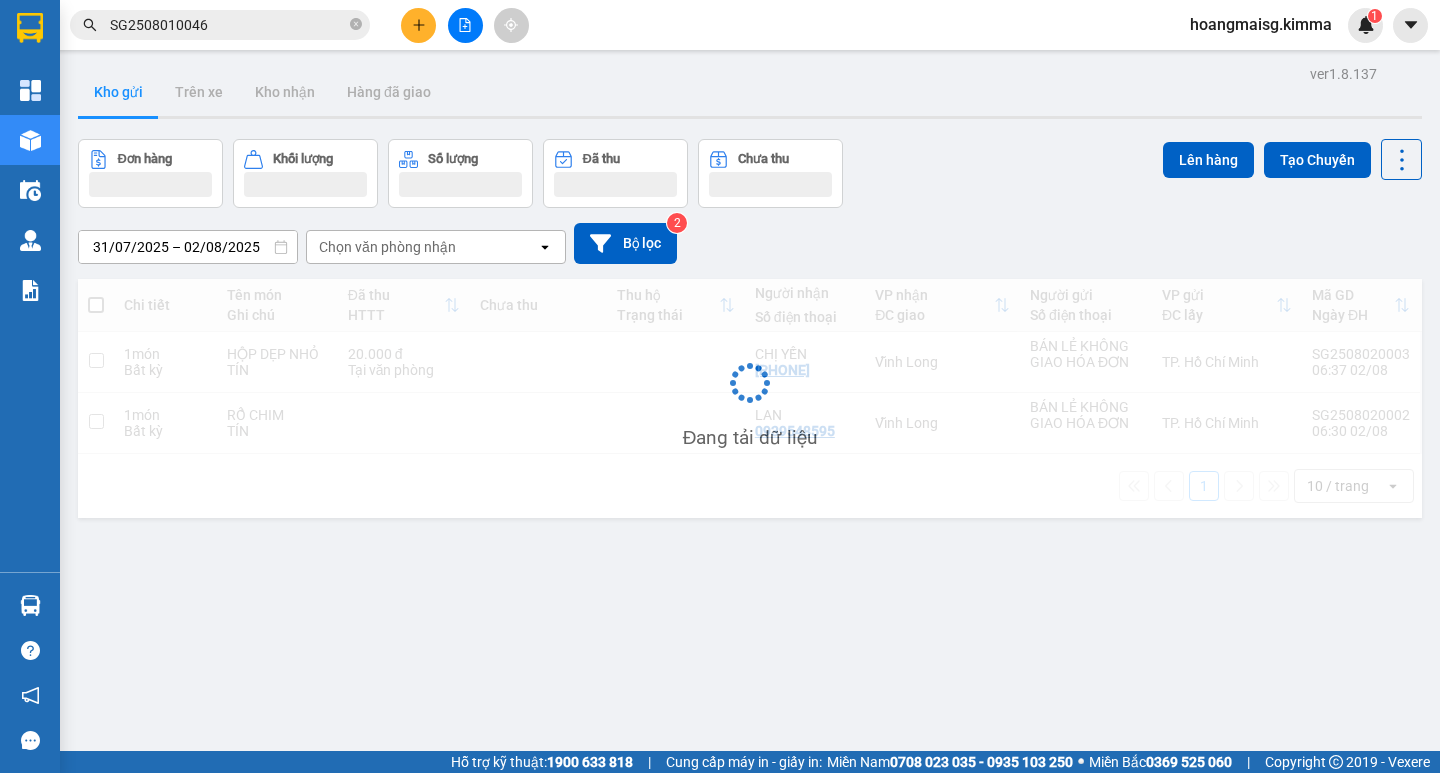 click on "Kết quả tìm kiếm ( 1 )  Bộ lọc  Mã ĐH Trạng thái Món hàng Thu hộ Tổng cước Chưa cước Nhãn Người gửi VP Gửi Người nhận VP Nhận SG2508010046 [TIME] - [DATE] Đã giao   [TIME] - [DATE] 2 THÙNG BÁNH SL:  2 70.000 BÁN LẺ KHÔNG GIAO HÓA ĐƠN TP. Hồ Chí Minh [PHONE] ANH VÂN Vĩnh Long 1 SG2508010046" at bounding box center [195, 25] 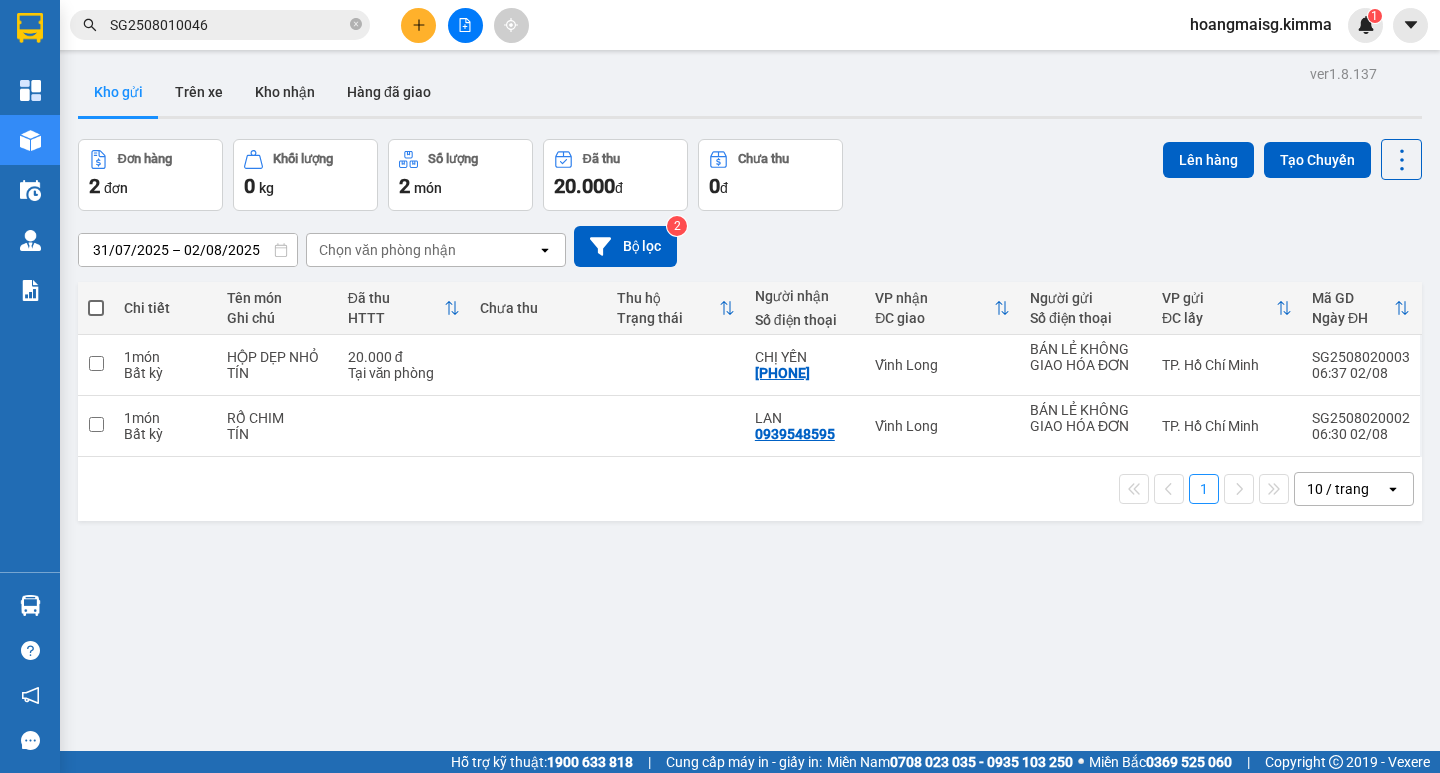 click on "Kết quả tìm kiếm ( 1 )  Bộ lọc  Mã ĐH Trạng thái Món hàng Thu hộ Tổng cước Chưa cước Nhãn Người gửi VP Gửi Người nhận VP Nhận SG2508010046 [TIME] - [DATE] Đã giao   [TIME] - [DATE] 2 THÙNG BÁNH SL:  2 70.000 BÁN LẺ KHÔNG GIAO HÓA ĐƠN TP. Hồ Chí Minh [PHONE] ANH VÂN Vĩnh Long 1 SG2508010046" at bounding box center [195, 25] 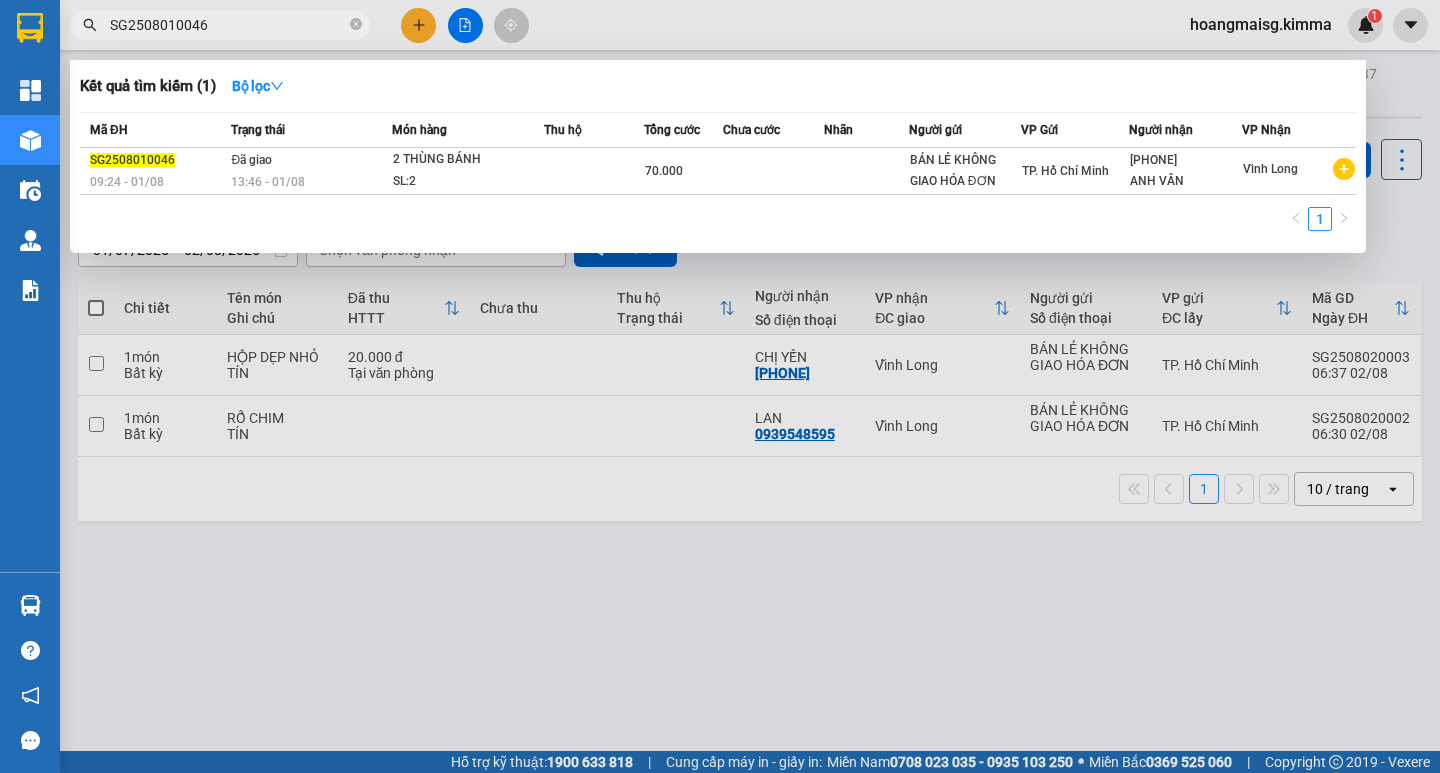 click on "SG2508010046" at bounding box center [228, 25] 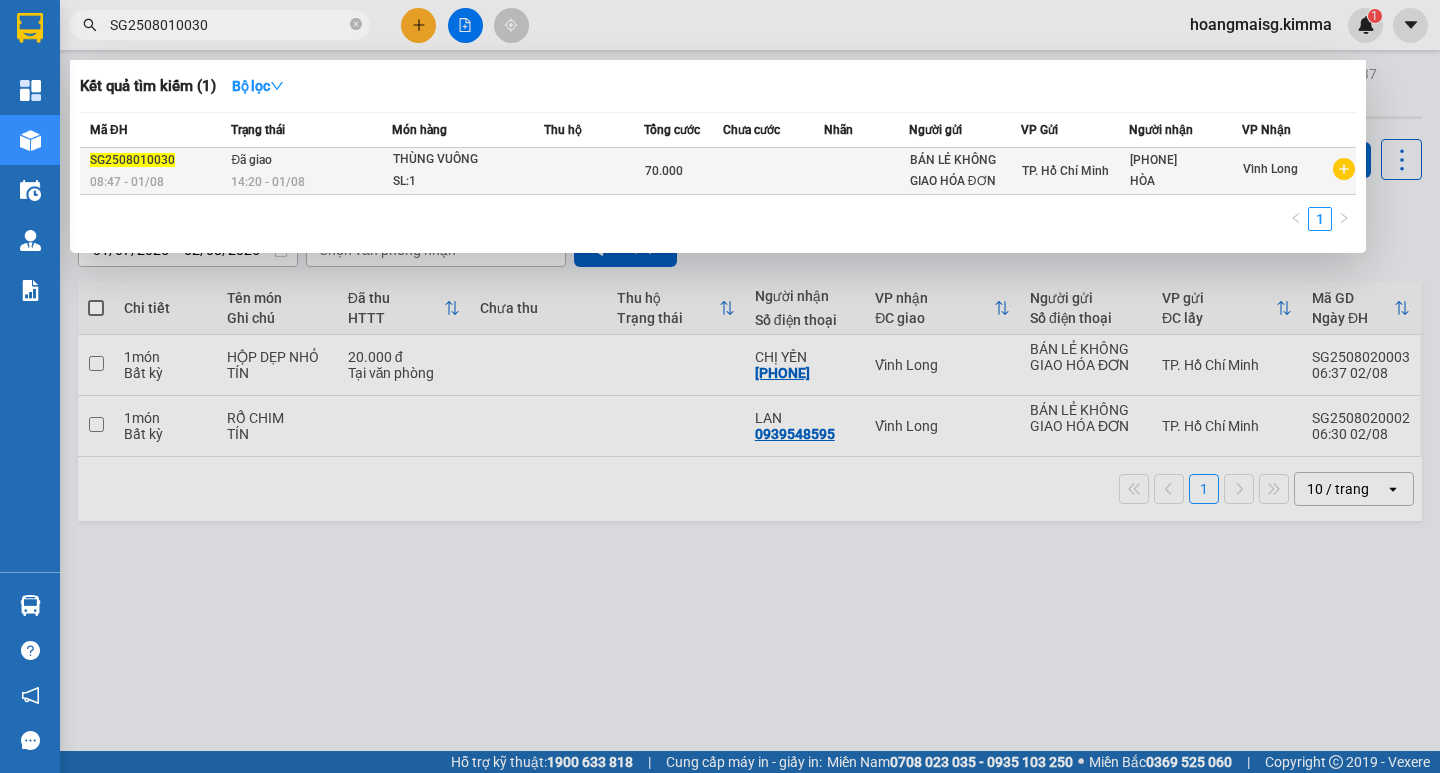 type on "SG2508010030" 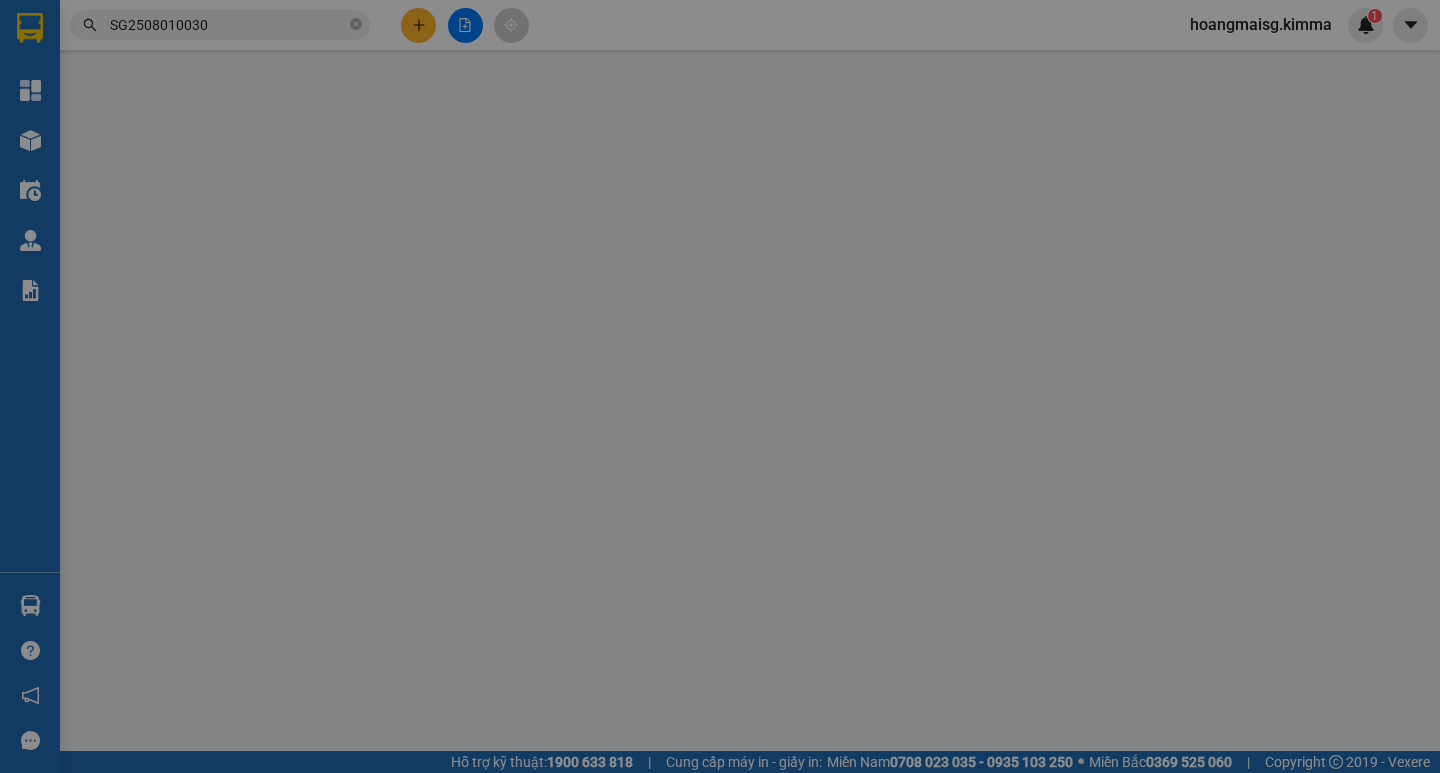 type on "BÁN LẺ KHÔNG GIAO HÓA ĐƠN" 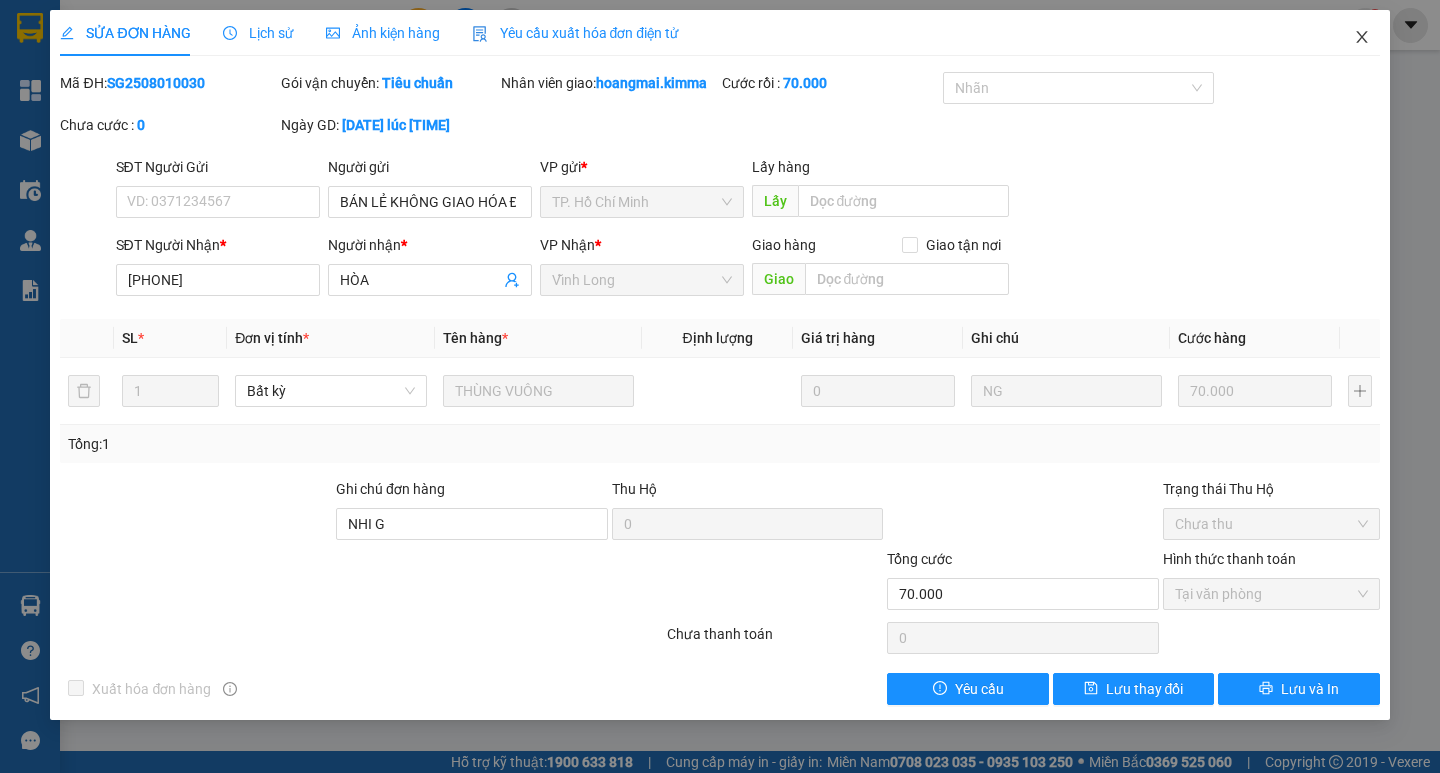 drag, startPoint x: 1365, startPoint y: 45, endPoint x: 551, endPoint y: 35, distance: 814.0614 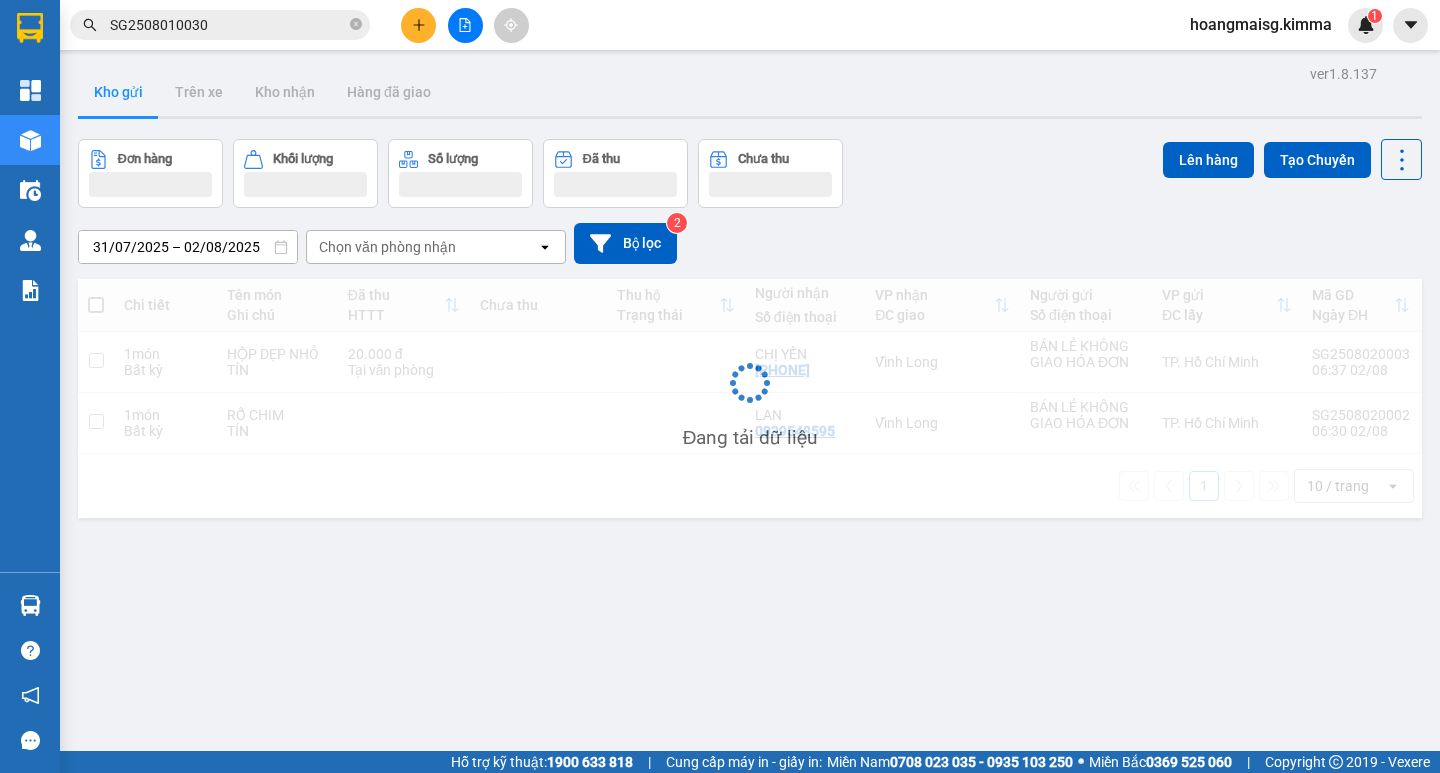 click on "SG2508010030" at bounding box center (228, 25) 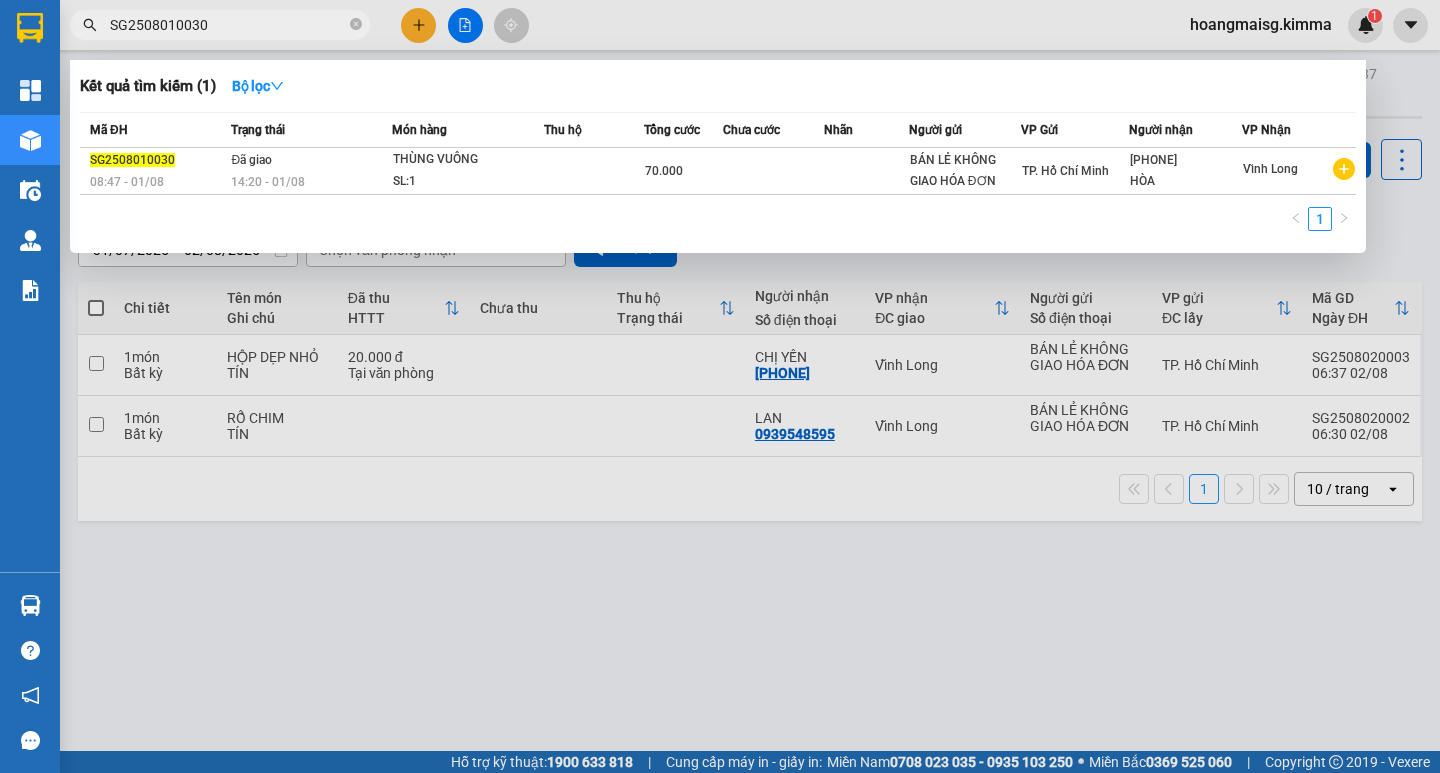 click on "SG2508010030" at bounding box center [228, 25] 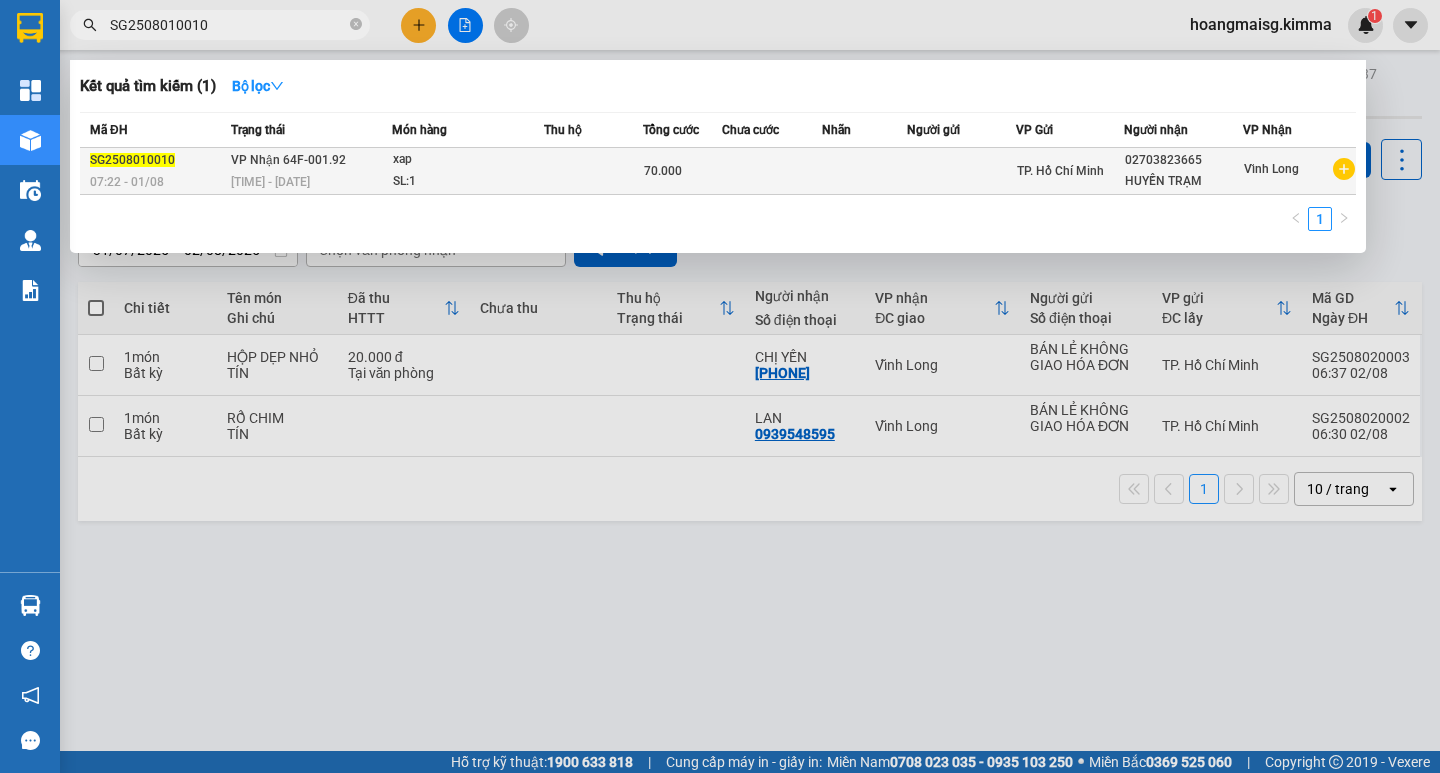 type on "SG2508010010" 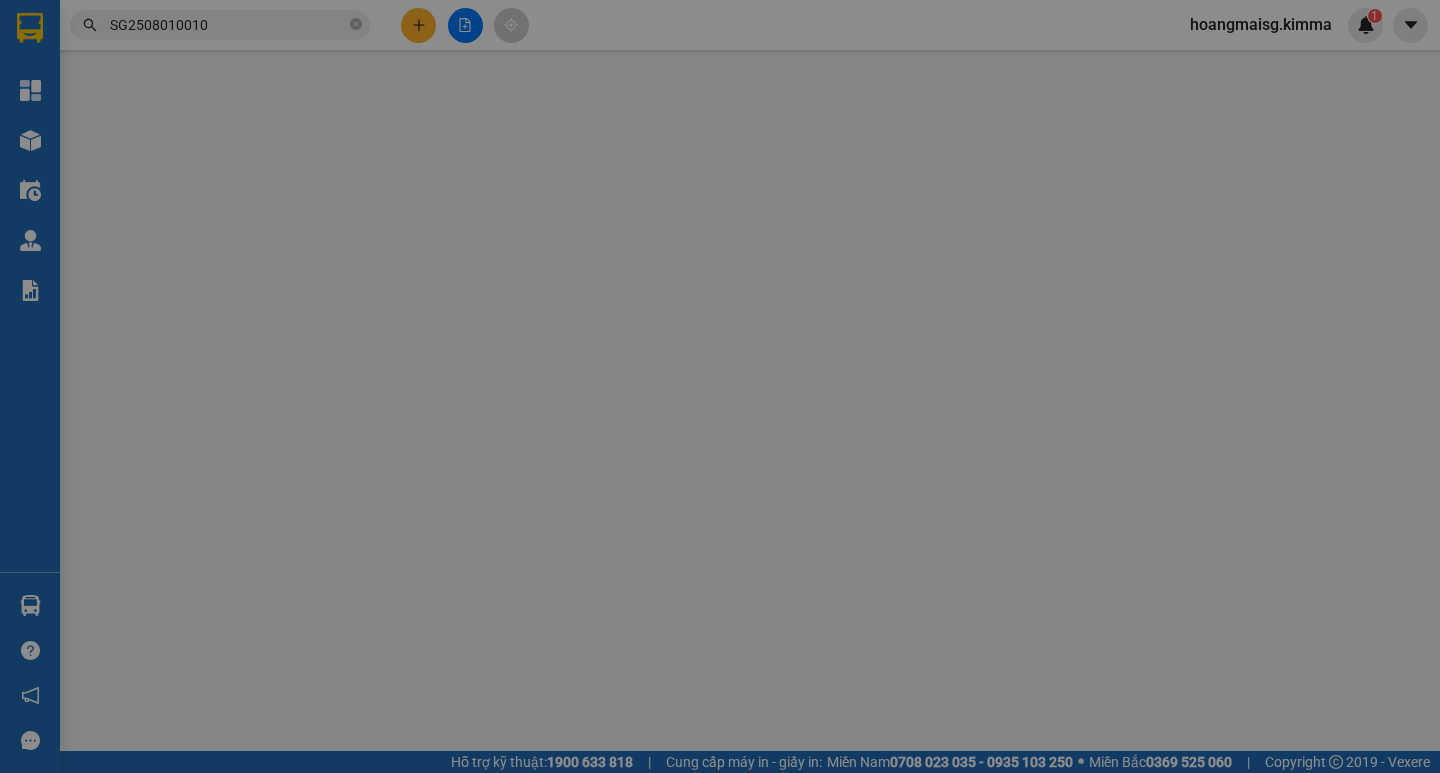 type on "02703823665" 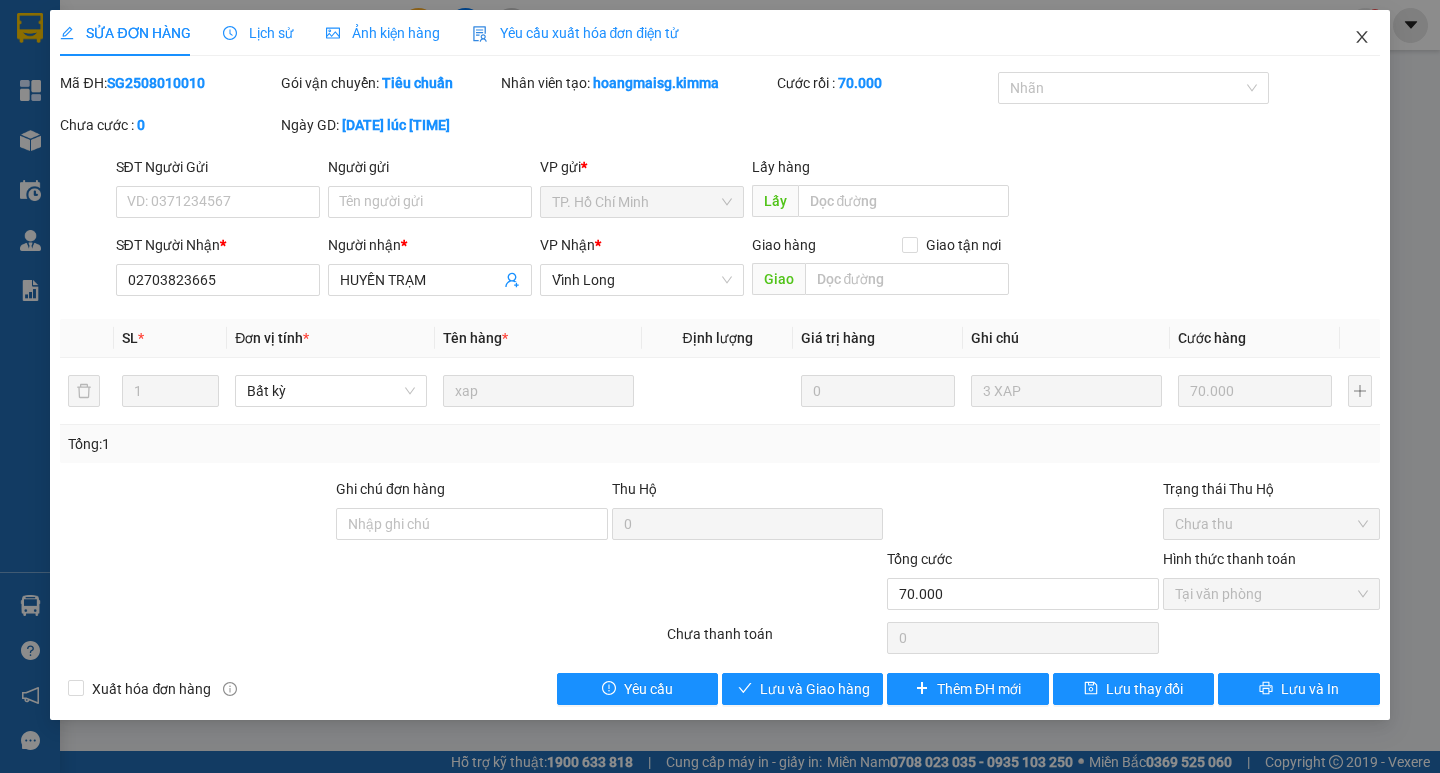 drag, startPoint x: 1373, startPoint y: 40, endPoint x: 725, endPoint y: 8, distance: 648.7897 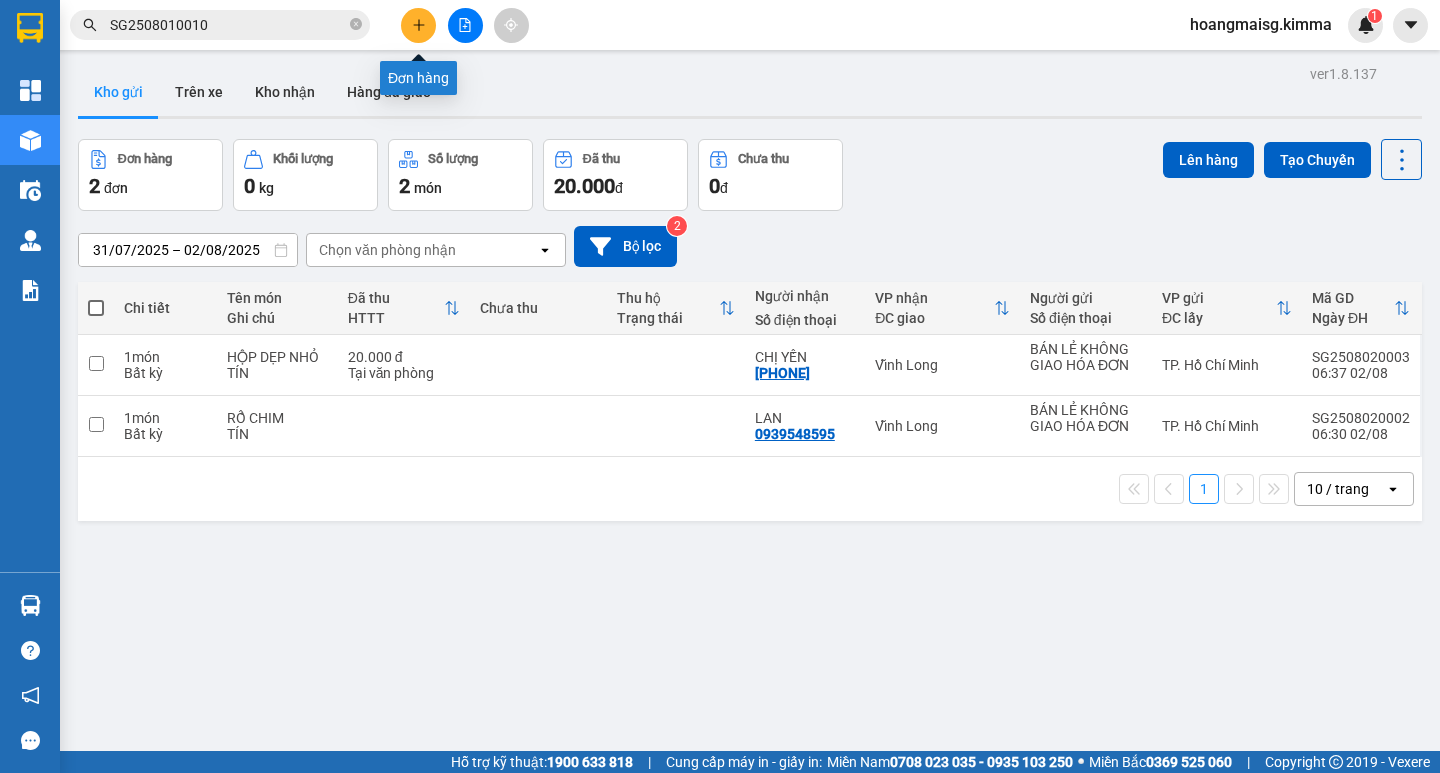 click 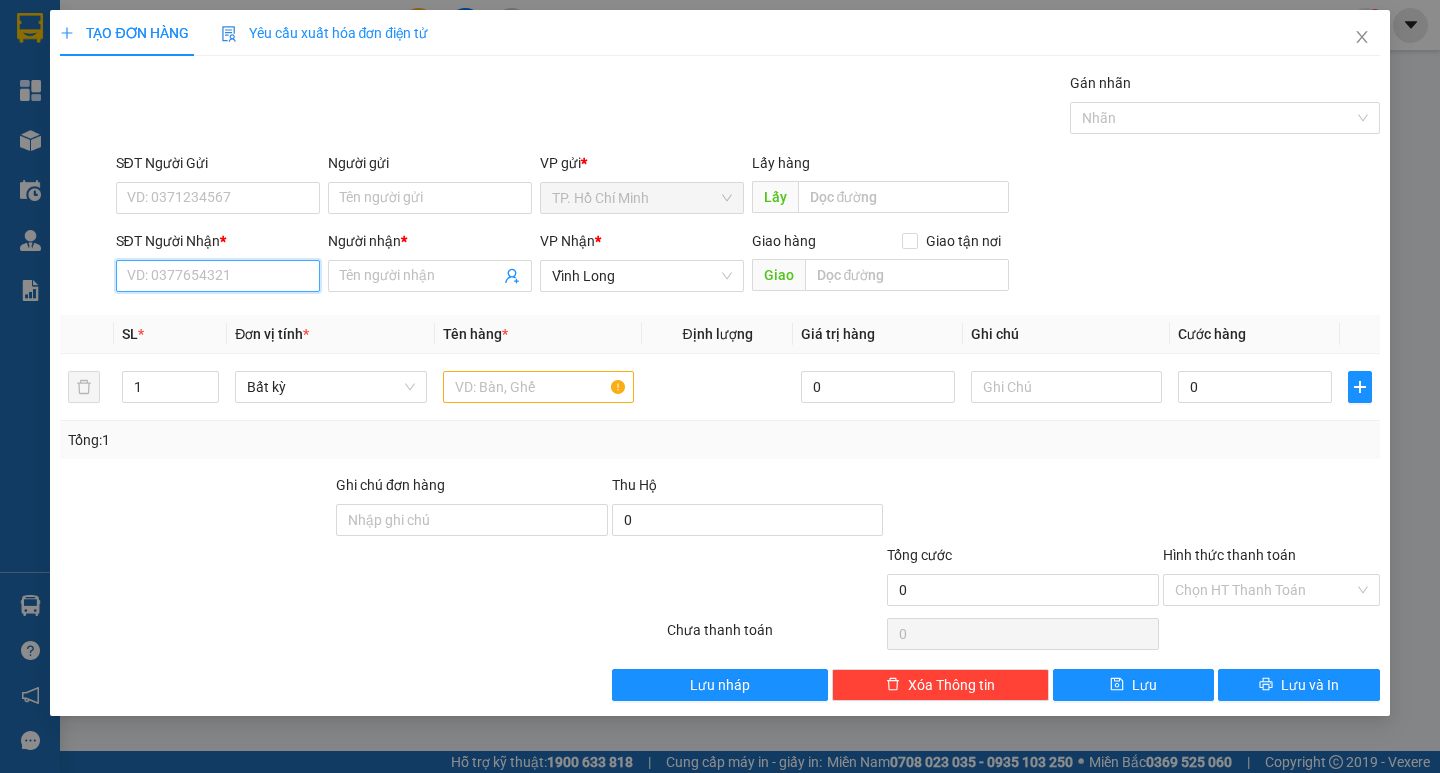 click on "SĐT Người Nhận  *" at bounding box center (218, 276) 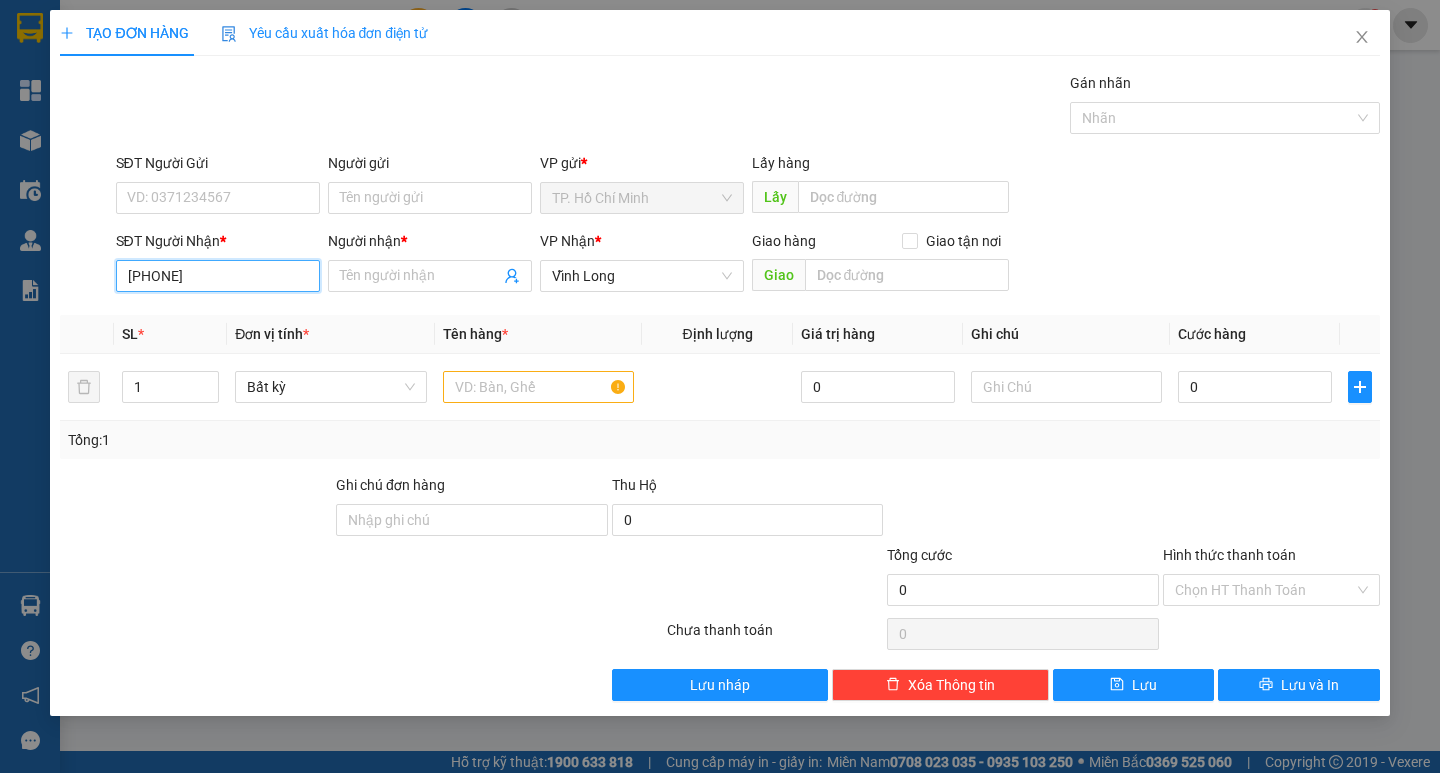 type on "02703823665" 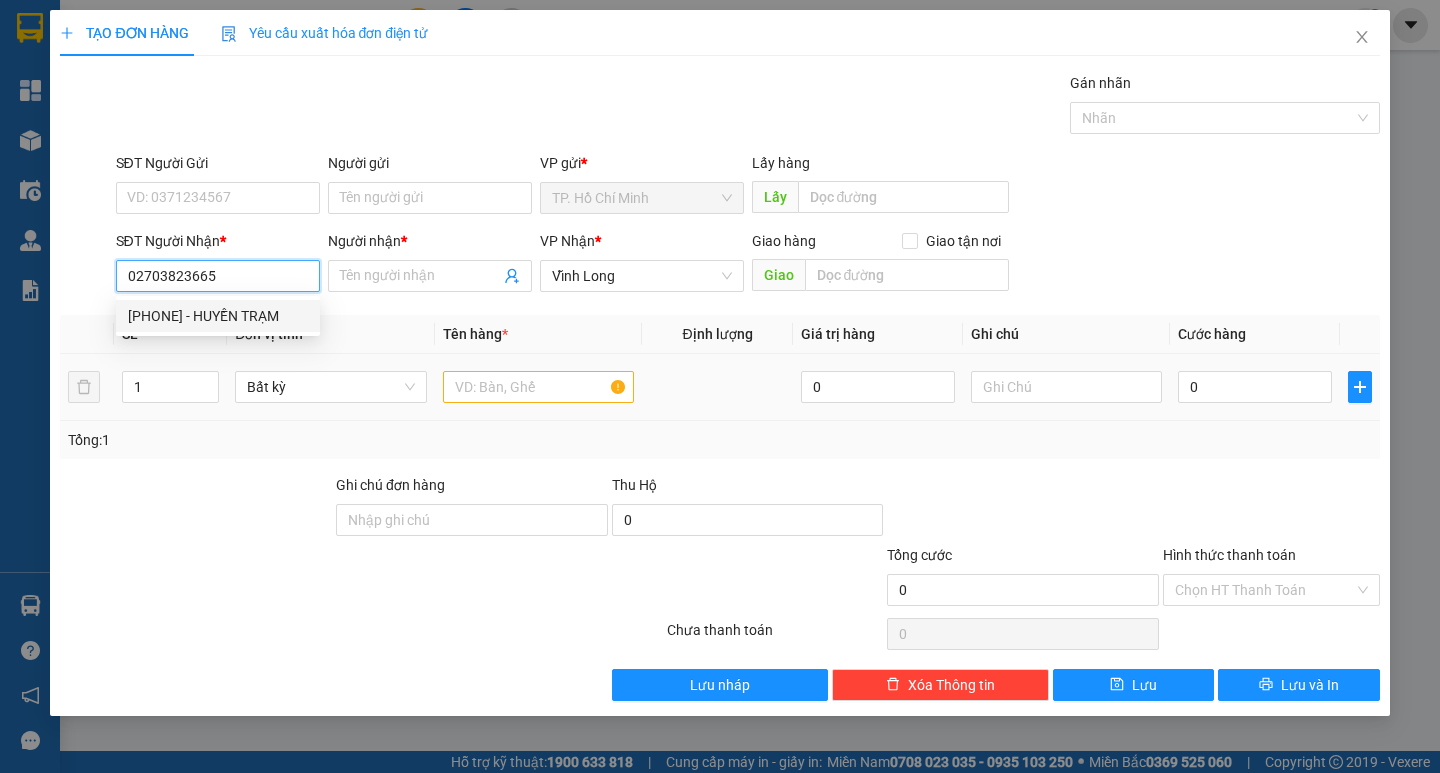 drag, startPoint x: 282, startPoint y: 309, endPoint x: 394, endPoint y: 365, distance: 125.21981 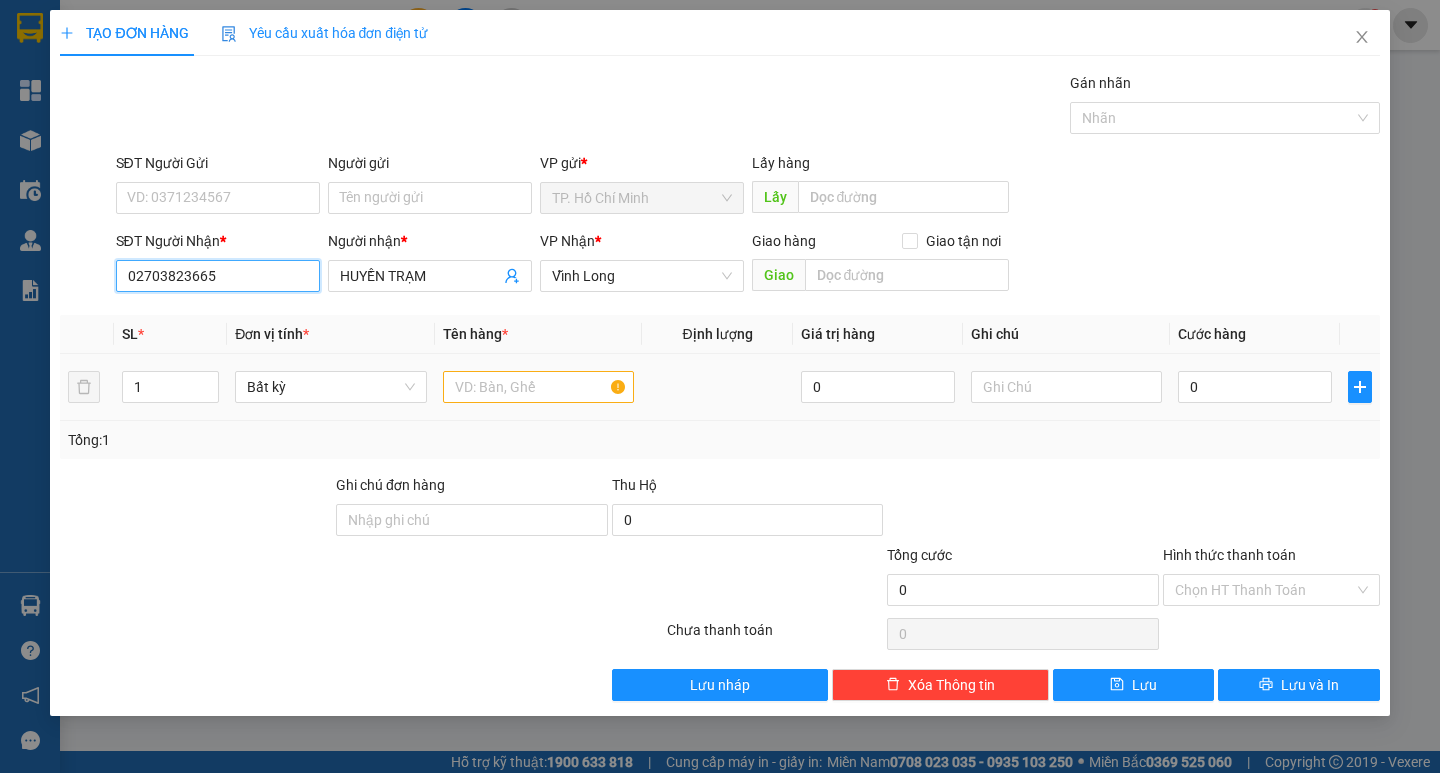type on "02703823665" 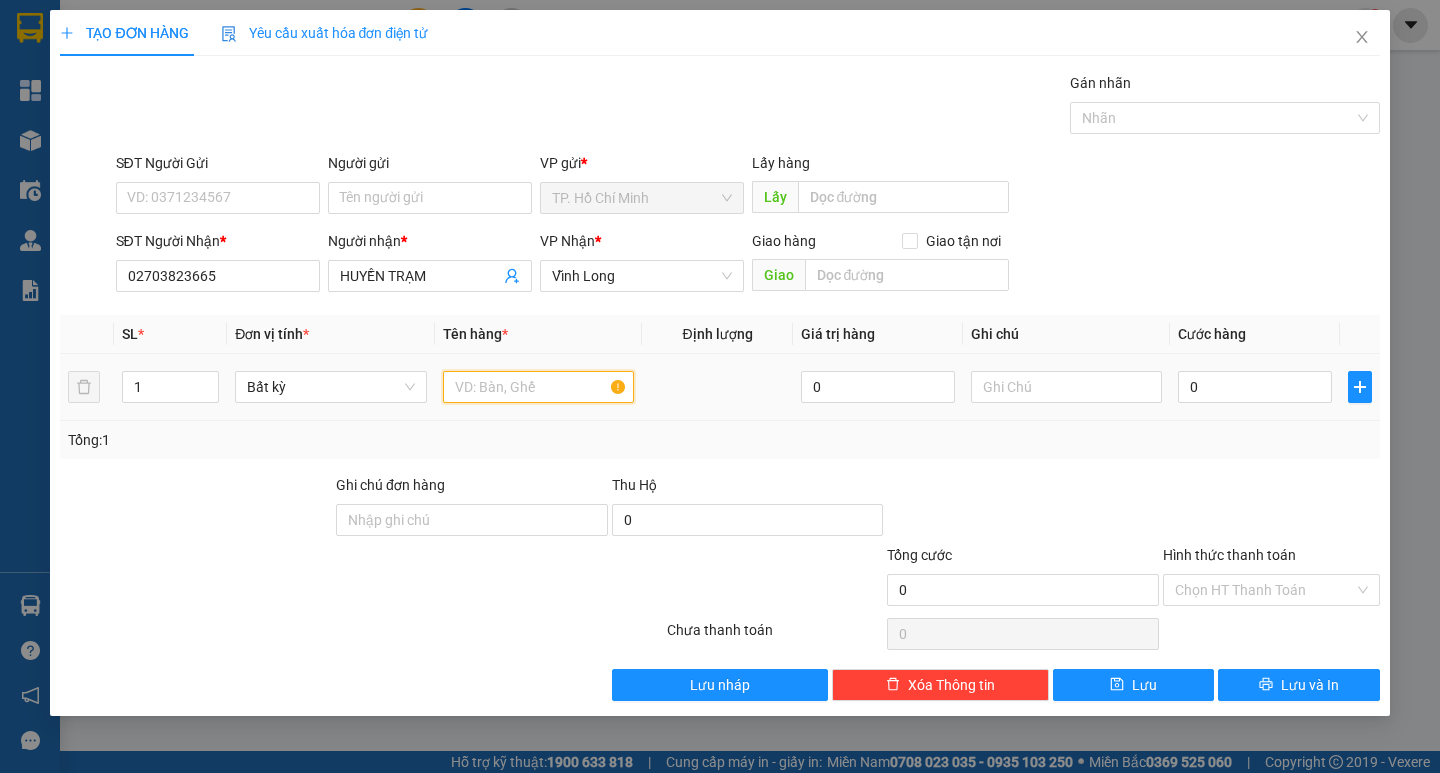 click at bounding box center [538, 387] 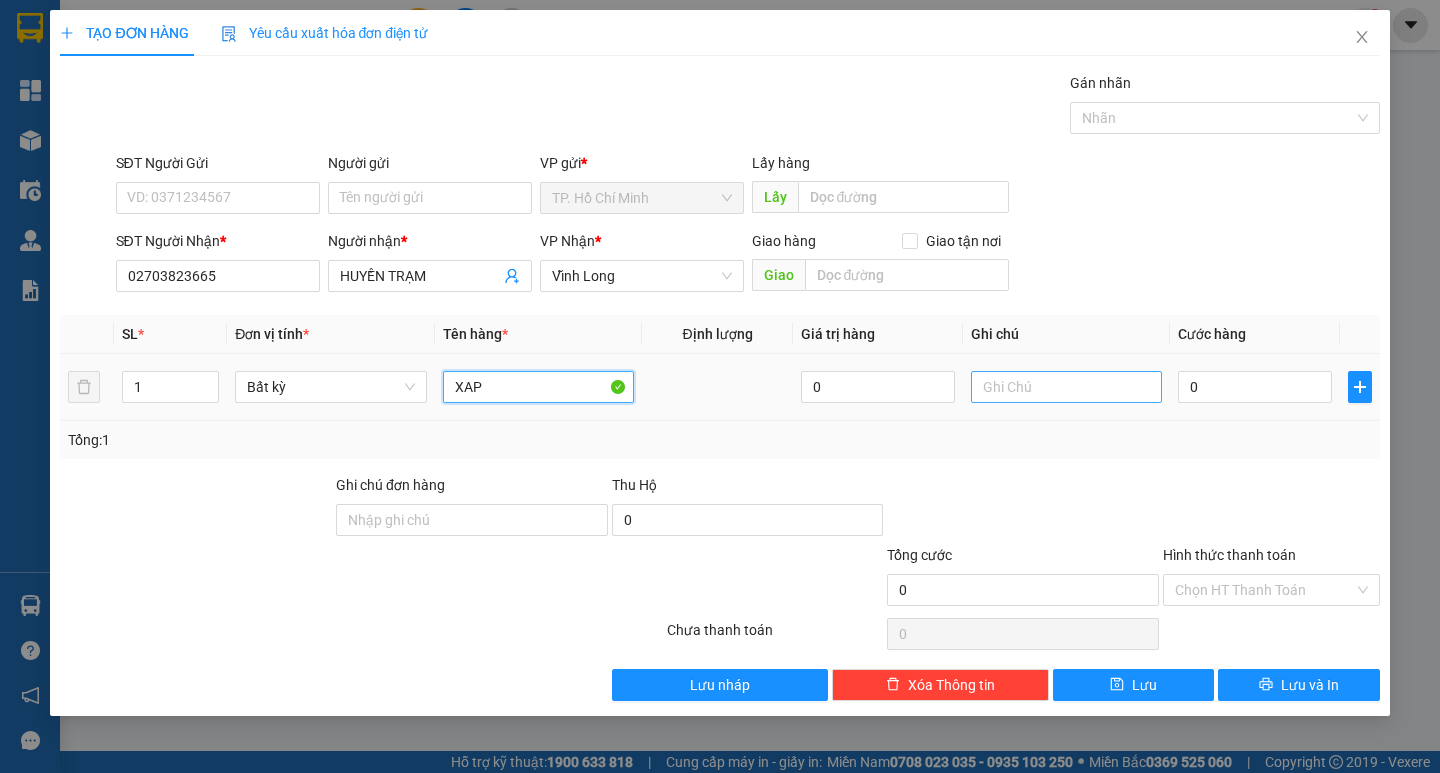 type on "XAP" 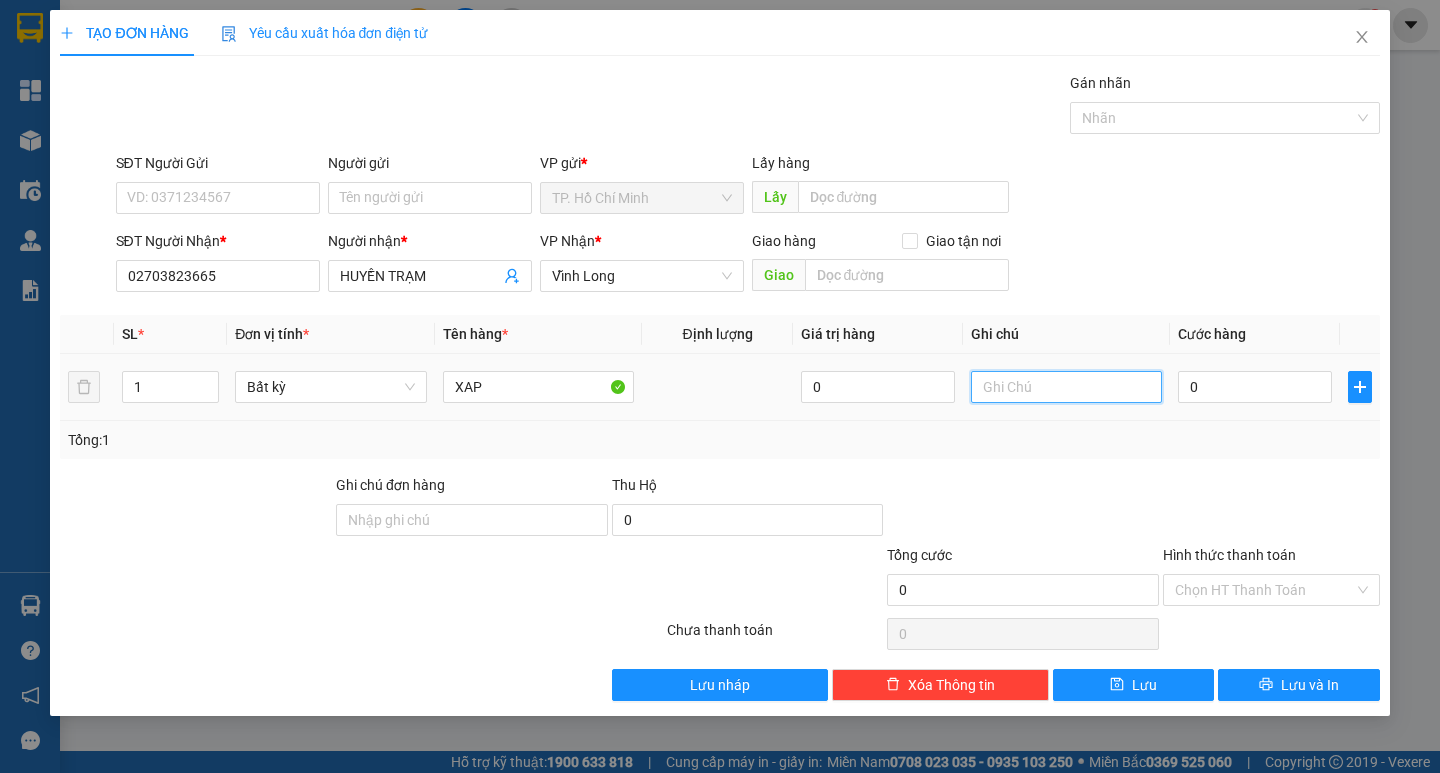 drag, startPoint x: 1058, startPoint y: 397, endPoint x: 1035, endPoint y: 398, distance: 23.021729 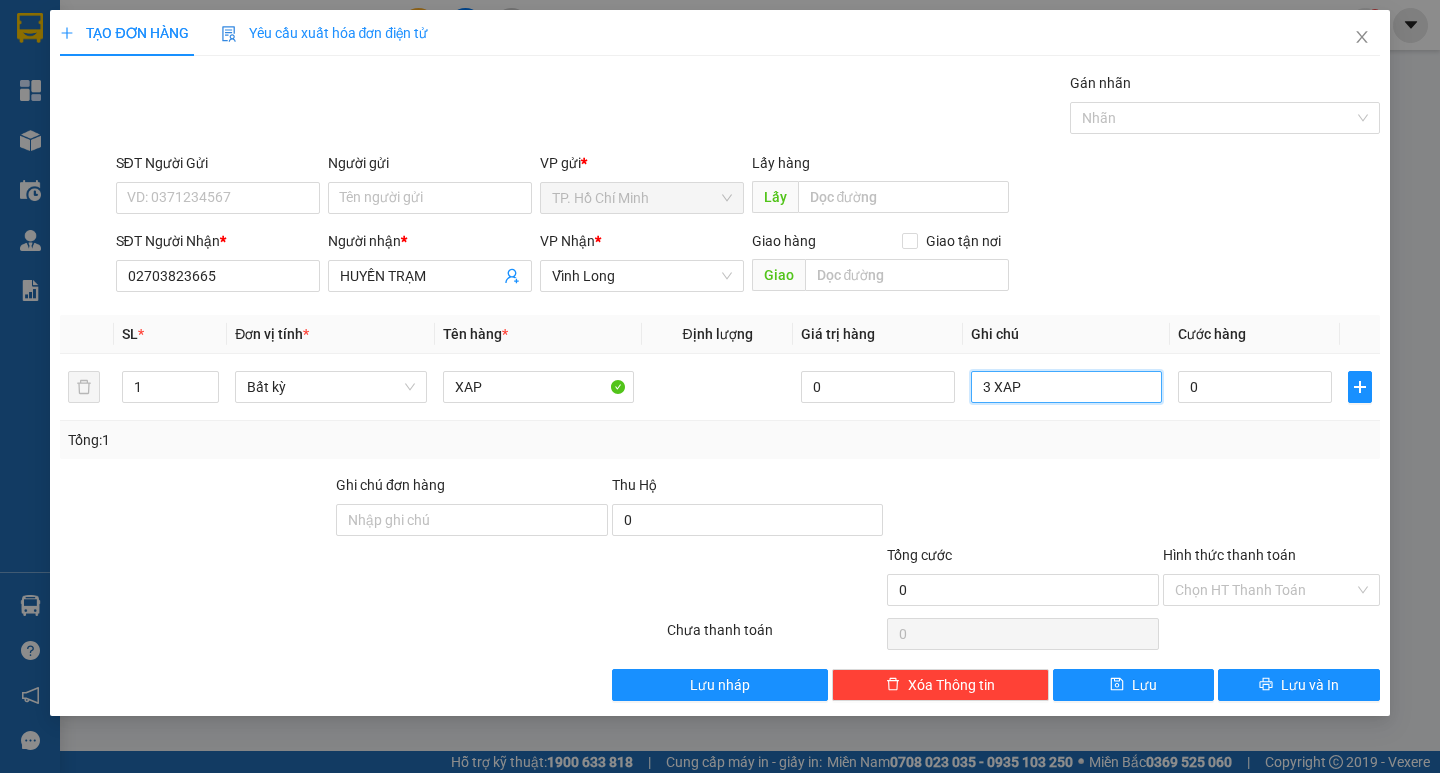 type on "3 XAP" 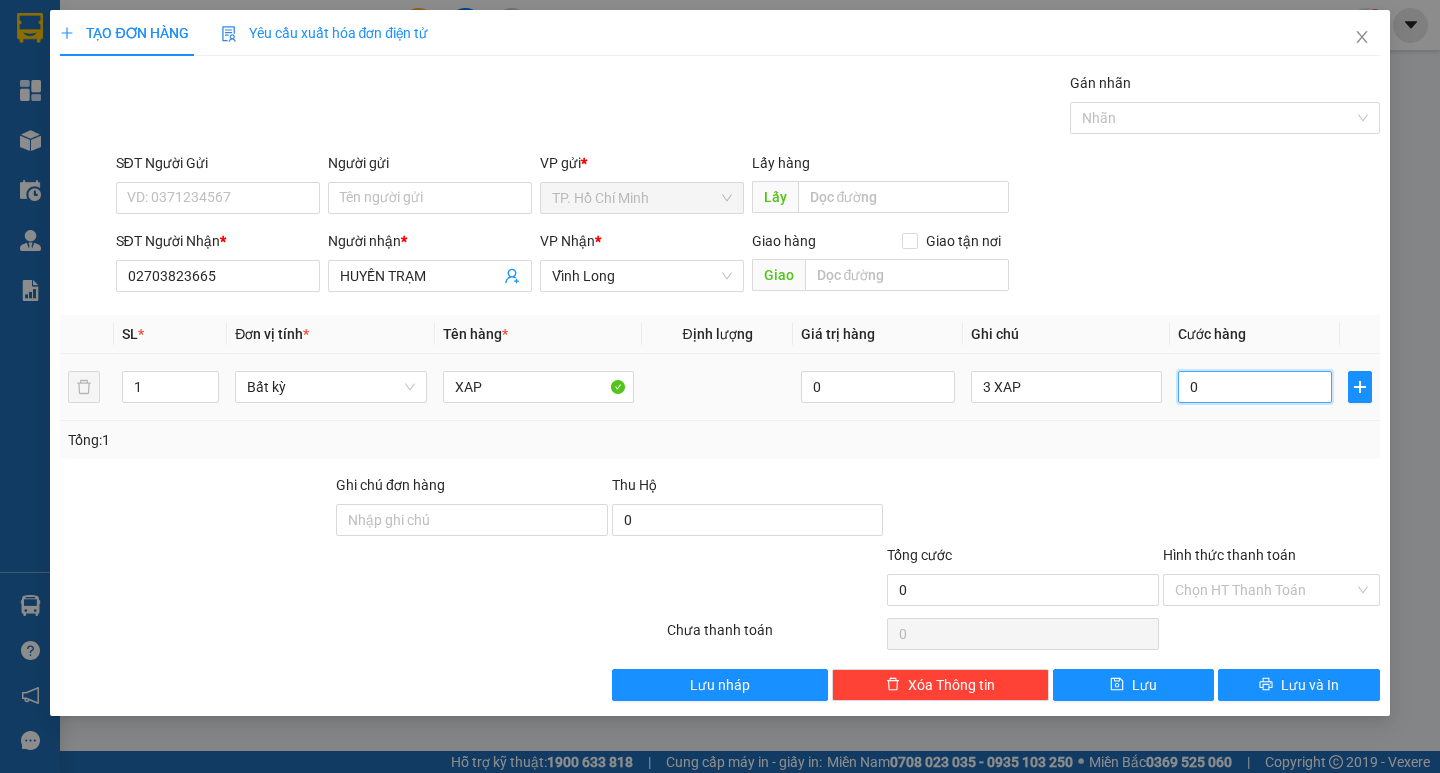 click on "0" at bounding box center [1255, 387] 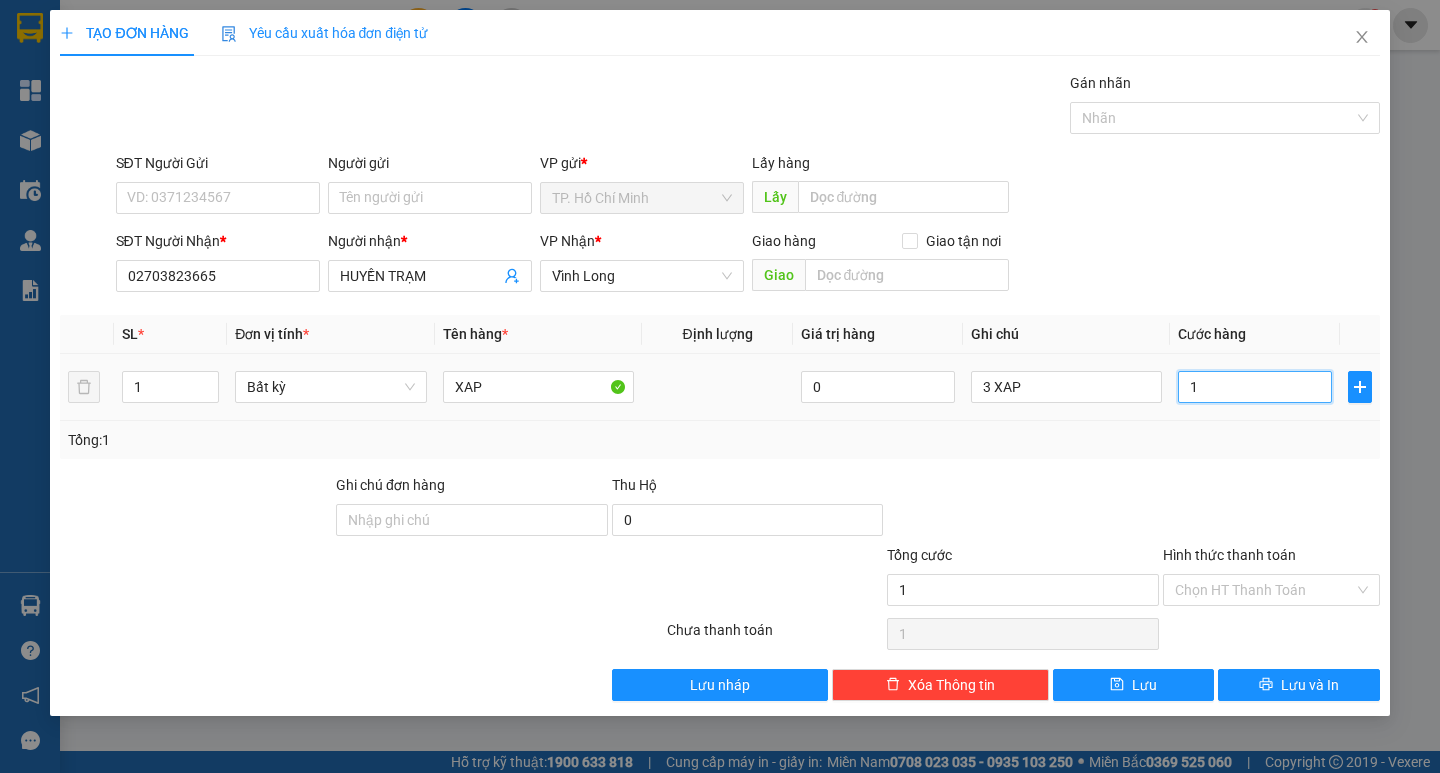 type on "12" 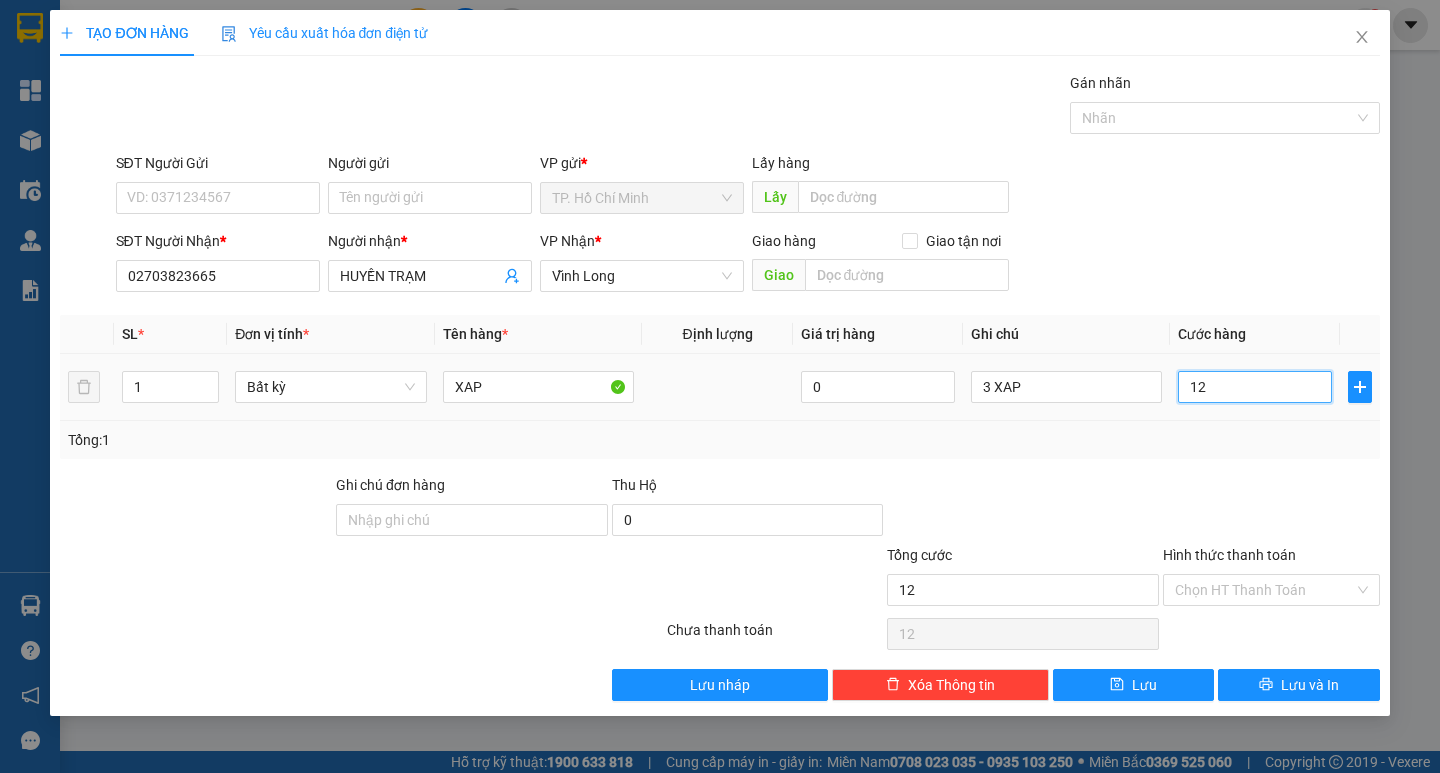 type on "120" 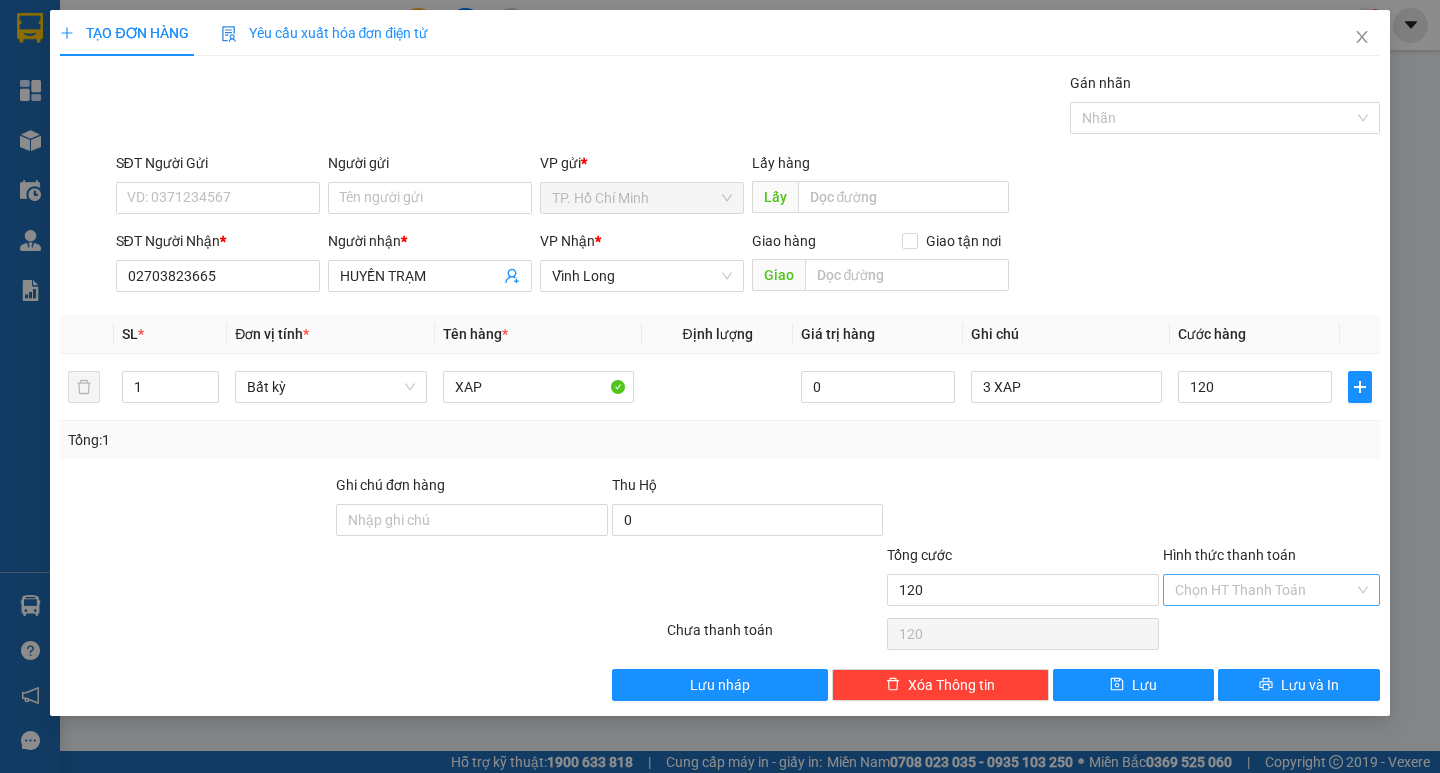 type on "120.000" 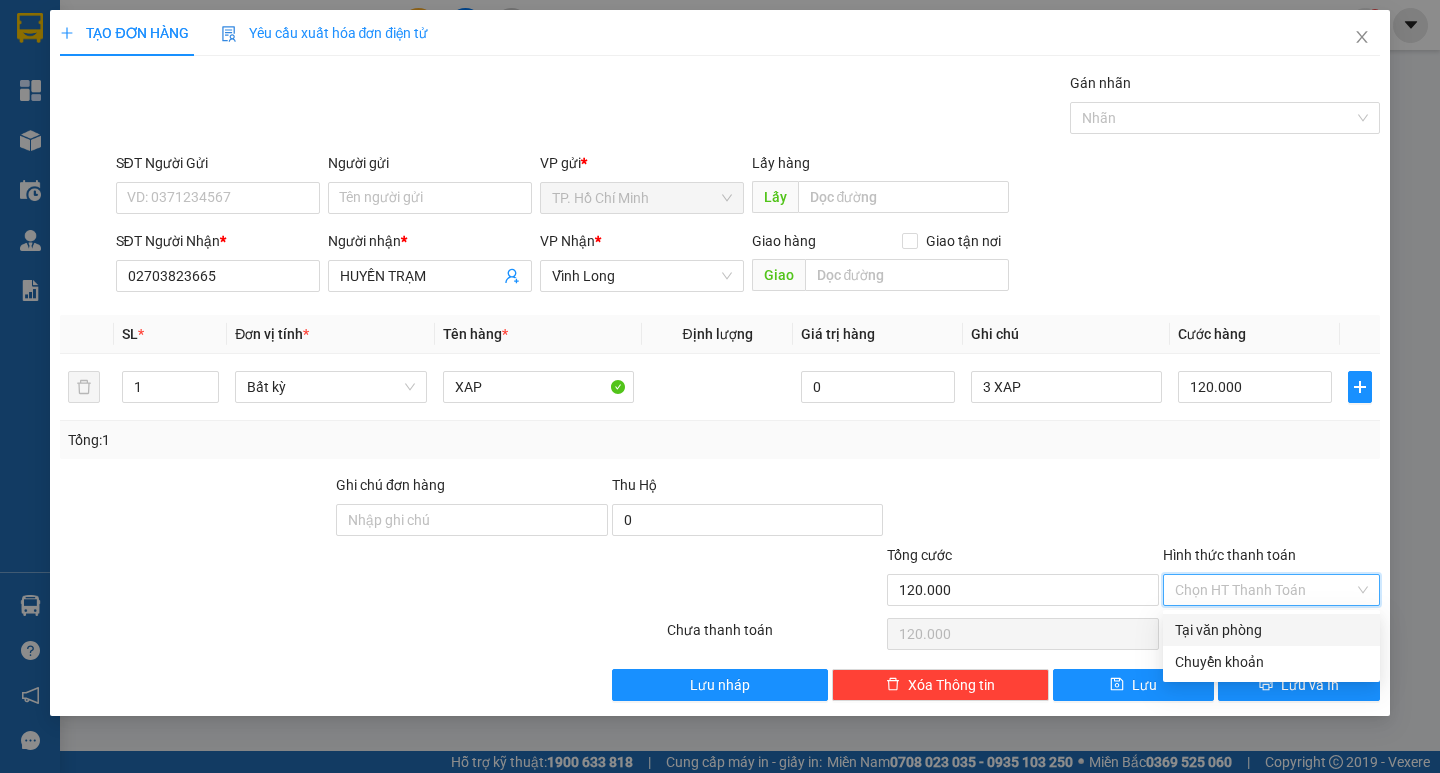 drag, startPoint x: 1231, startPoint y: 590, endPoint x: 1227, endPoint y: 612, distance: 22.36068 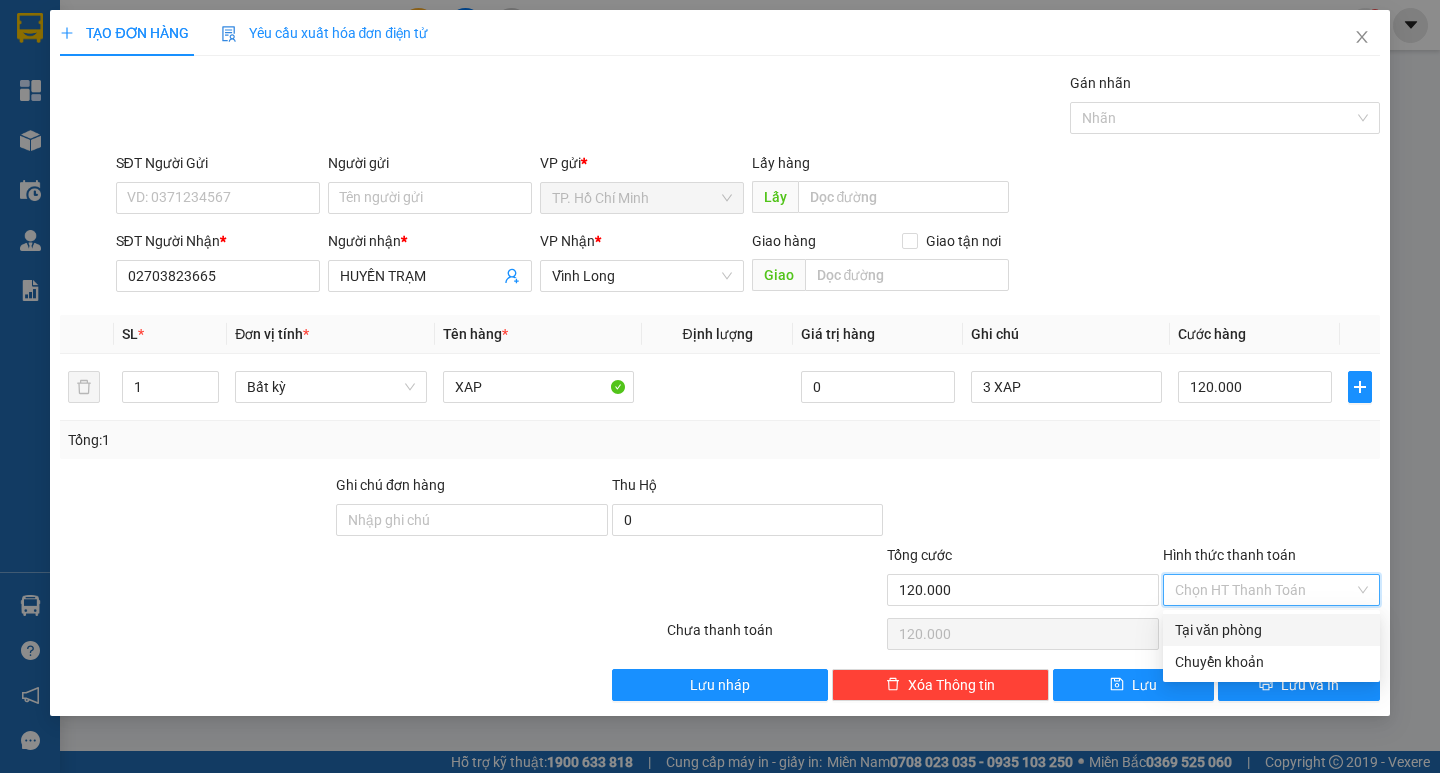 click on "Tại văn phòng" at bounding box center [1271, 630] 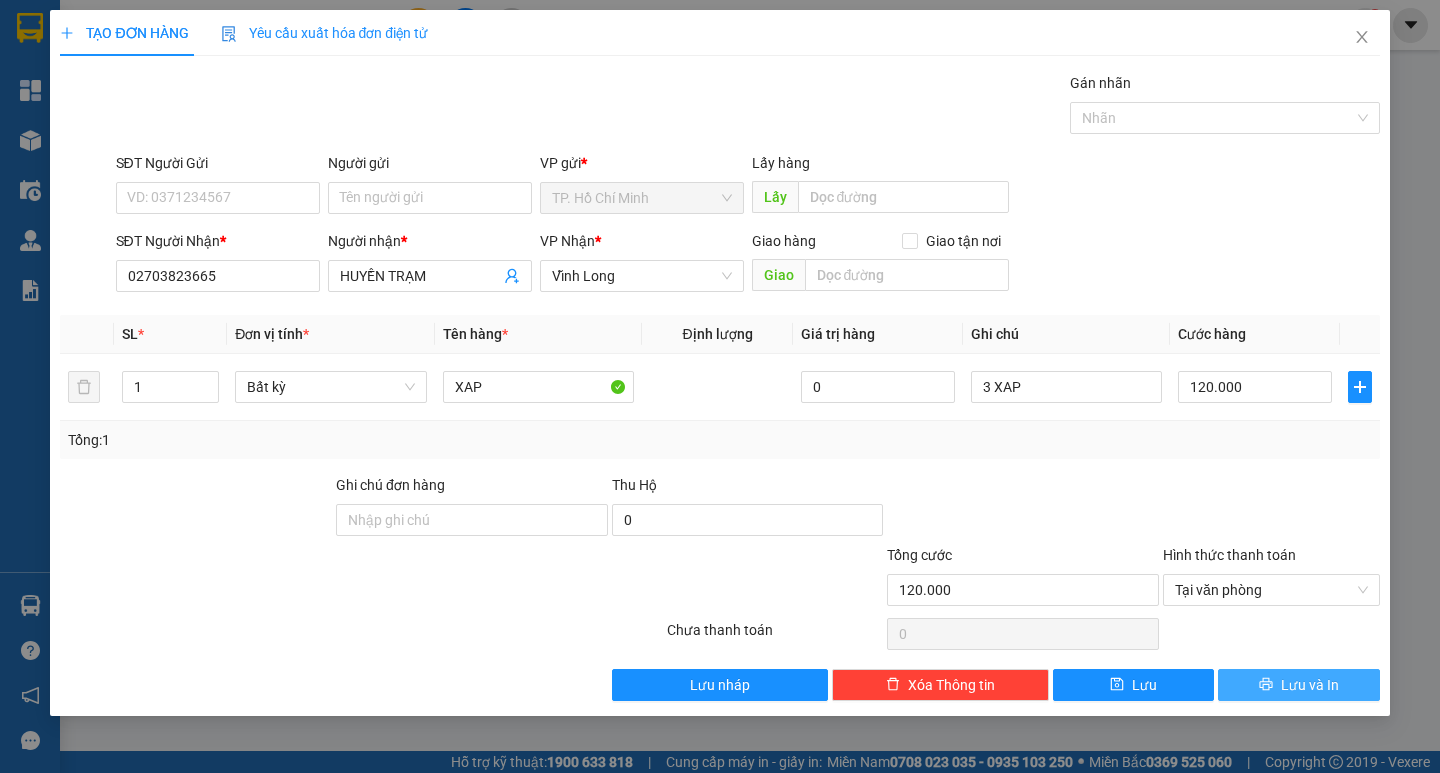 click on "Lưu và In" at bounding box center (1298, 685) 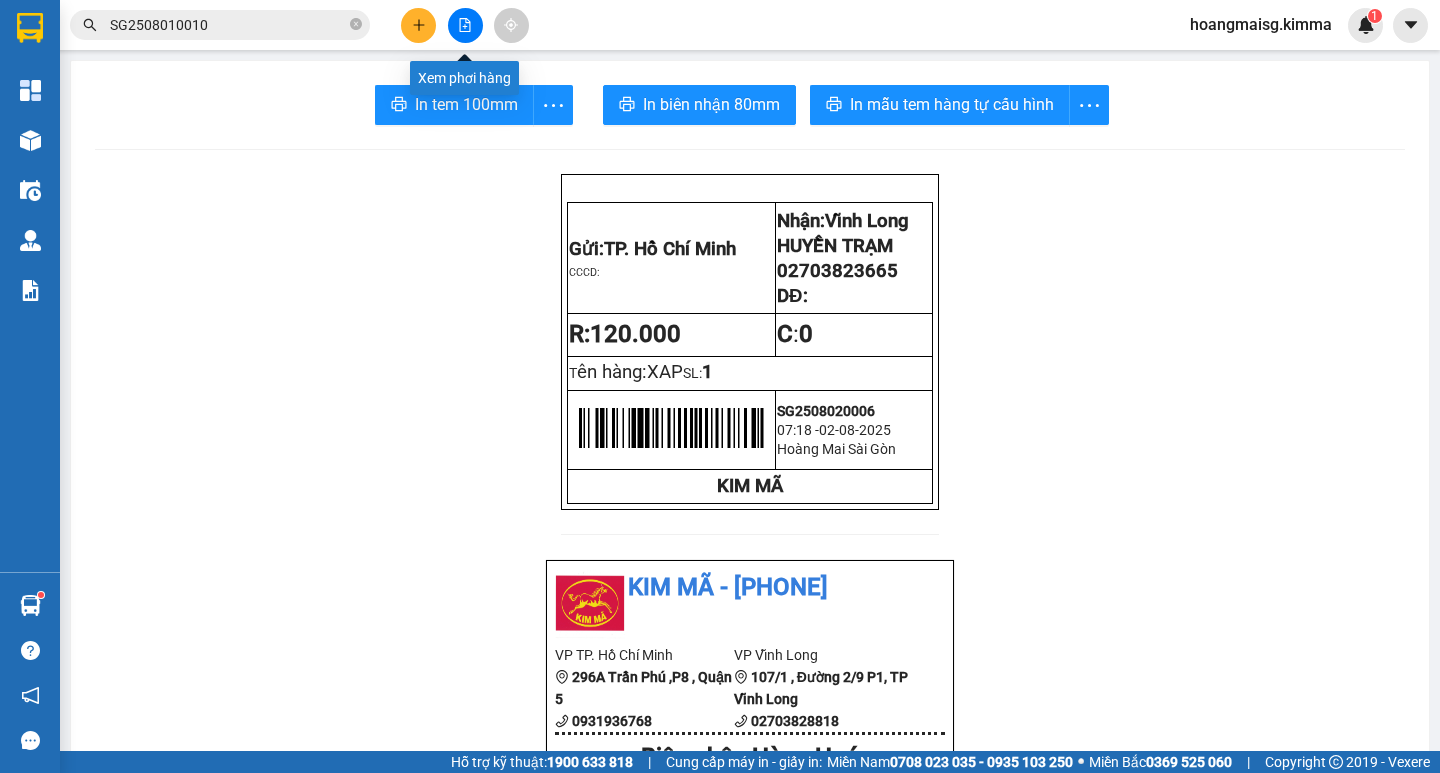 click 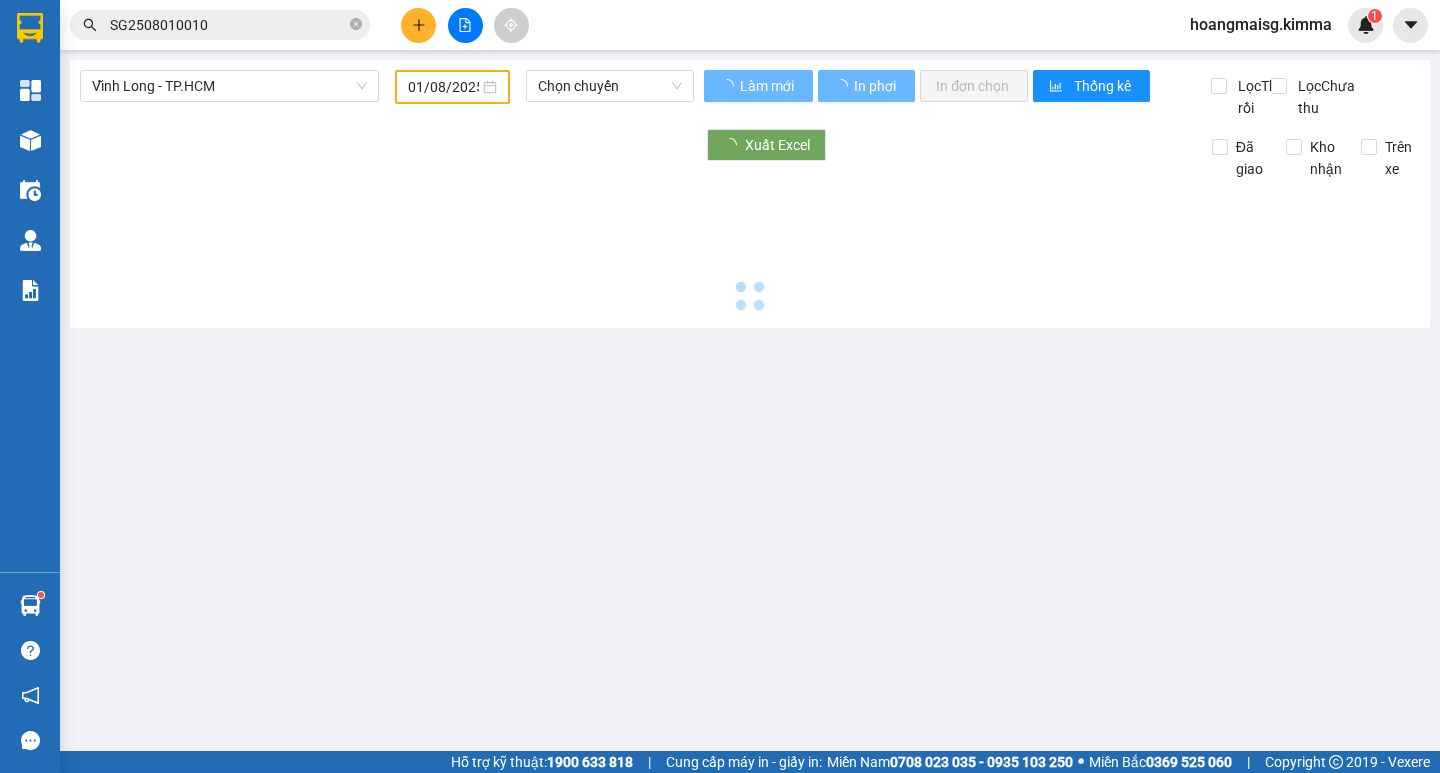 type on "02/08/2025" 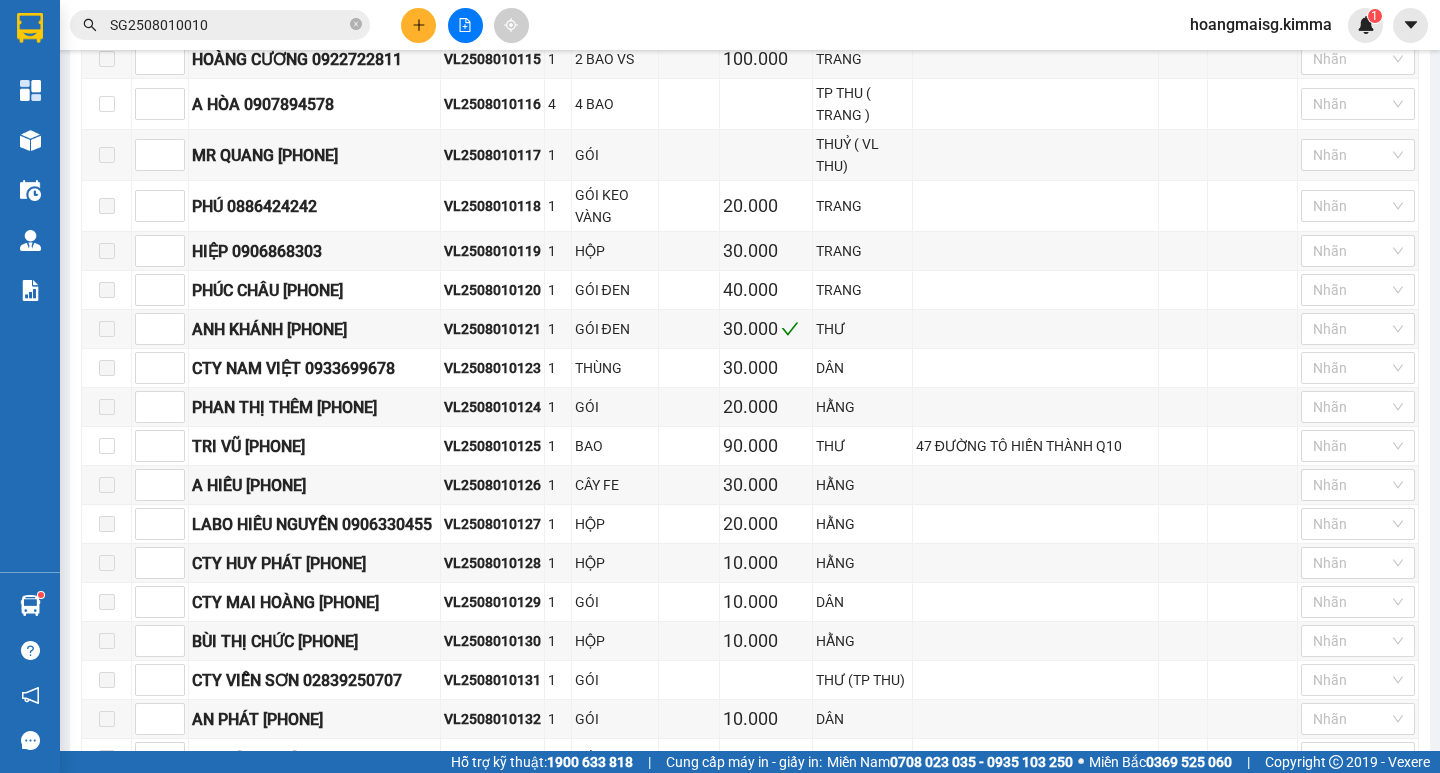 scroll, scrollTop: 0, scrollLeft: 0, axis: both 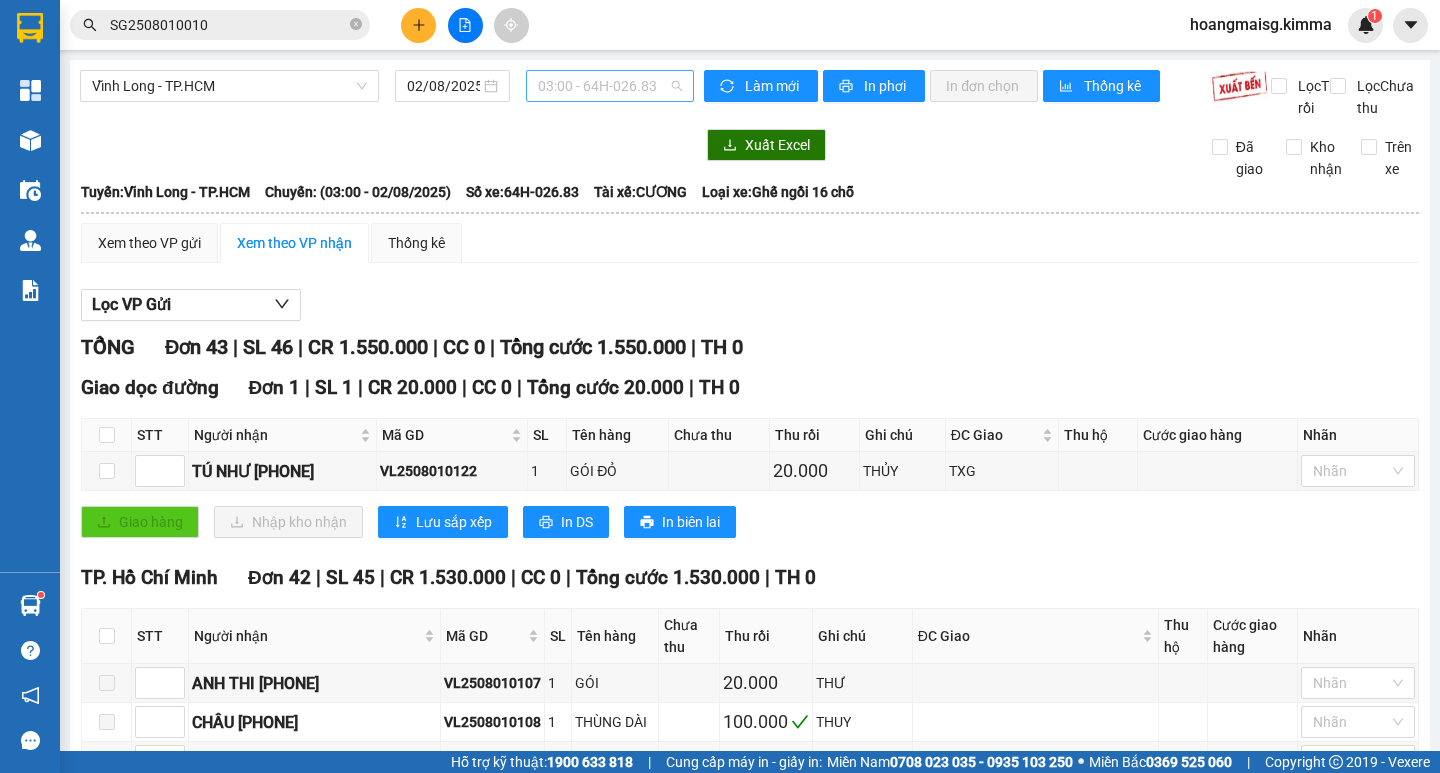 click on "03:00     - 64H-026.83" at bounding box center [610, 86] 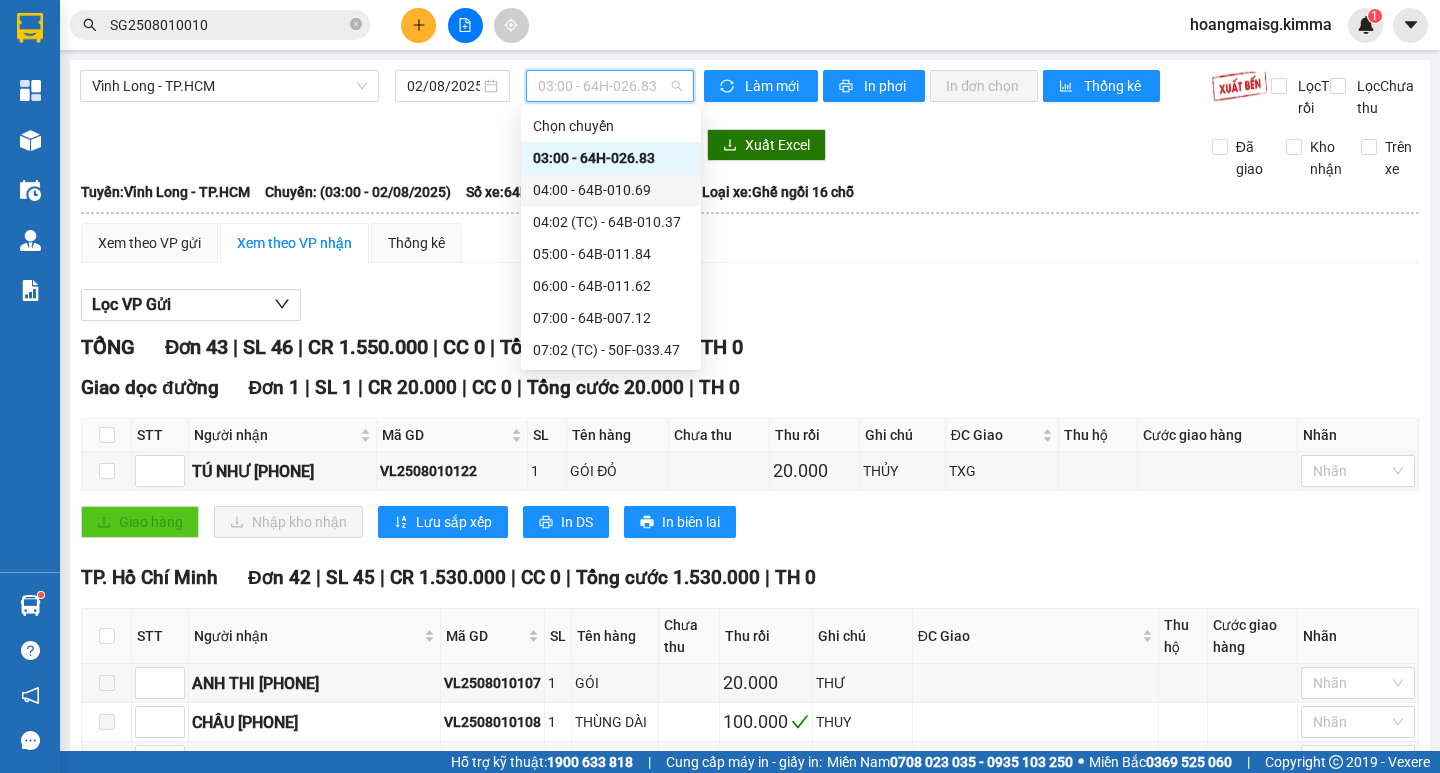 click on "[TIME]     - 64B-010.69" at bounding box center (611, 190) 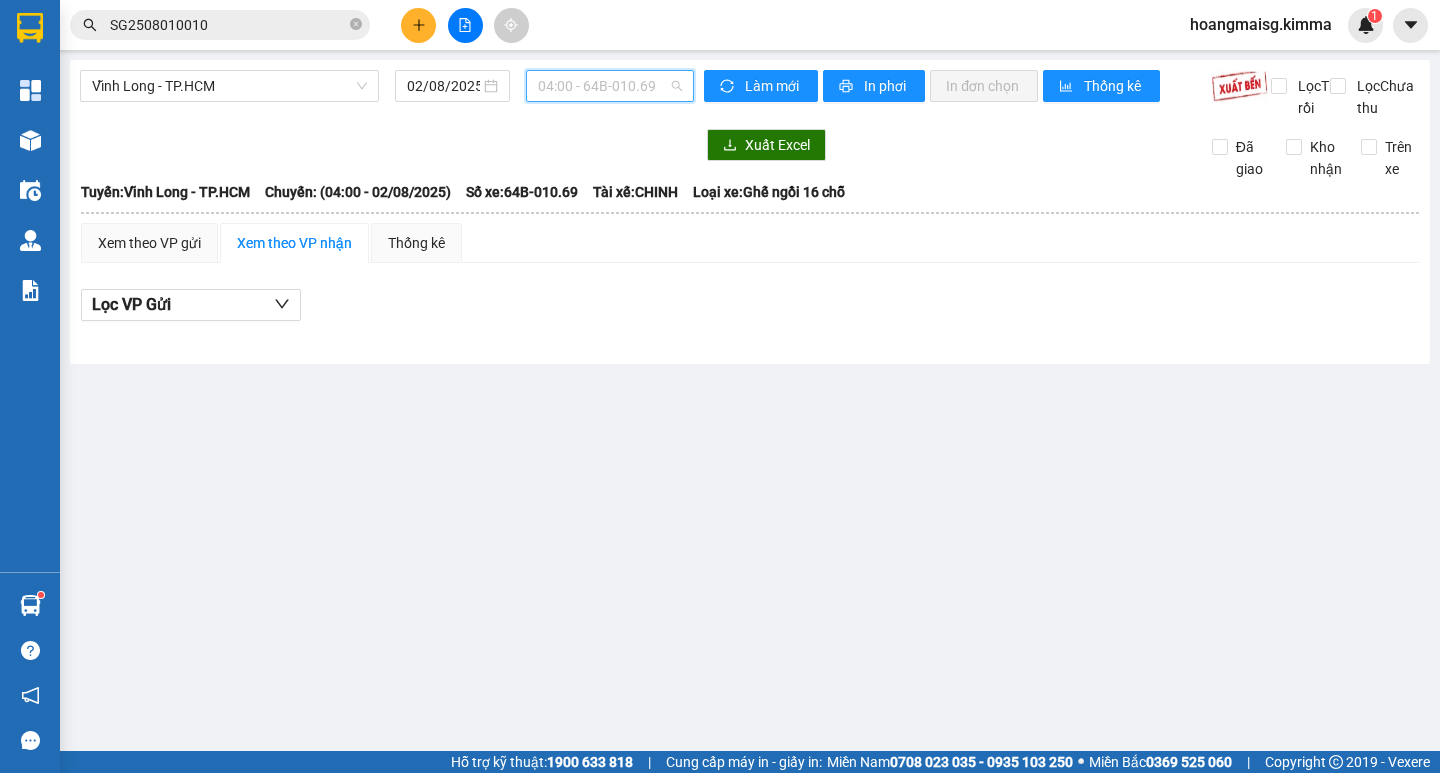 drag, startPoint x: 564, startPoint y: 83, endPoint x: 588, endPoint y: 197, distance: 116.498924 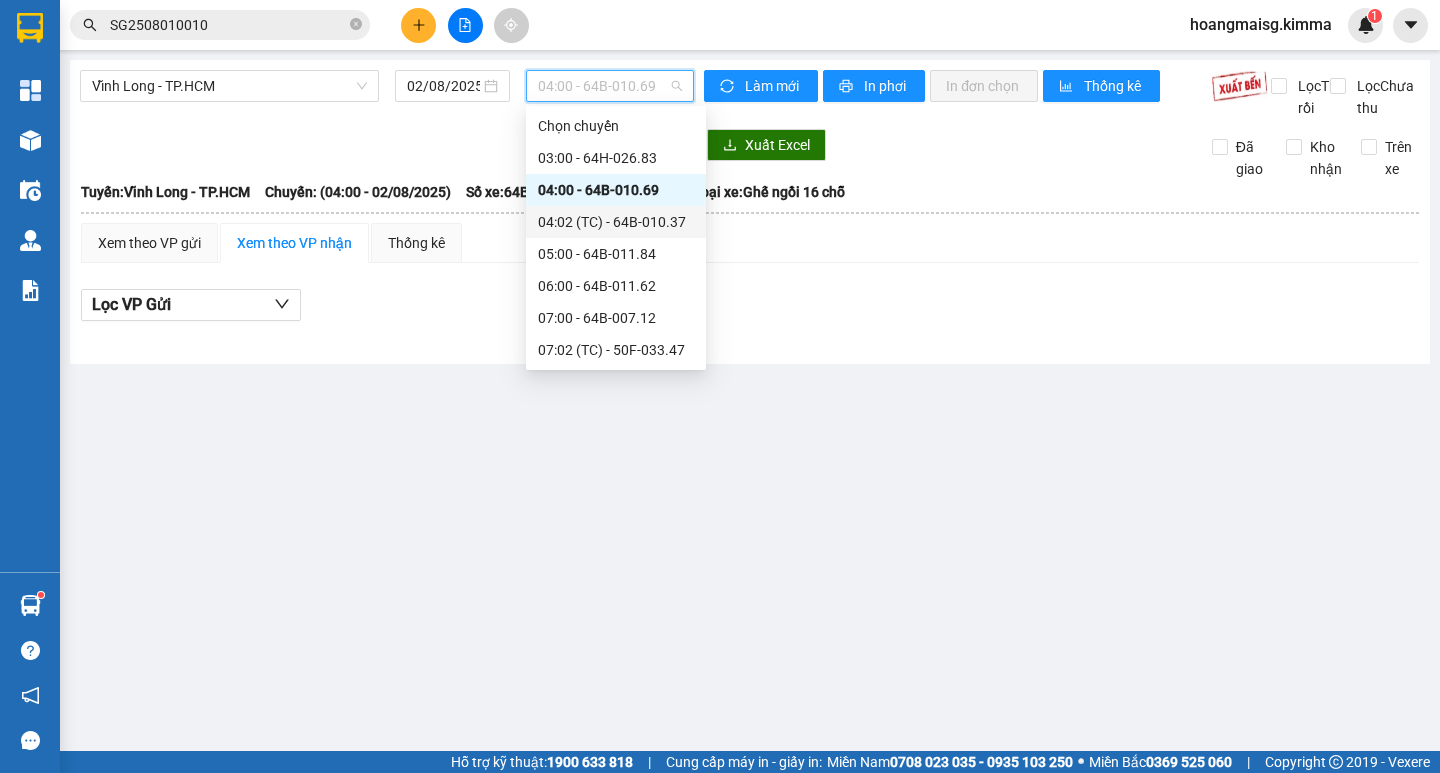 click on "04:02   (TC)   - 64B-010.37" at bounding box center [616, 222] 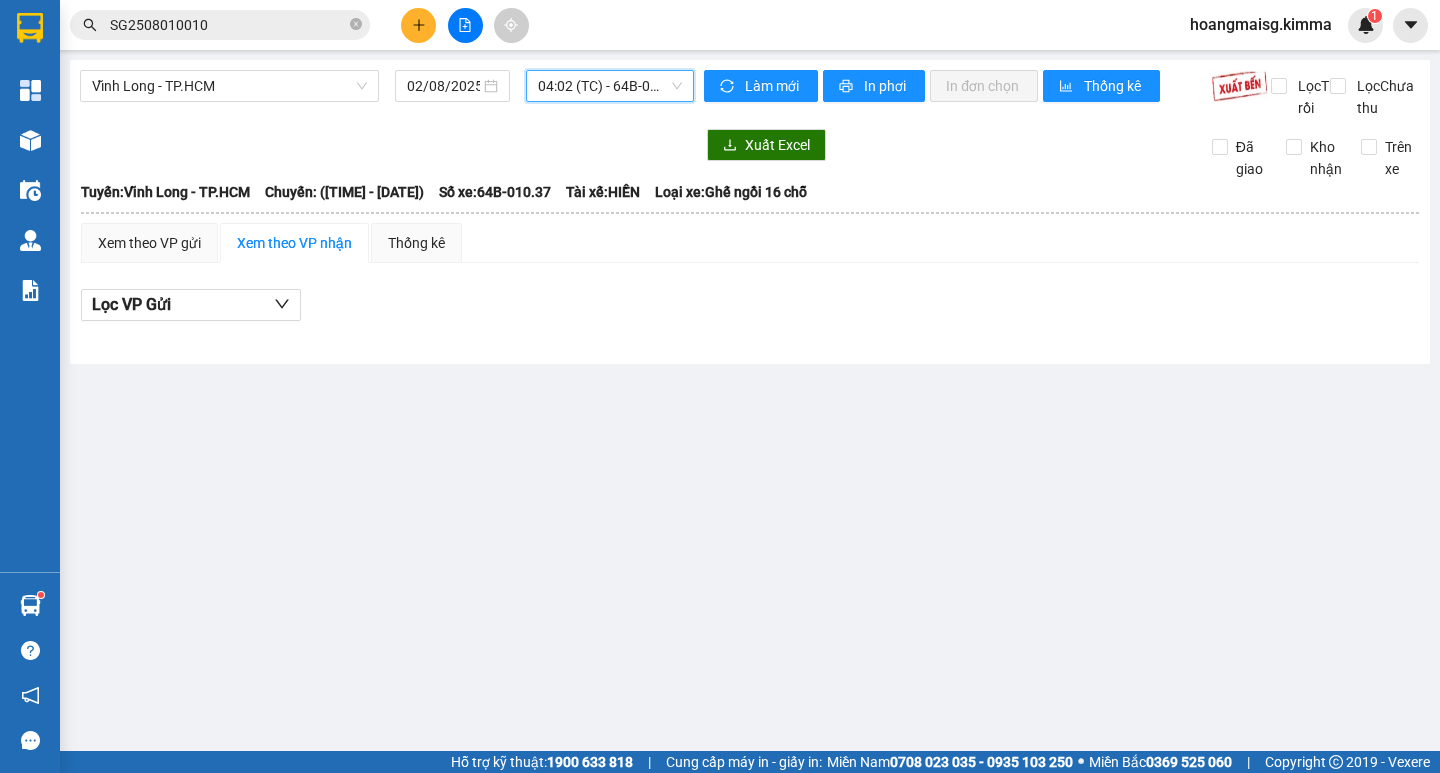 drag, startPoint x: 618, startPoint y: 84, endPoint x: 618, endPoint y: 129, distance: 45 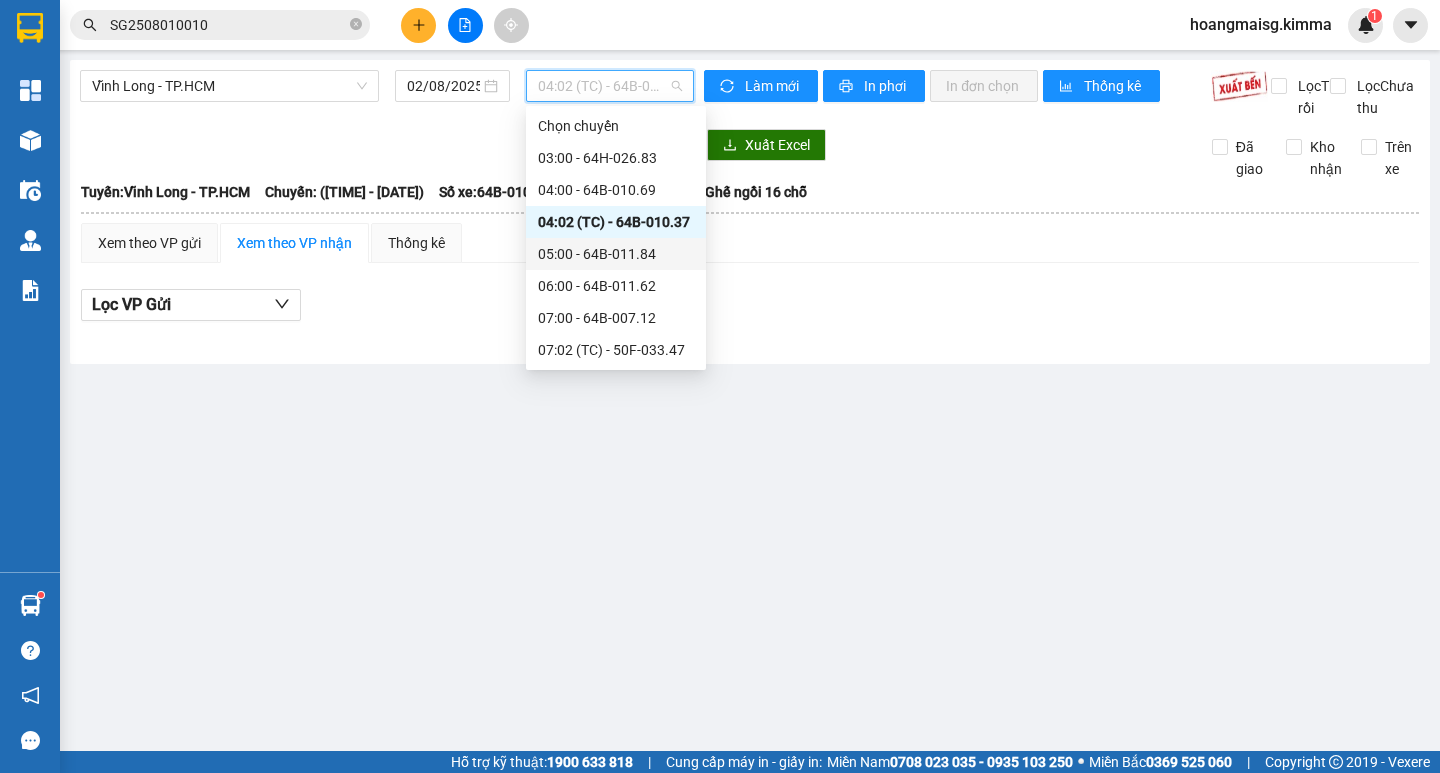 click on "[TIME]     - 64B-011.84" at bounding box center [616, 254] 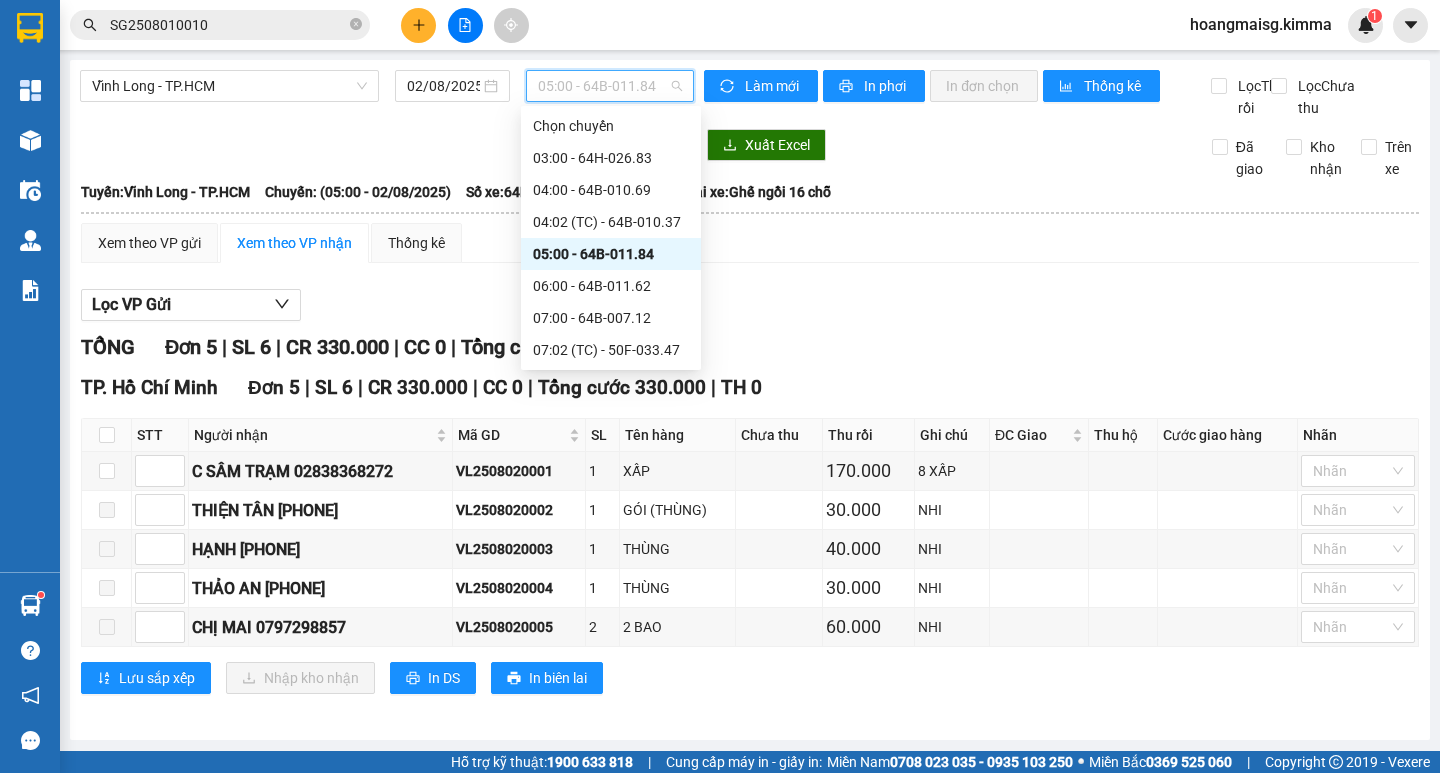 click on "[TIME]     - 64B-011.84" at bounding box center (610, 86) 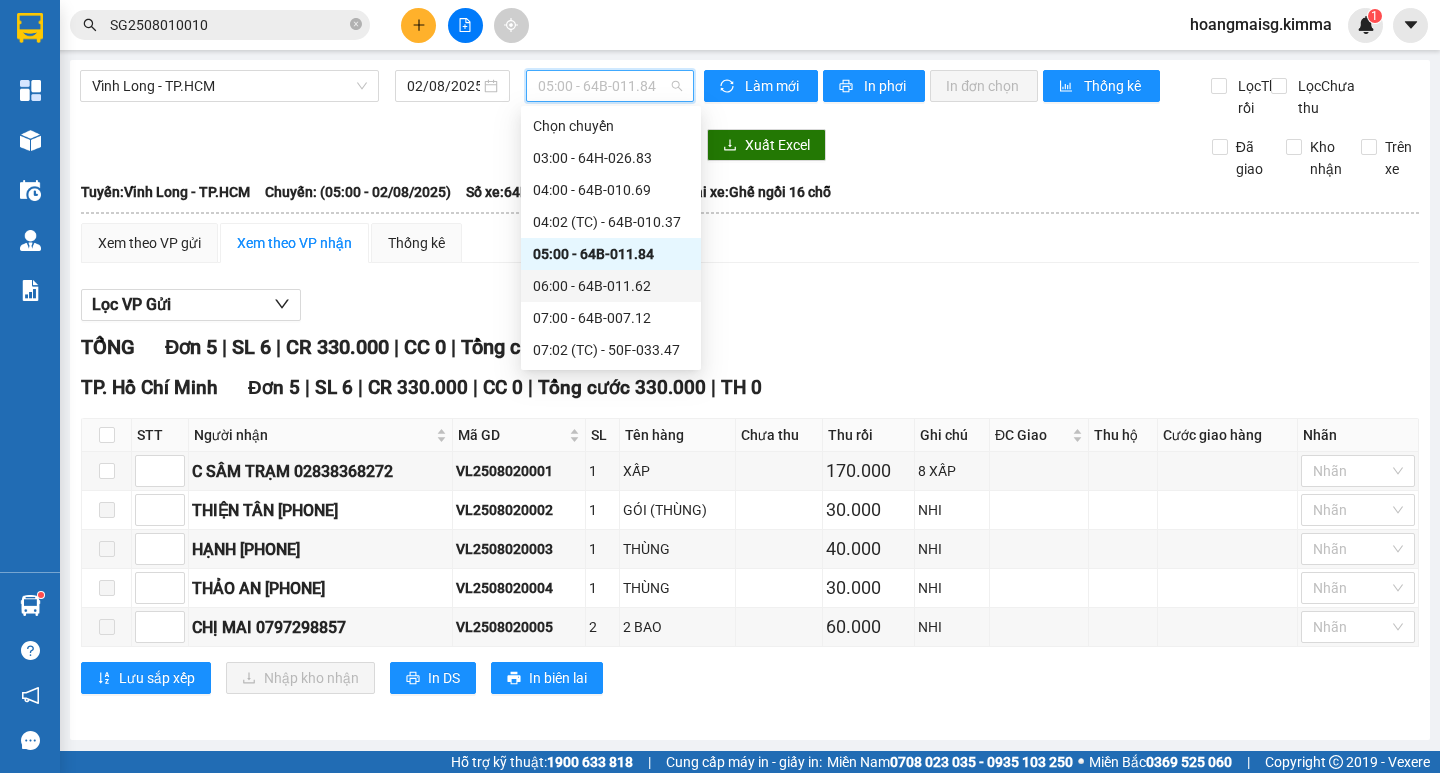 click on "[TIME]     - 64B-011.62" at bounding box center [611, 286] 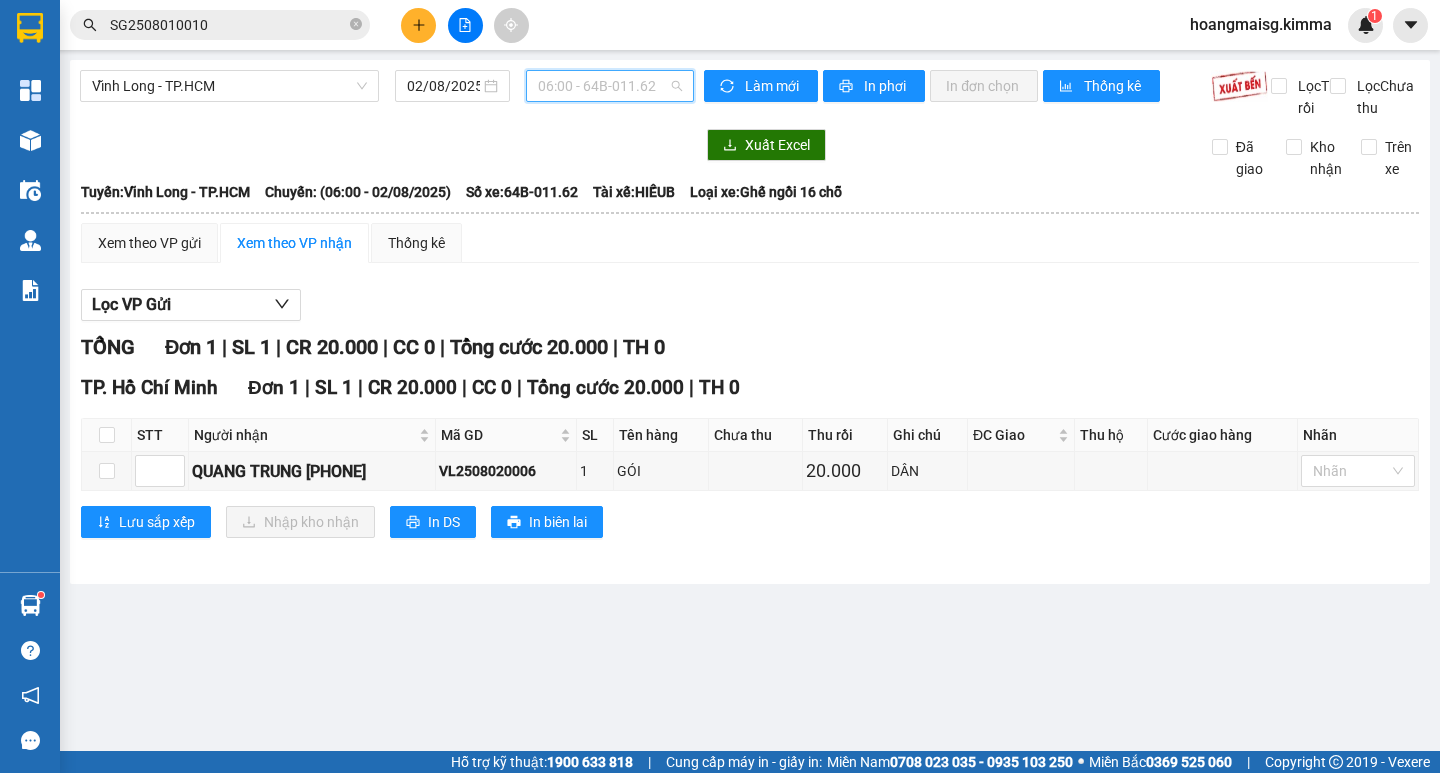 drag, startPoint x: 620, startPoint y: 86, endPoint x: 585, endPoint y: 189, distance: 108.78419 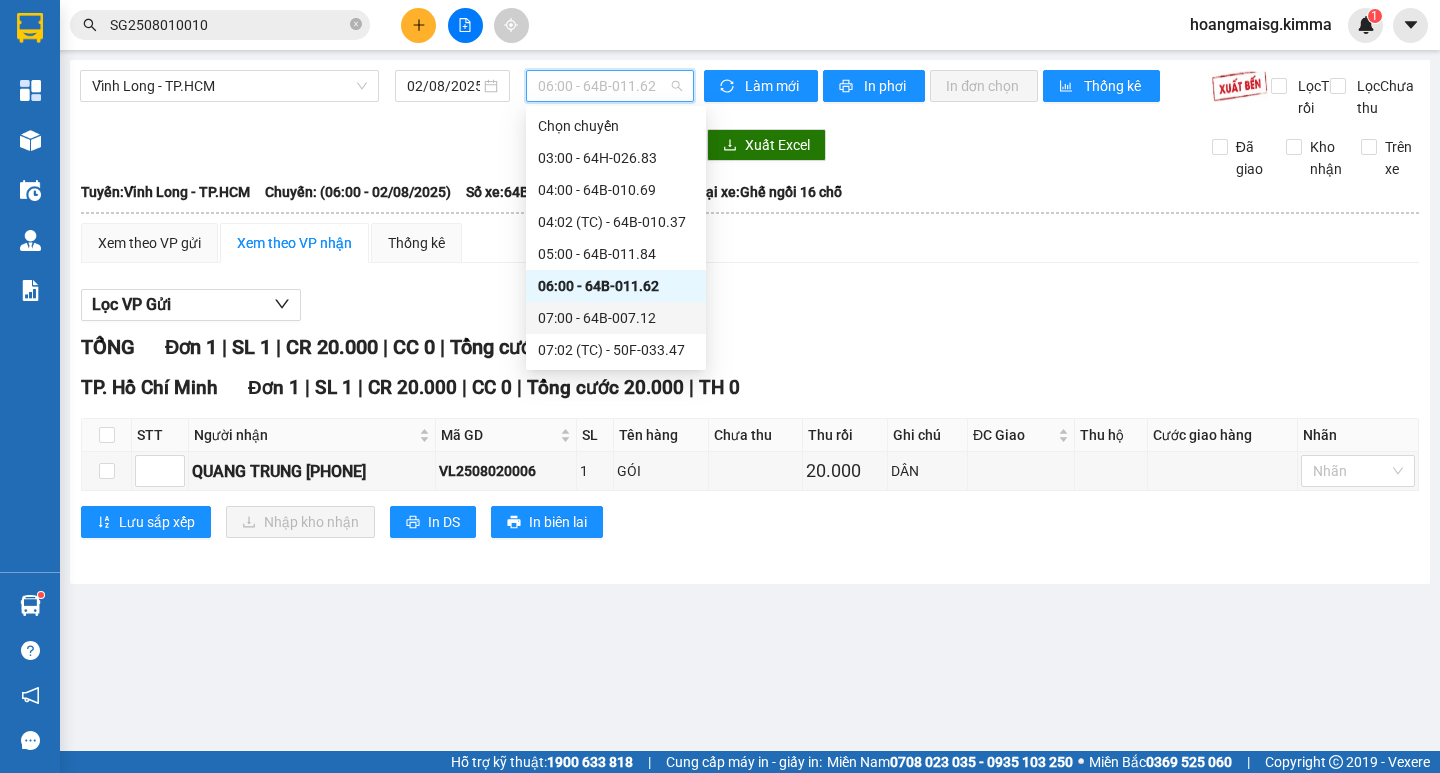 click on "07:00     - 64B-007.12" at bounding box center (616, 318) 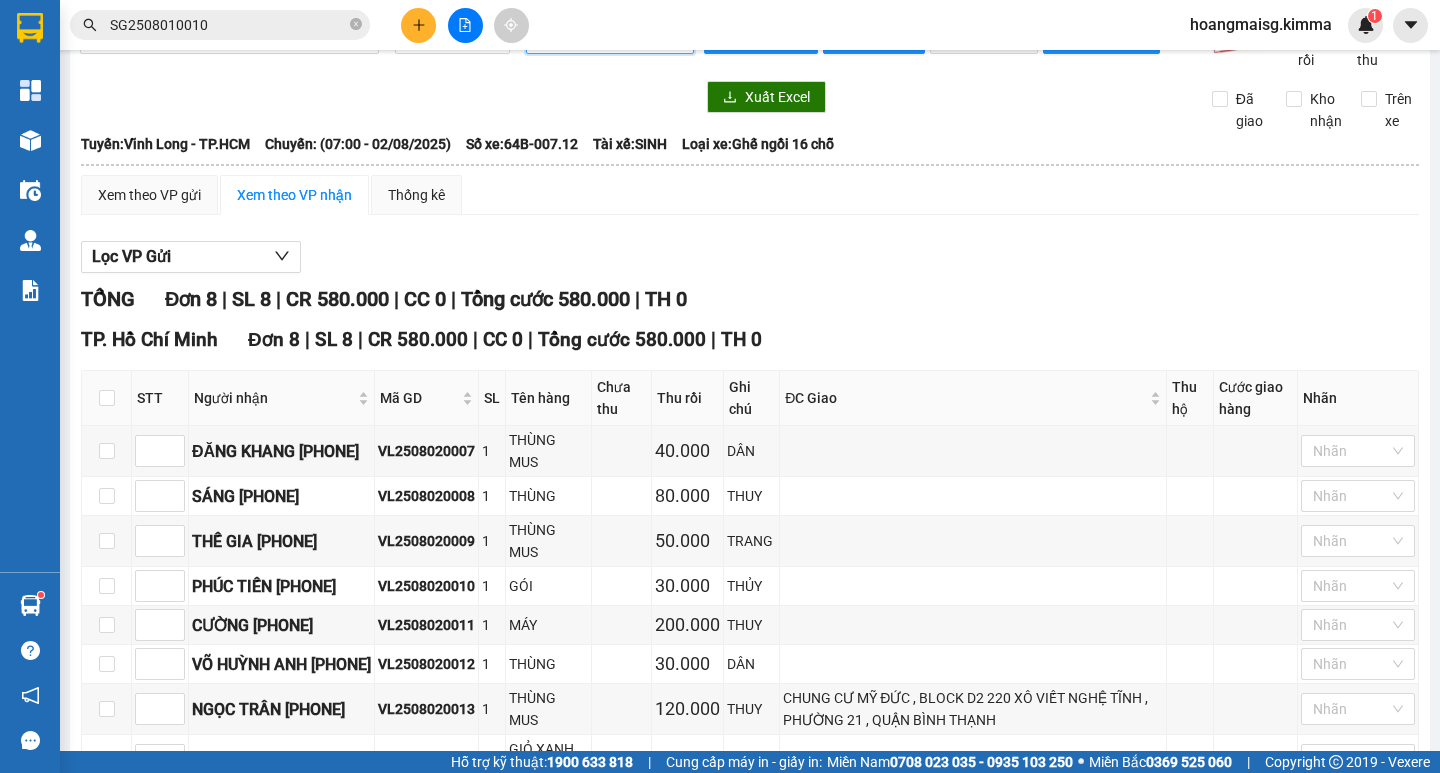 scroll, scrollTop: 0, scrollLeft: 0, axis: both 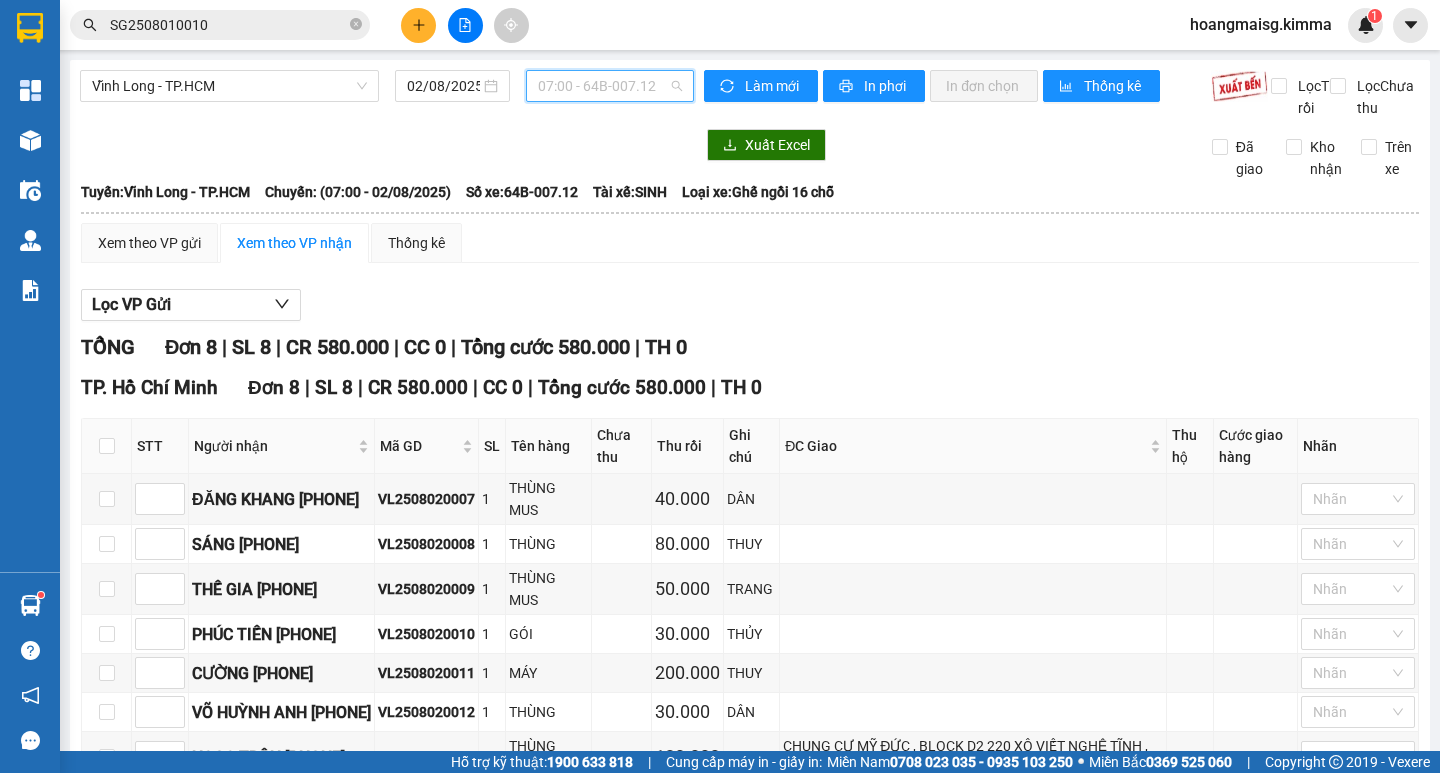 drag, startPoint x: 574, startPoint y: 88, endPoint x: 597, endPoint y: 219, distance: 133.00375 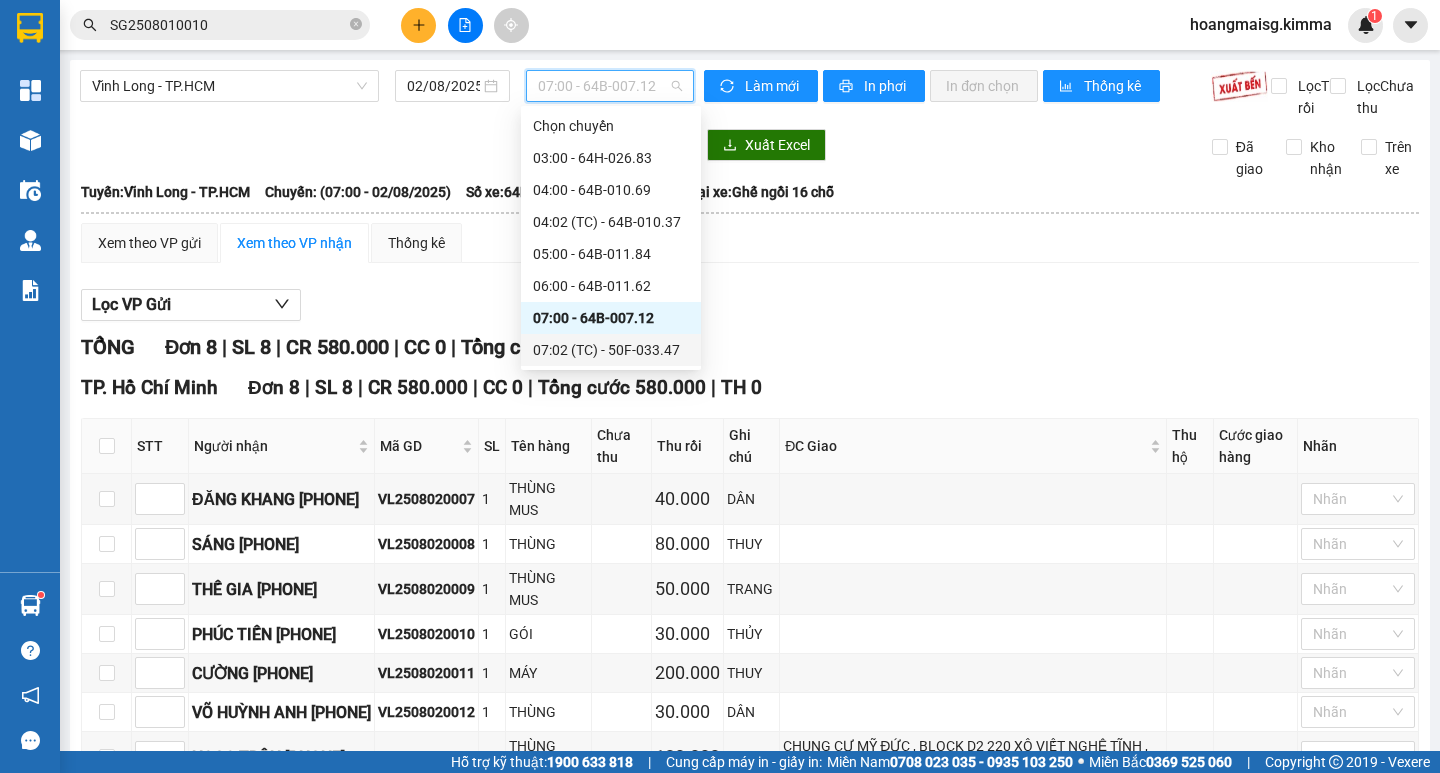 click on "[TIME]   (TC)   - 50F-033.47" at bounding box center (611, 350) 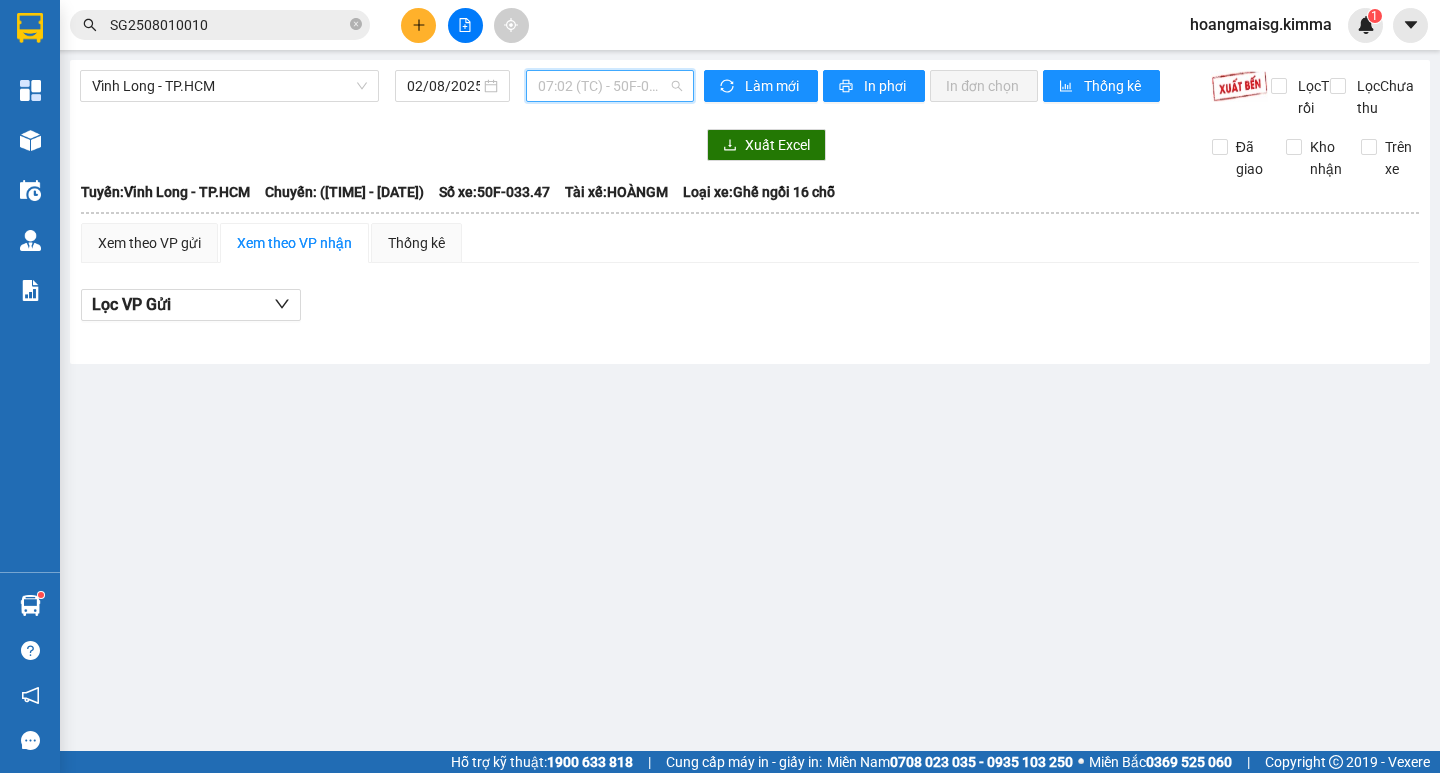 drag, startPoint x: 606, startPoint y: 85, endPoint x: 602, endPoint y: 172, distance: 87.0919 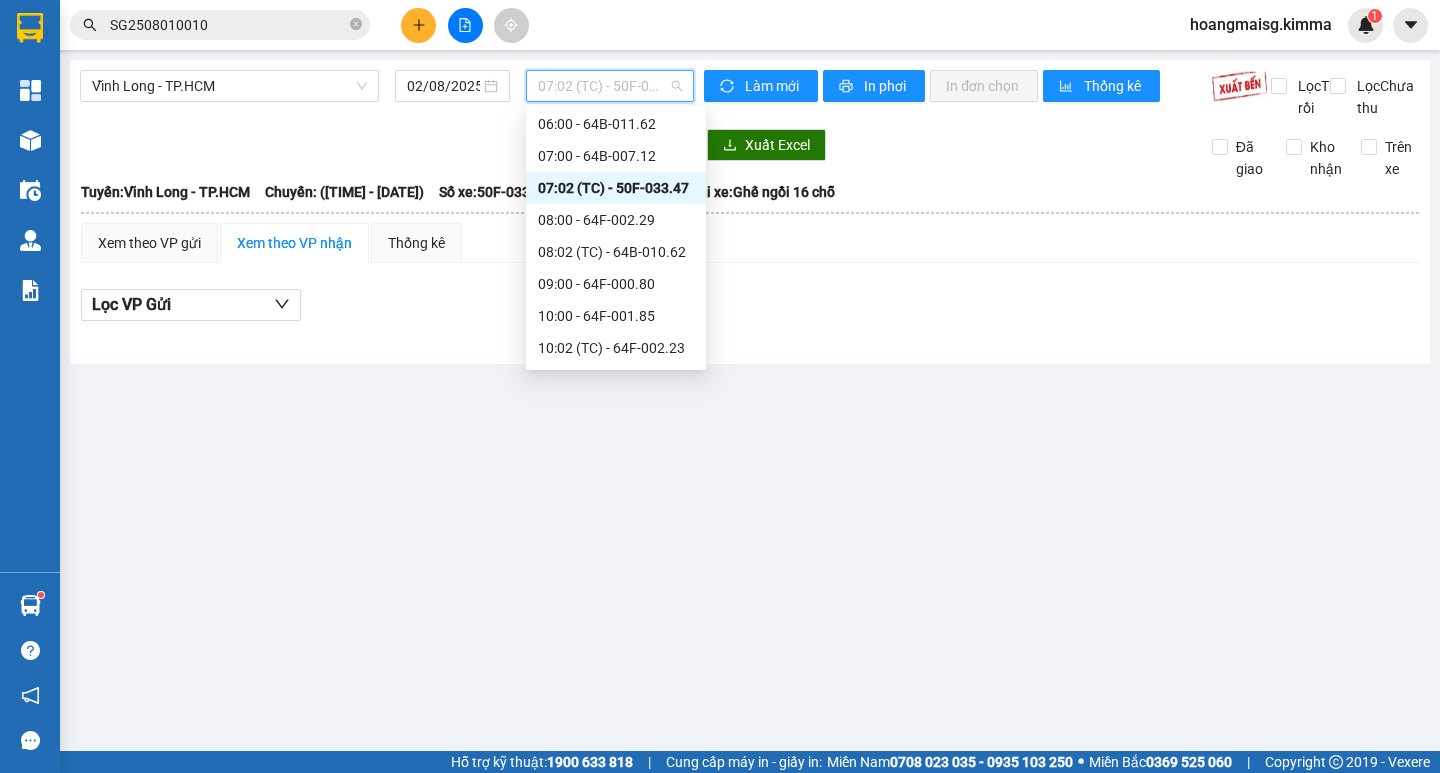 scroll, scrollTop: 200, scrollLeft: 0, axis: vertical 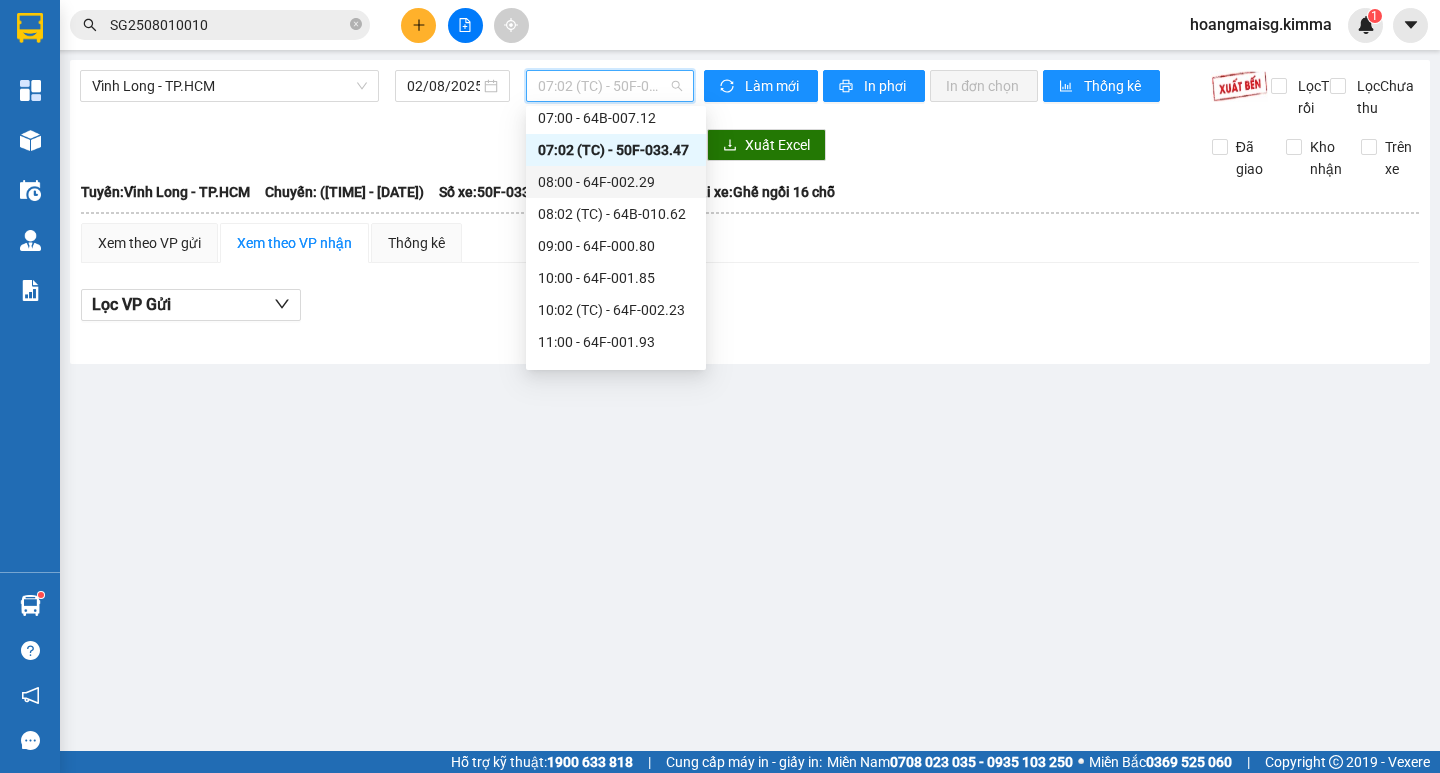 click on "08:00     - 64F-002.29" at bounding box center (616, 182) 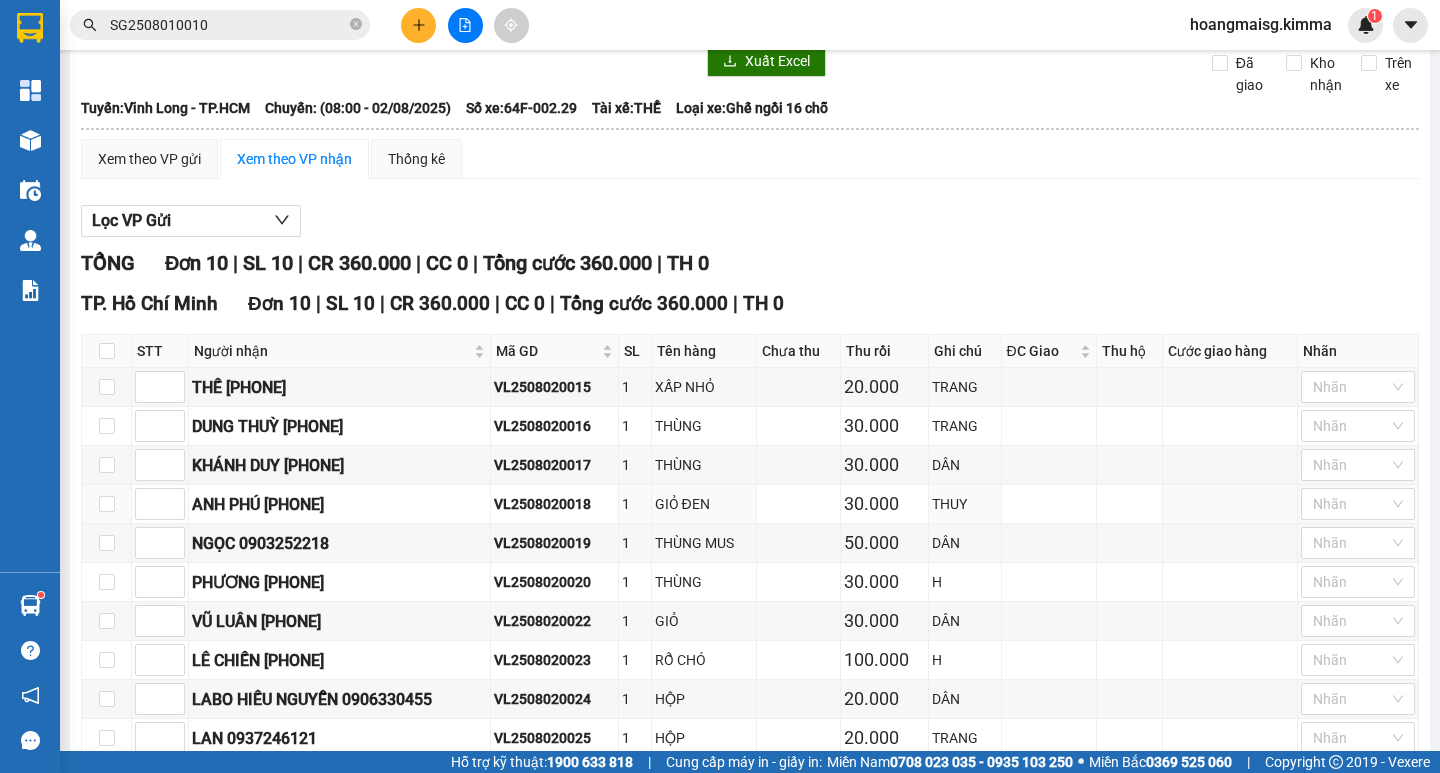 scroll, scrollTop: 0, scrollLeft: 0, axis: both 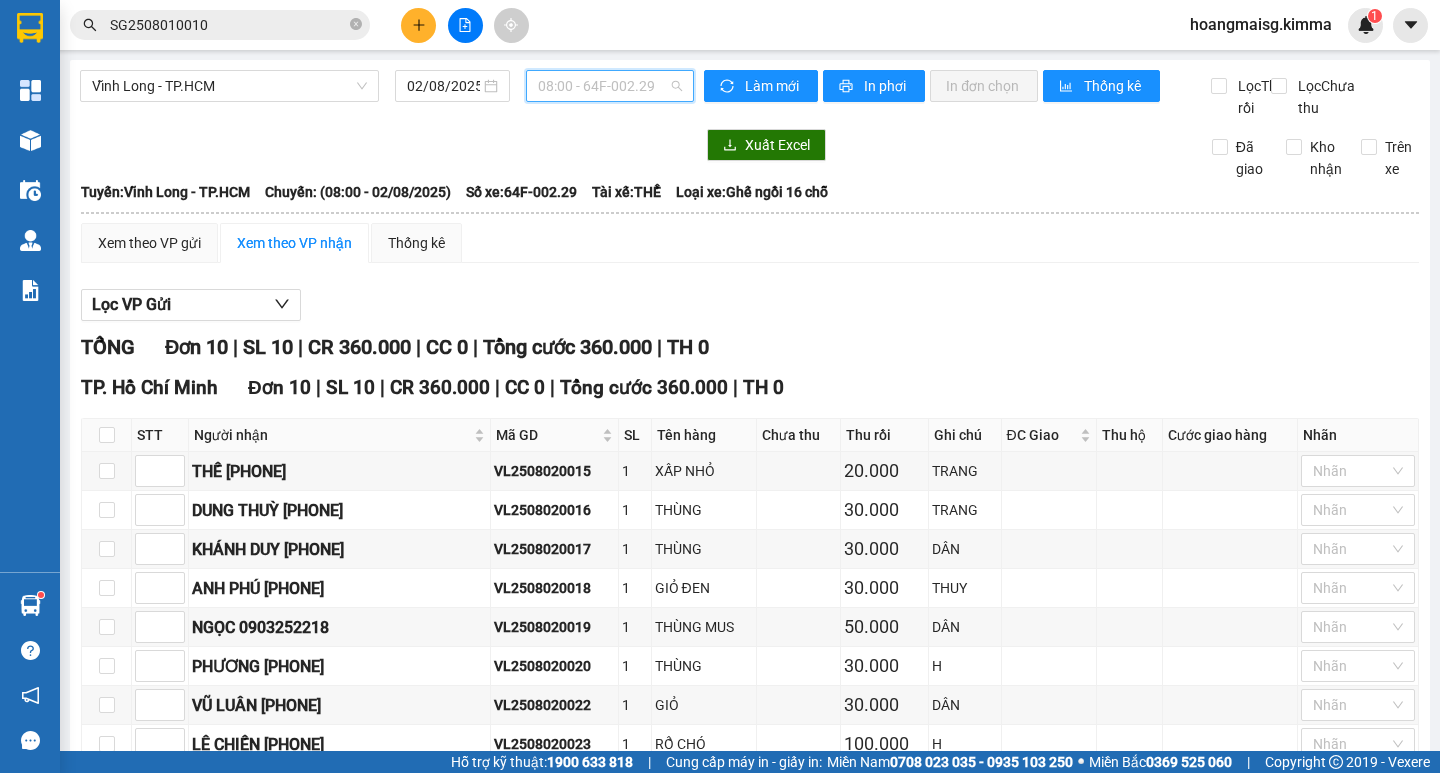 click on "08:00     - 64F-002.29" at bounding box center (610, 86) 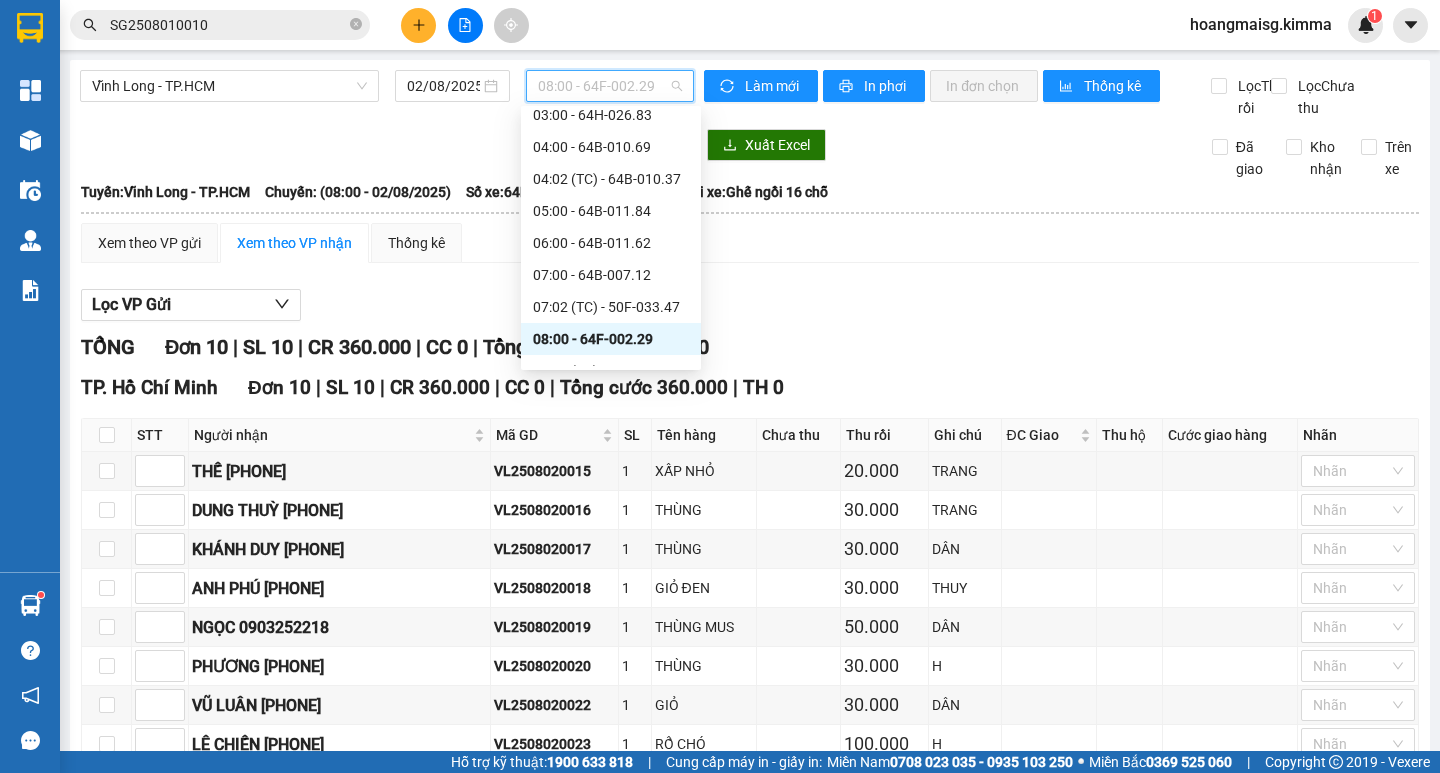 scroll, scrollTop: 0, scrollLeft: 0, axis: both 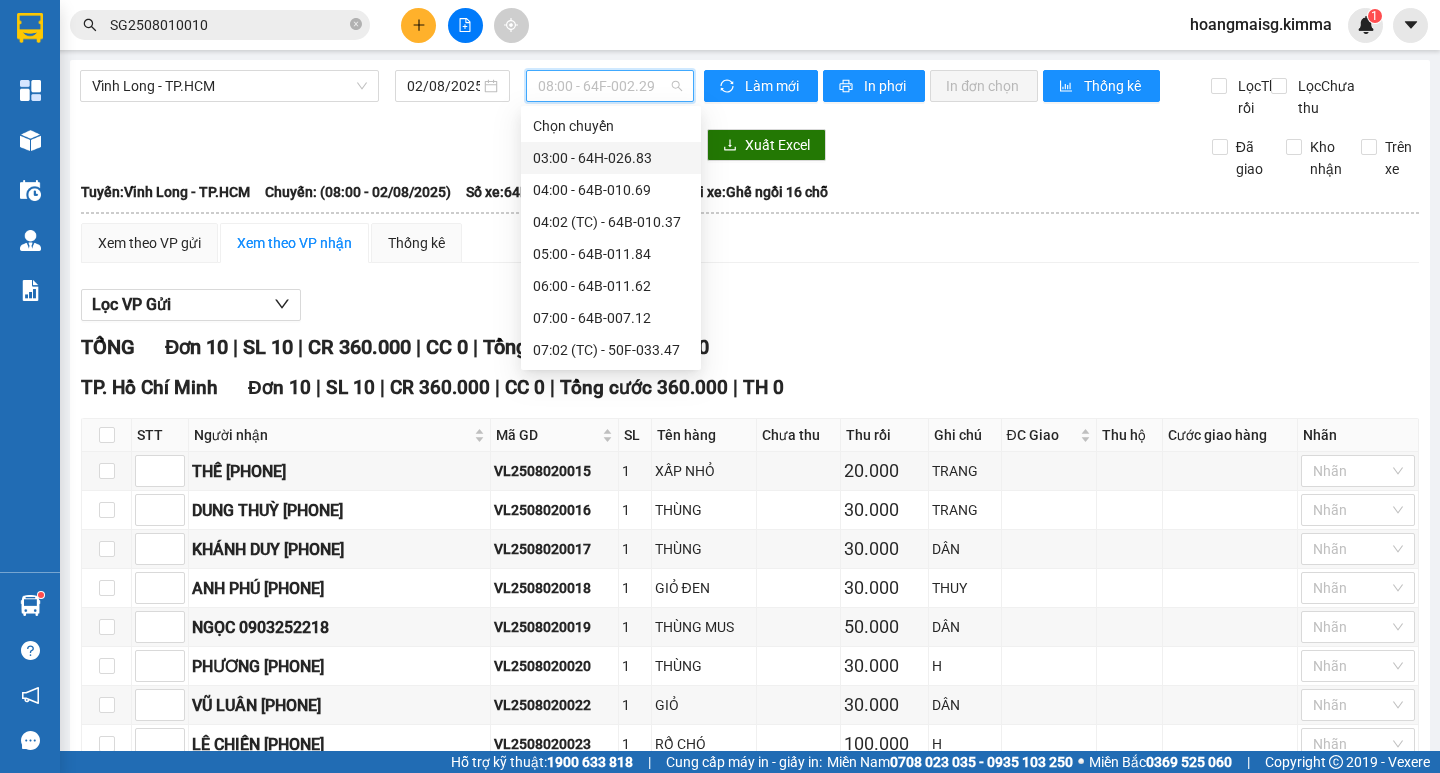 click on "03:00     - 64H-026.83" at bounding box center (611, 158) 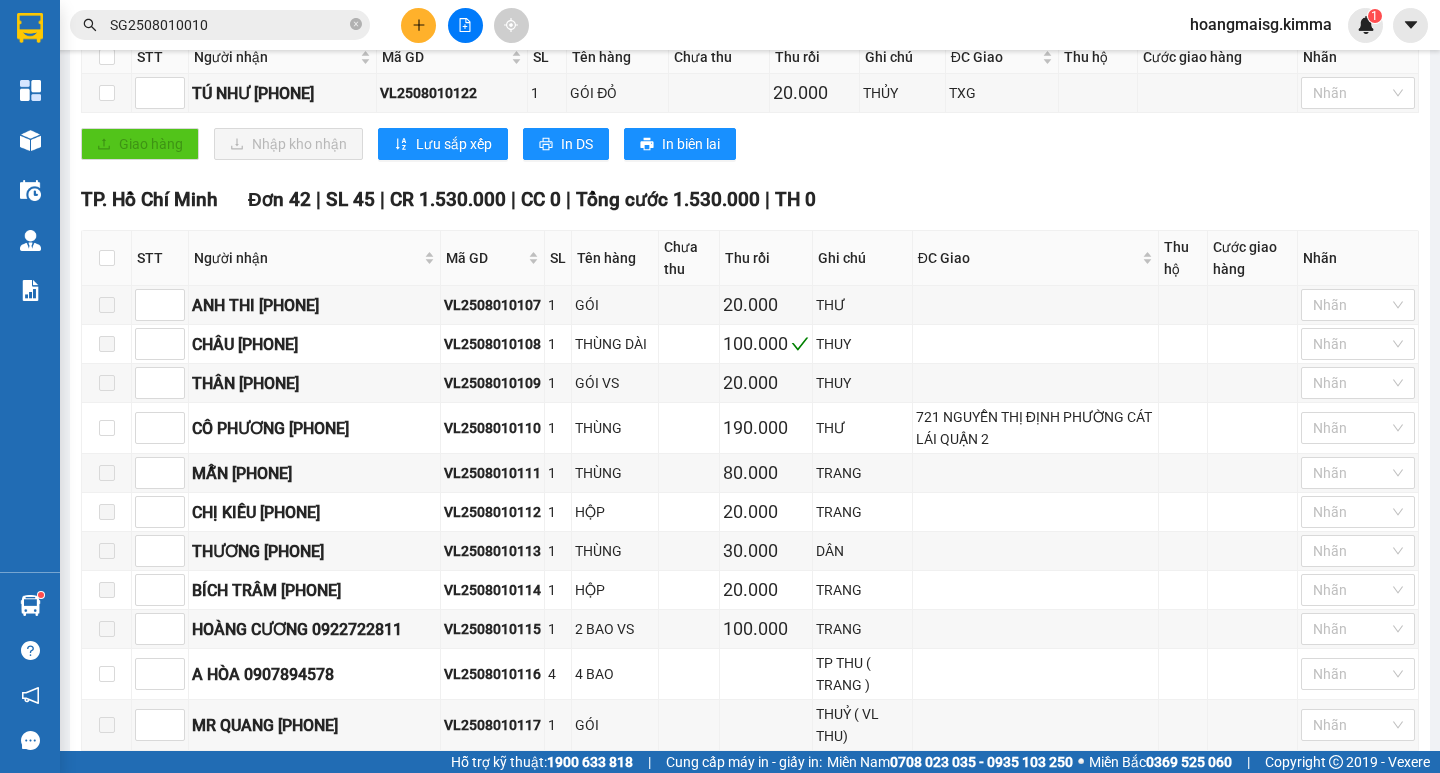scroll, scrollTop: 200, scrollLeft: 0, axis: vertical 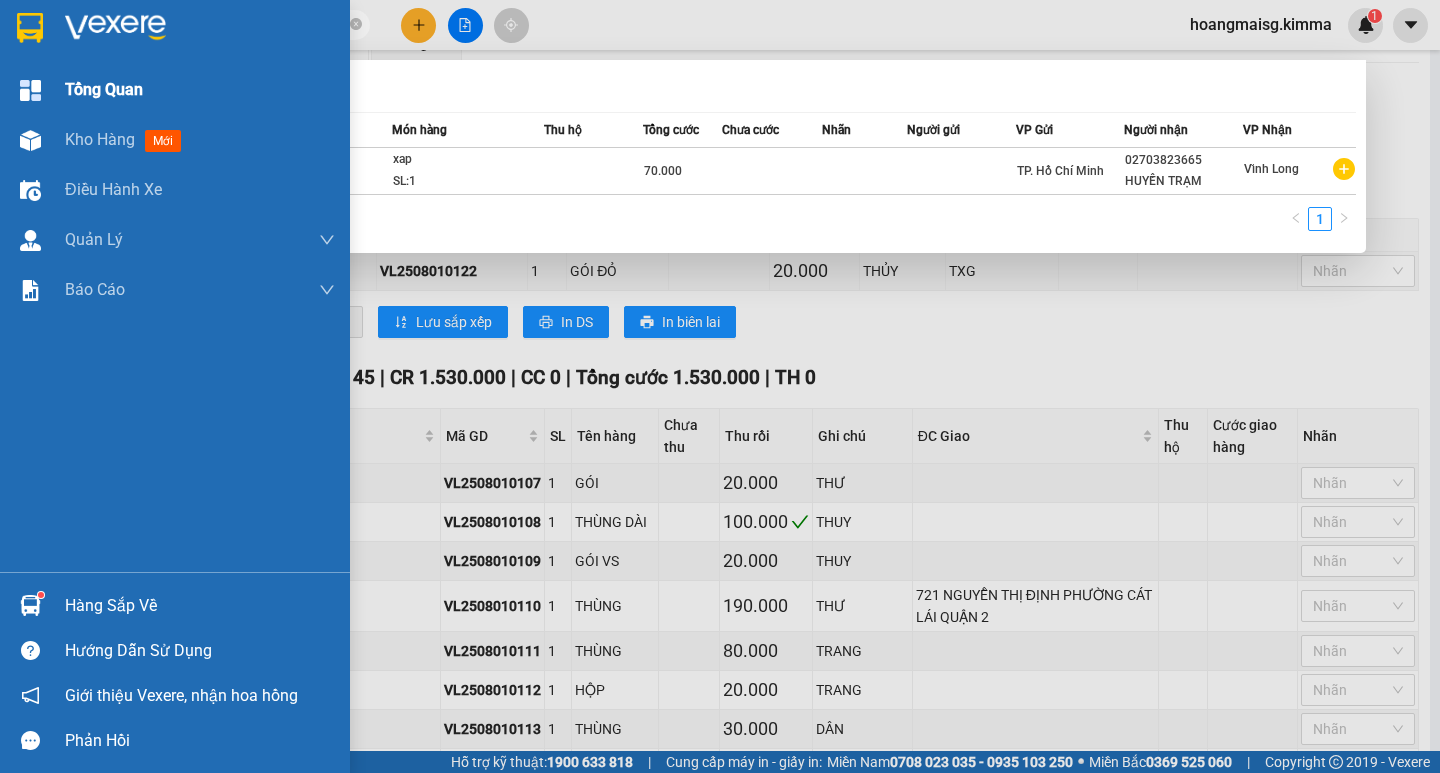 drag, startPoint x: 224, startPoint y: 21, endPoint x: 0, endPoint y: 63, distance: 227.90349 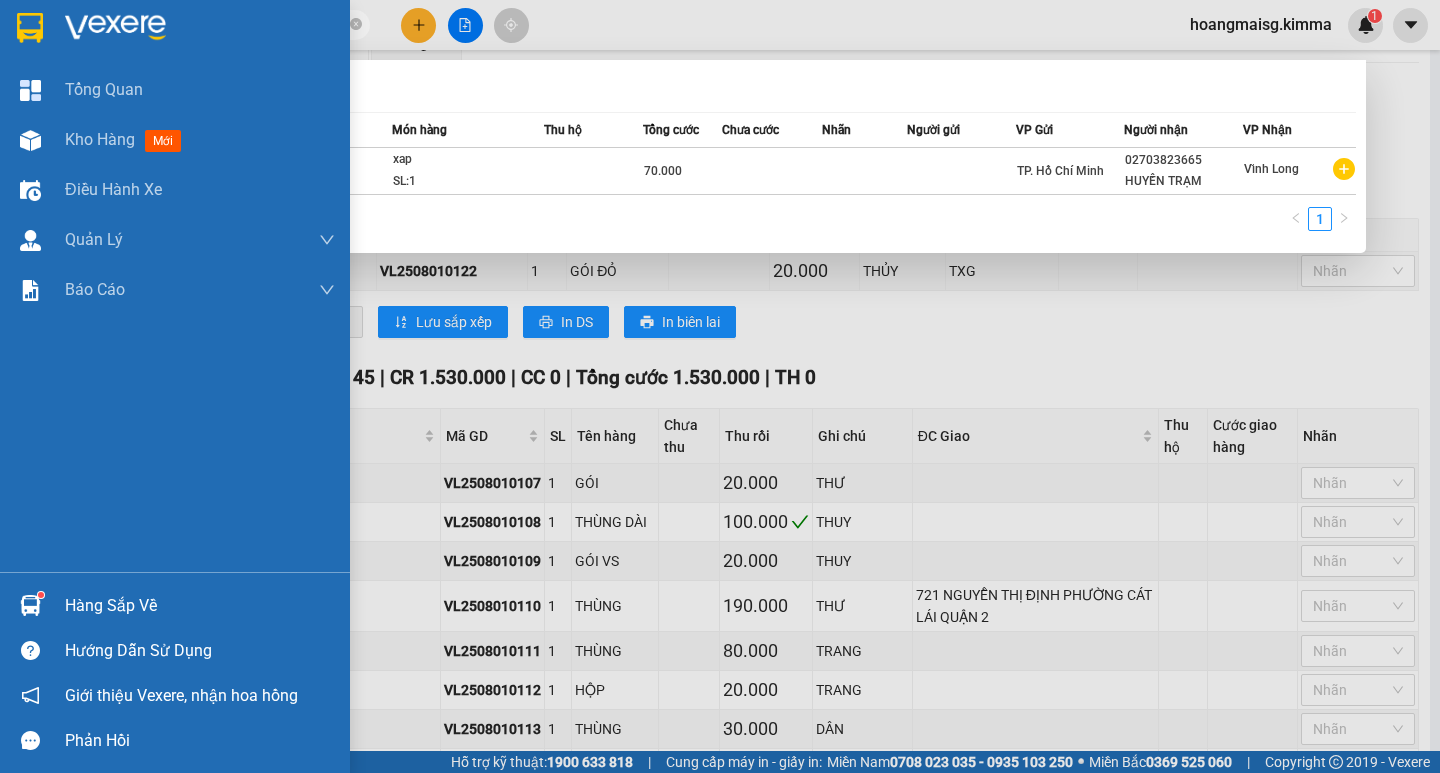 click on "Kết quả tìm kiếm ( 1 )  Bộ lọc  Mã ĐH Trạng thái Món hàng Thu hộ Tổng cước Chưa cước Nhãn Người gửi VP Gửi Người nhận VP Nhận SG2508010010 [TIME] - [DATE] VP Nhận   64F-001.92 [TIME] - [DATE] xap SL:  1 70.000 TP. Hồ Chí Minh [PHONE] HUYỀN TRẠM Vĩnh Long 1 SG2508010010 hoangmaisg.kimma 1     Tổng Quan     Kho hàng mới     Điều hành xe     Quản Lý Quản lý chuyến Quản lý khách hàng Quản lý giao nhận mới     Báo cáo Báo cáo dòng tiền (nhà xe) Báo cáo dòng tiền (trưởng trạm) Doanh số tạo đơn theo VP gửi (nhà xe) Doanh số tạo đơn theo VP gửi (trưởng trạm) Kim Mã - Thống kê đơn hàng văn phòng gửi Hàng sắp về Hướng dẫn sử dụng Giới thiệu Vexere, nhận hoa hồng Phản hồi Phần mềm hỗ trợ bạn tốt chứ? Vĩnh Long - TP.HCM [DATE] [TIME]     - 64H-026.83  Làm mới In phơi In đơn chọn Thống kê Lọc  Thu rồi Lọc  Chưa thu Xuất Excel" at bounding box center (720, 386) 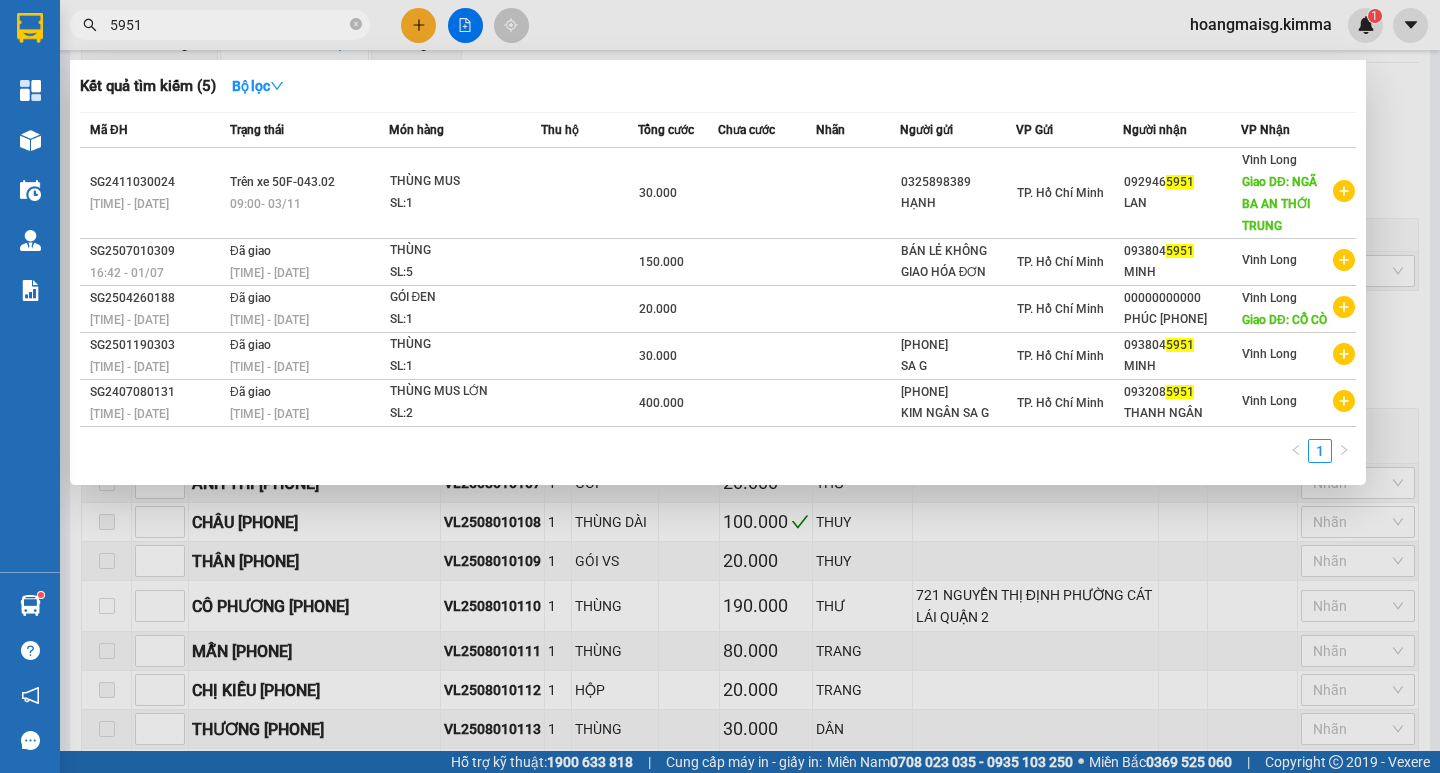 type on "5951" 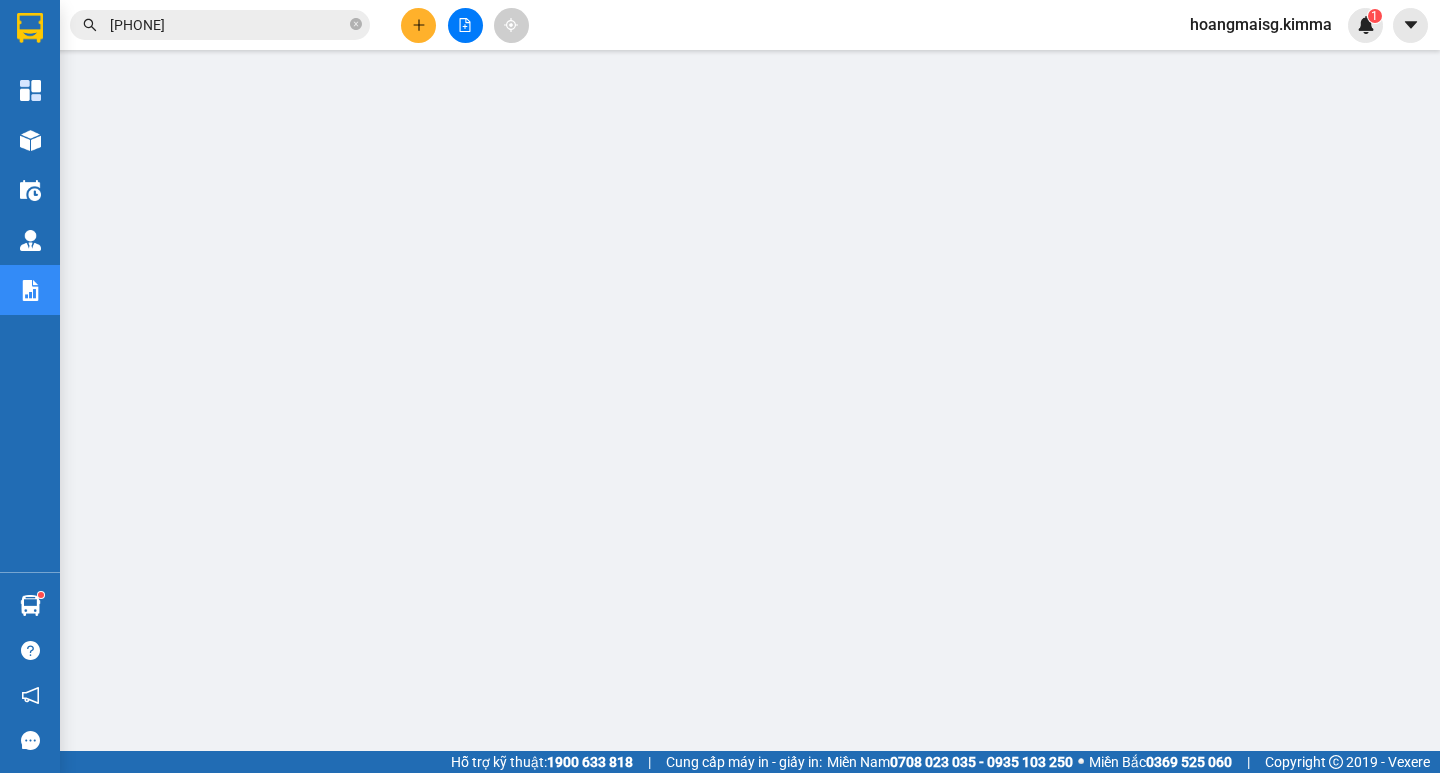 scroll, scrollTop: 0, scrollLeft: 0, axis: both 